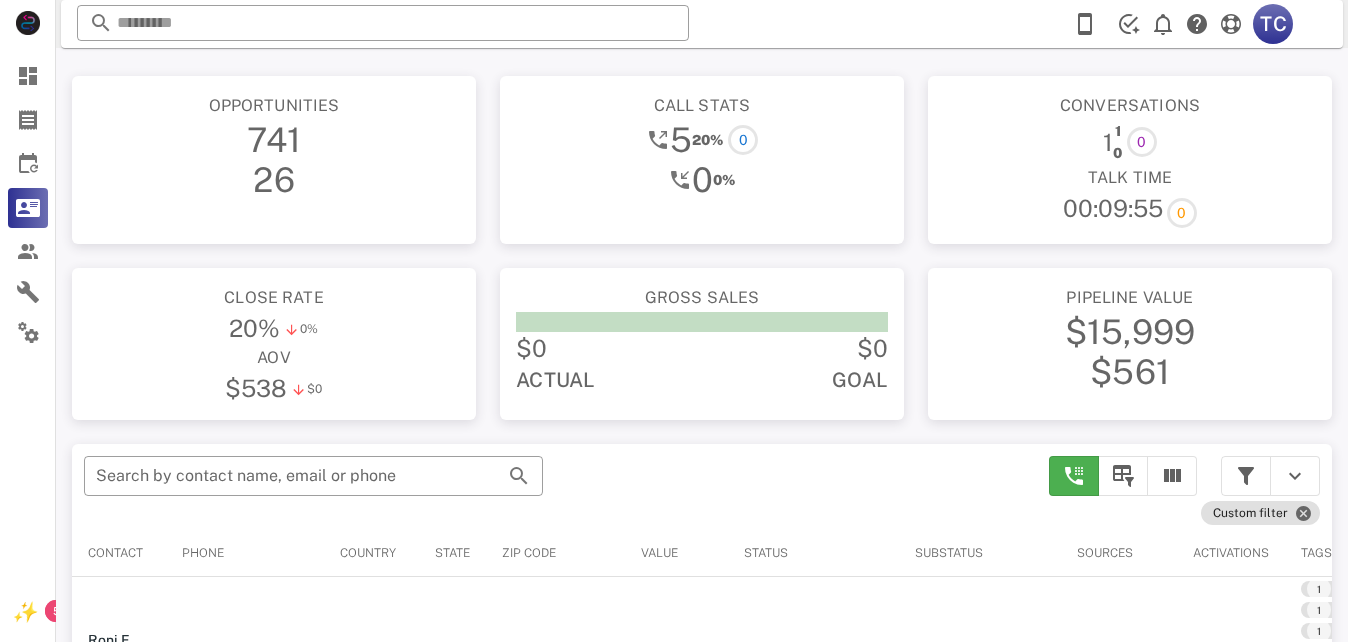 scroll, scrollTop: 0, scrollLeft: 0, axis: both 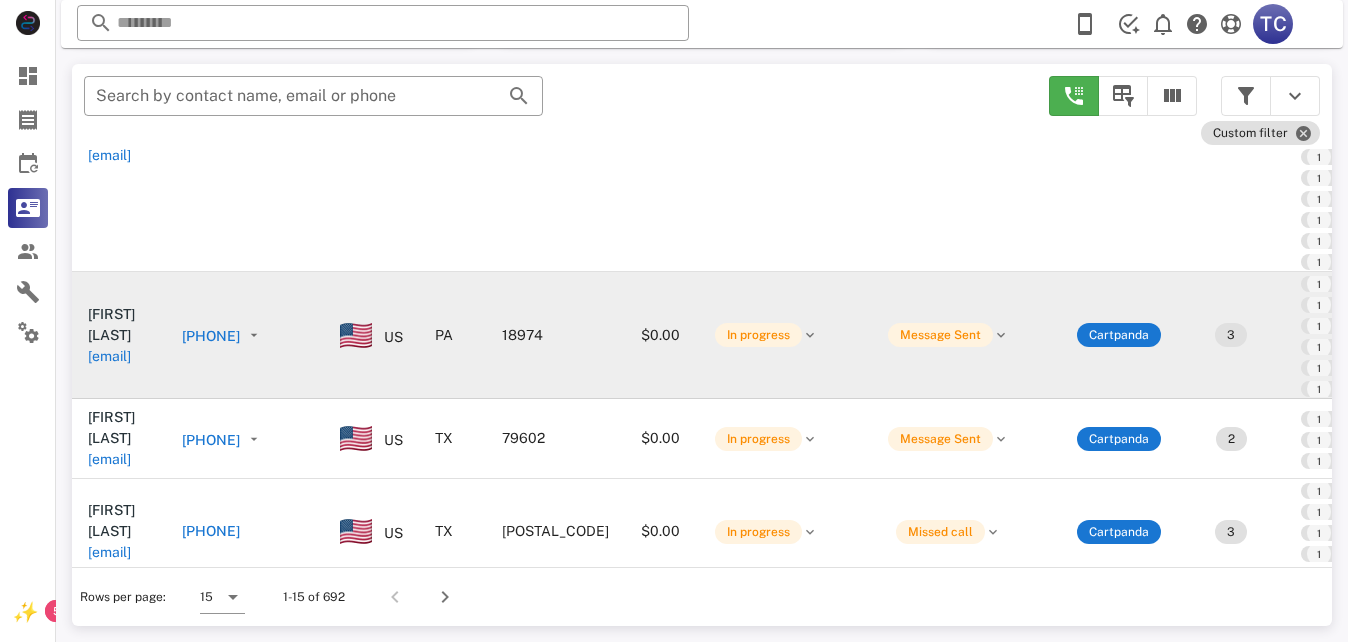 click on "+12672409227" at bounding box center [211, 336] 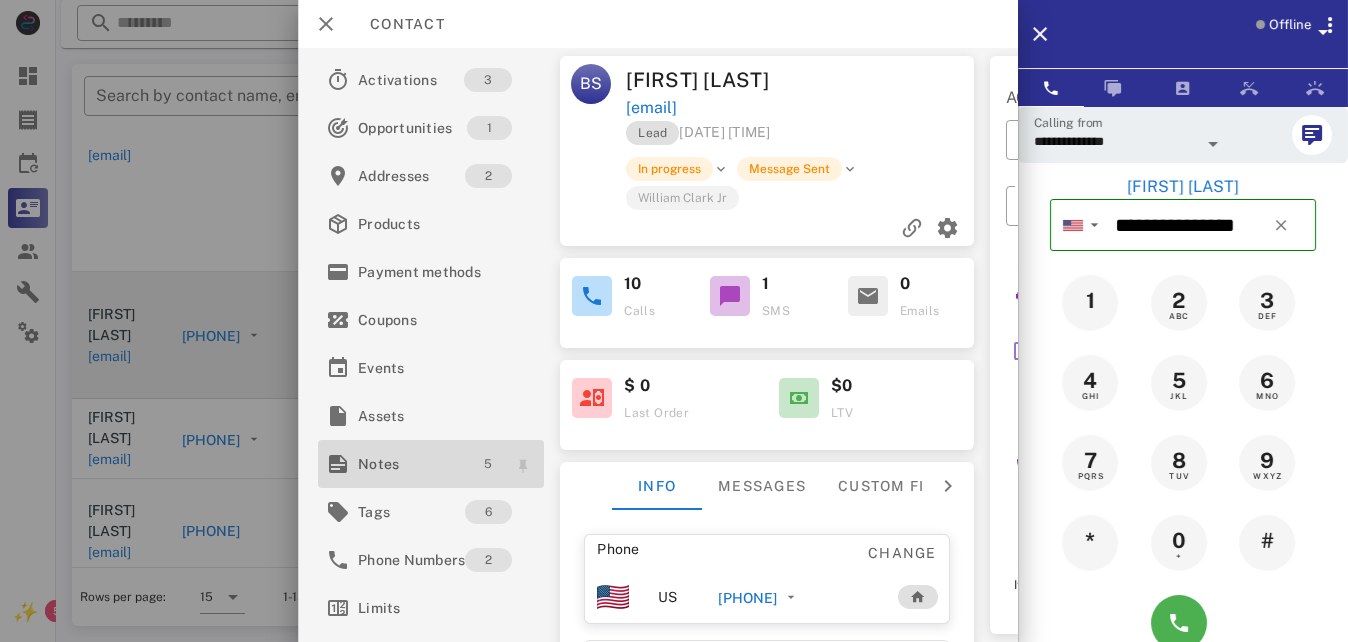 click on "5" at bounding box center [489, 464] 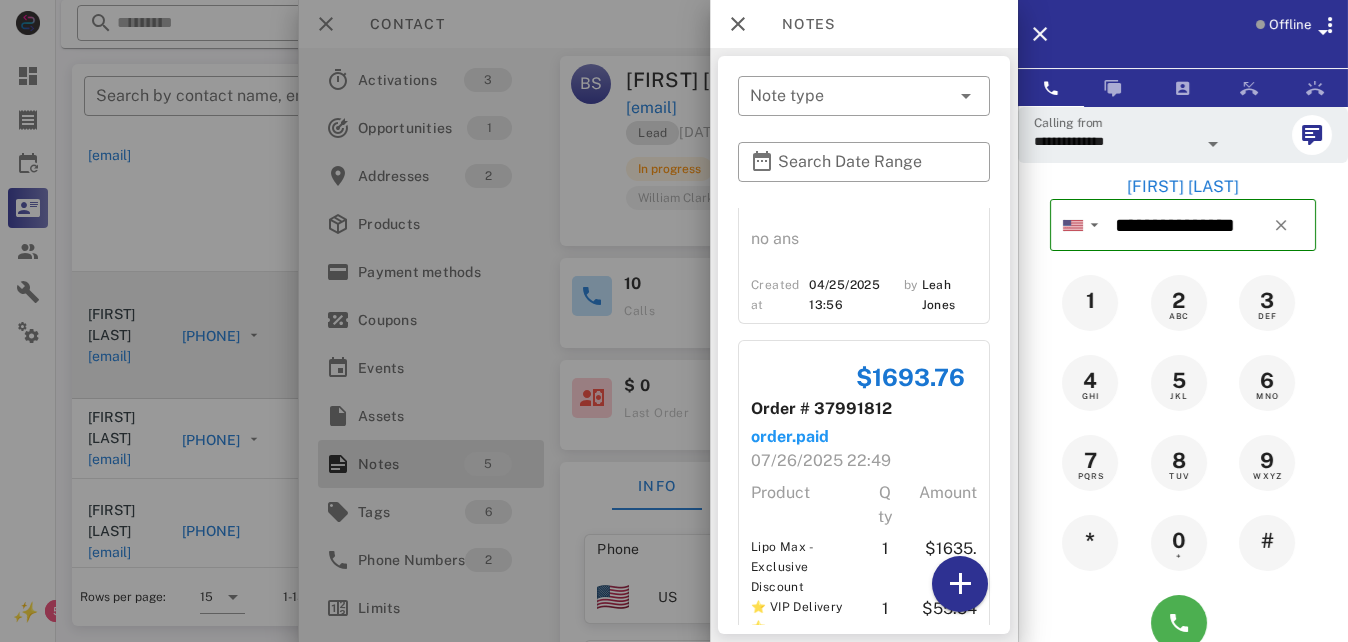 scroll, scrollTop: 849, scrollLeft: 0, axis: vertical 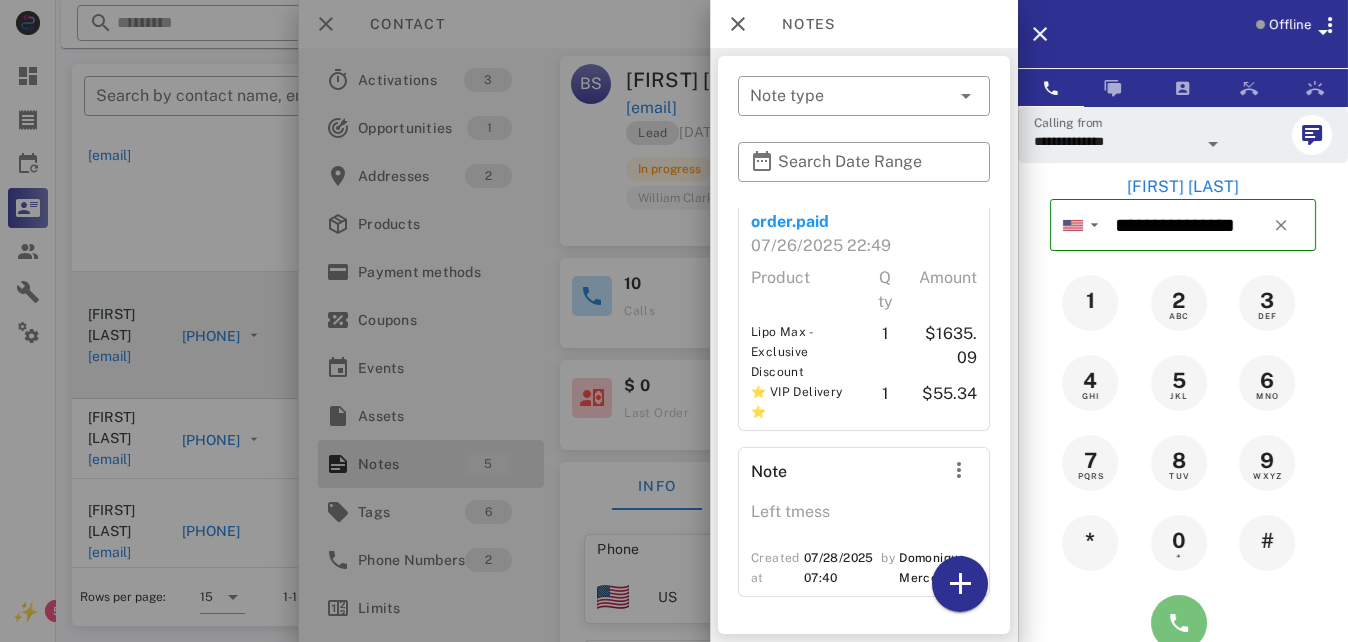 click at bounding box center (1179, 623) 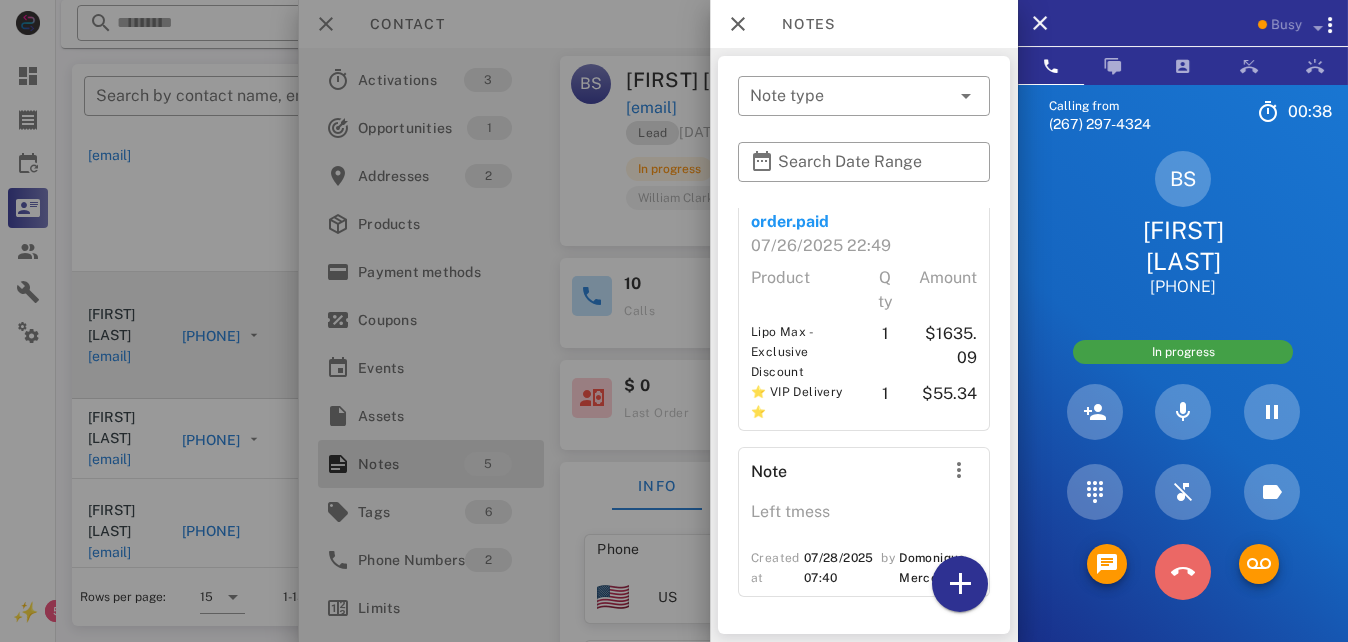 click at bounding box center [1183, 572] 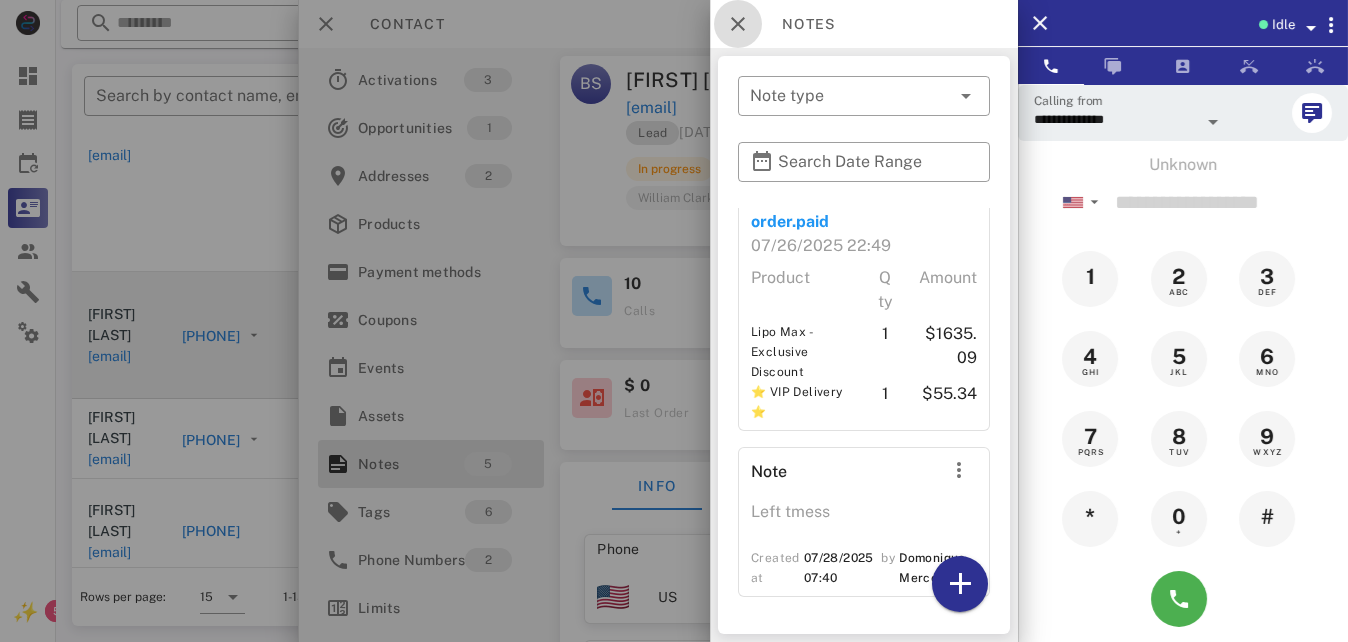 click at bounding box center [738, 24] 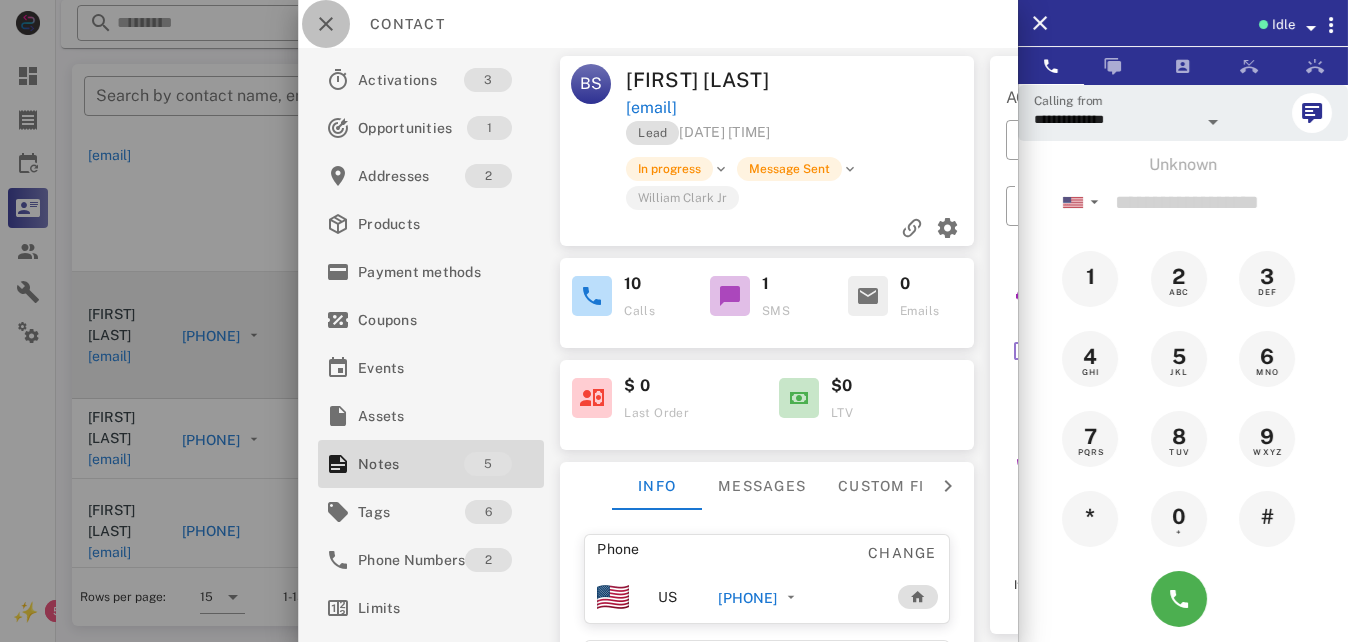 click at bounding box center (326, 24) 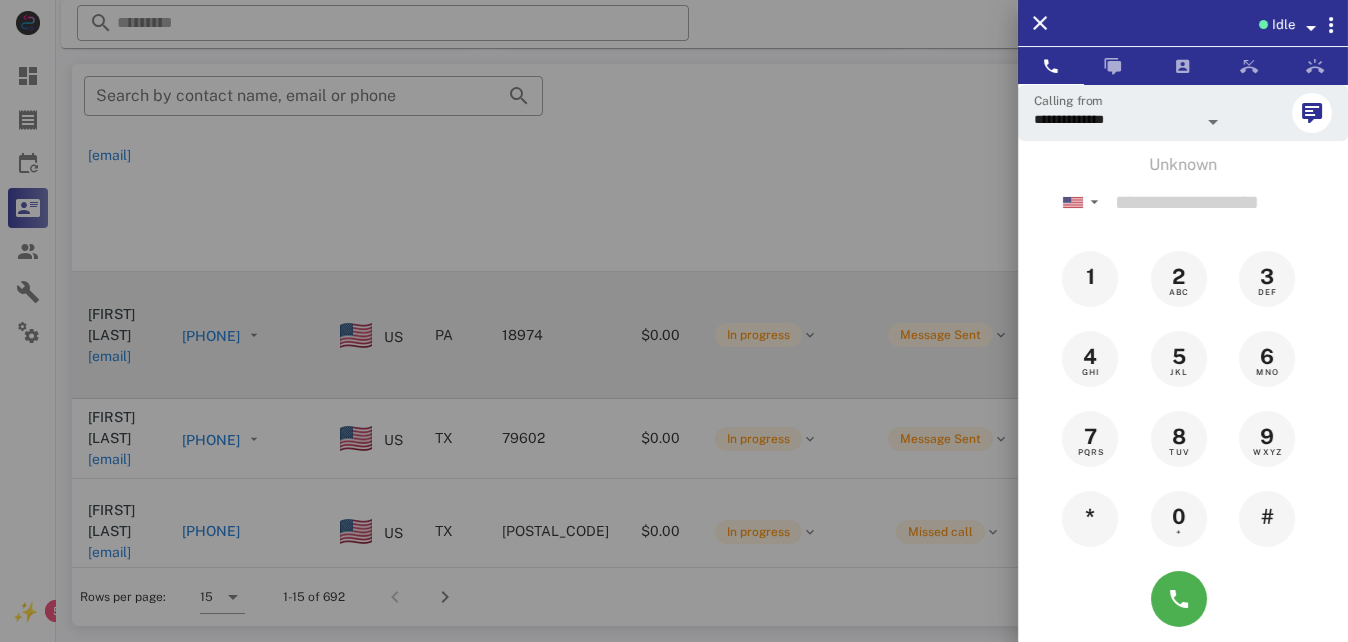 click at bounding box center (674, 321) 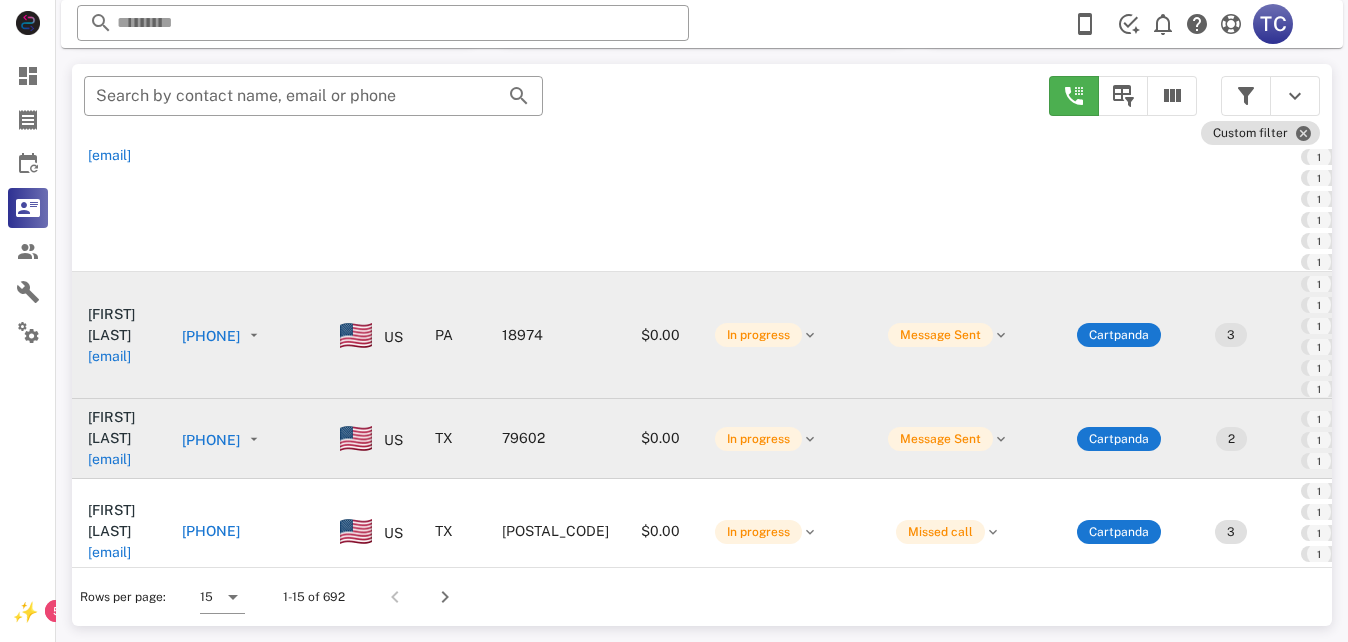 click on "+11281455322" at bounding box center [211, 440] 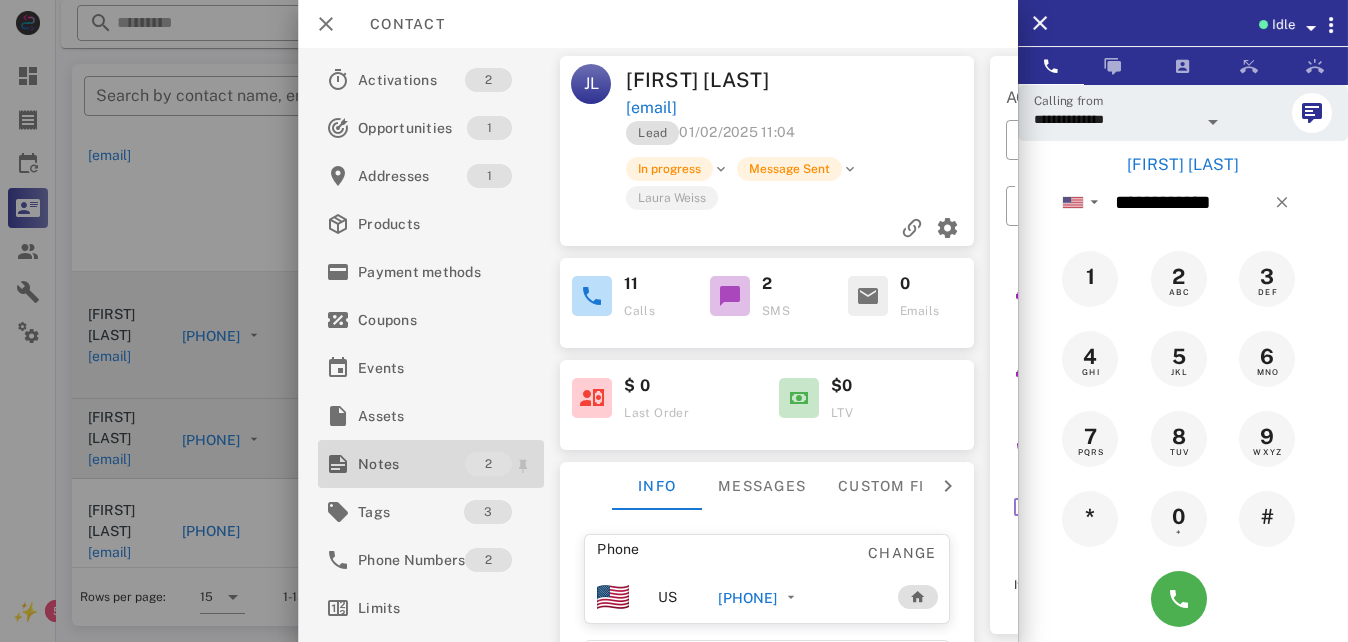 click on "Notes" at bounding box center (411, 464) 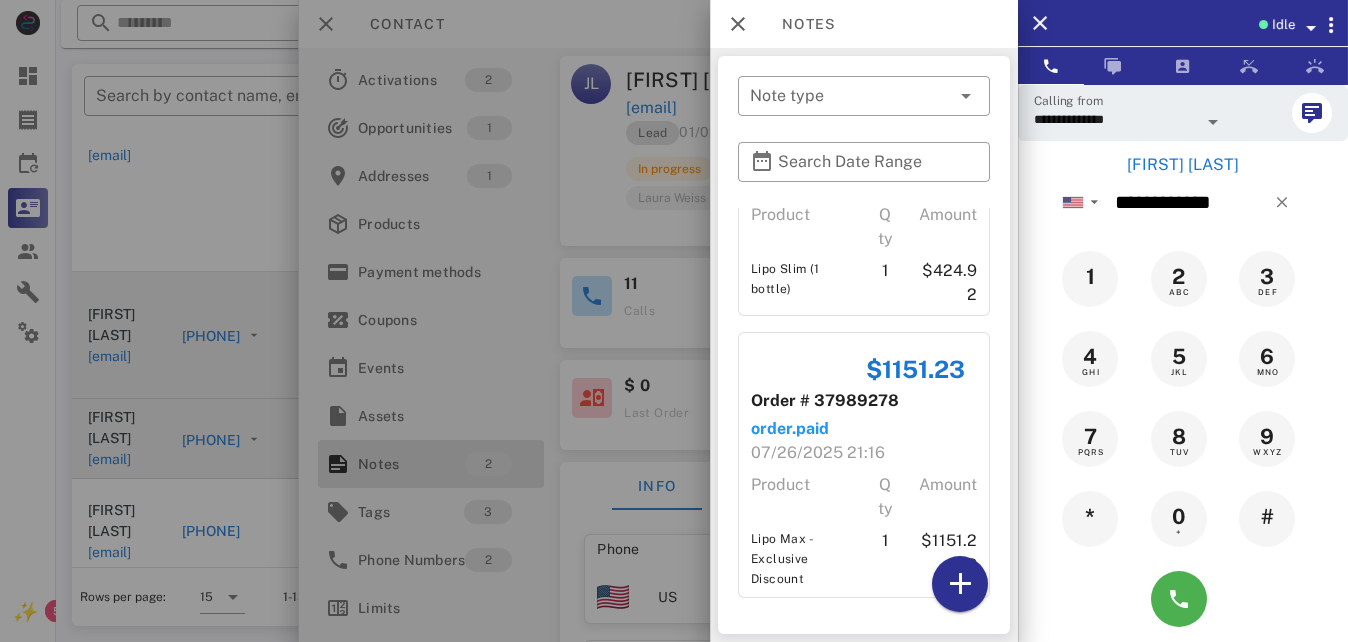 scroll, scrollTop: 147, scrollLeft: 0, axis: vertical 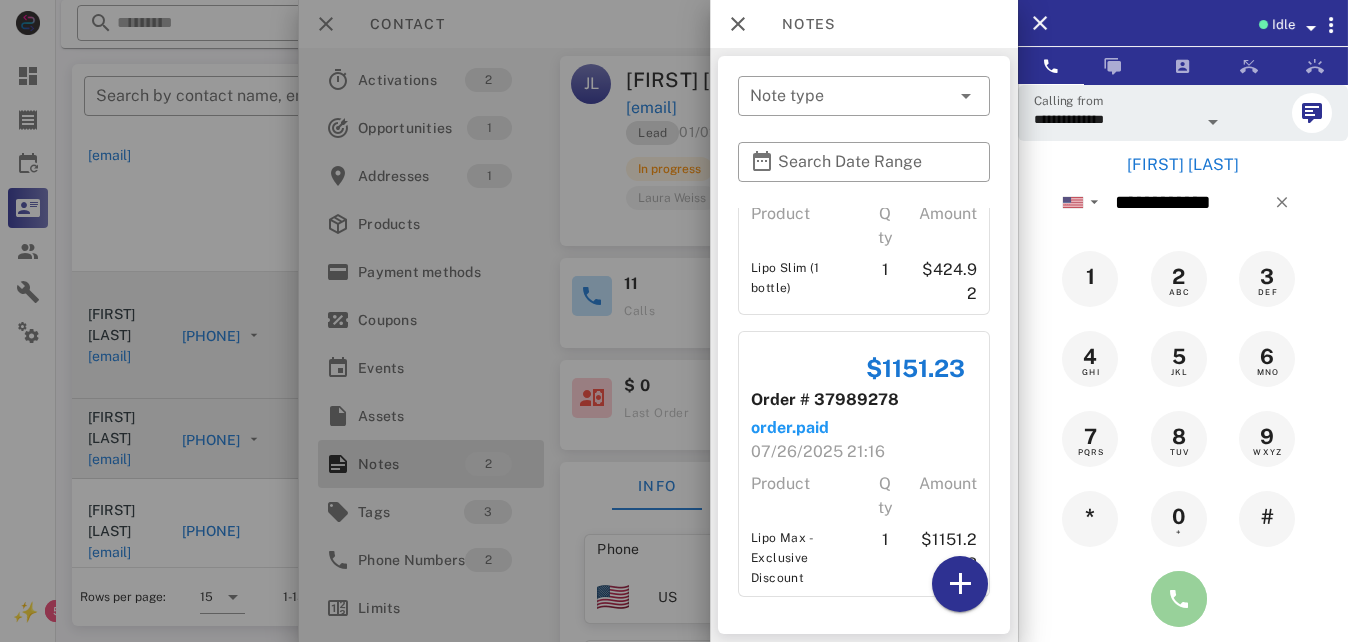 click at bounding box center [1179, 599] 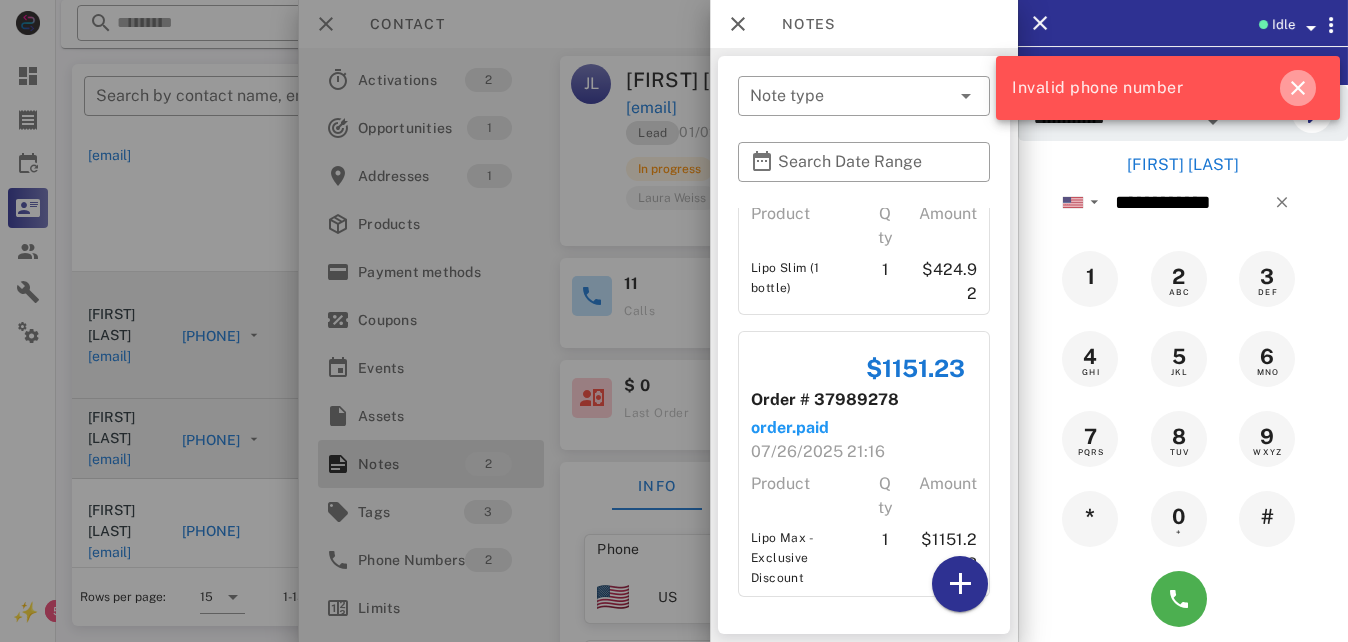click at bounding box center (1298, 88) 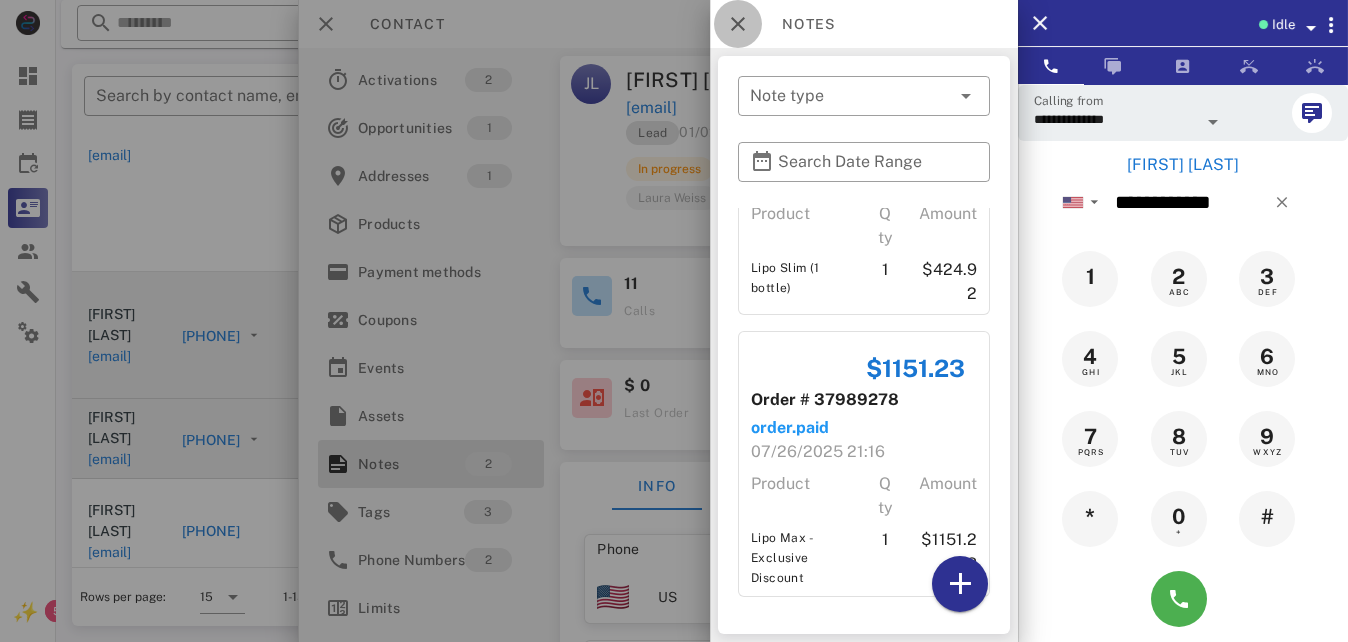 click at bounding box center (738, 24) 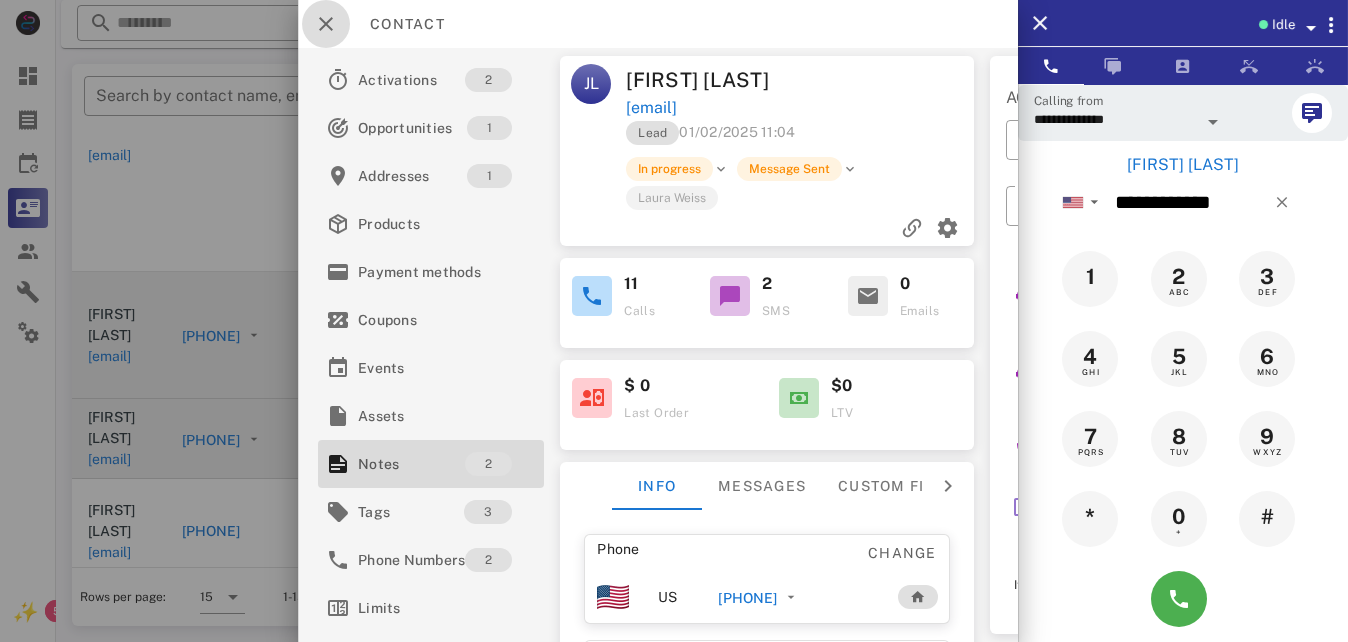 click at bounding box center [326, 24] 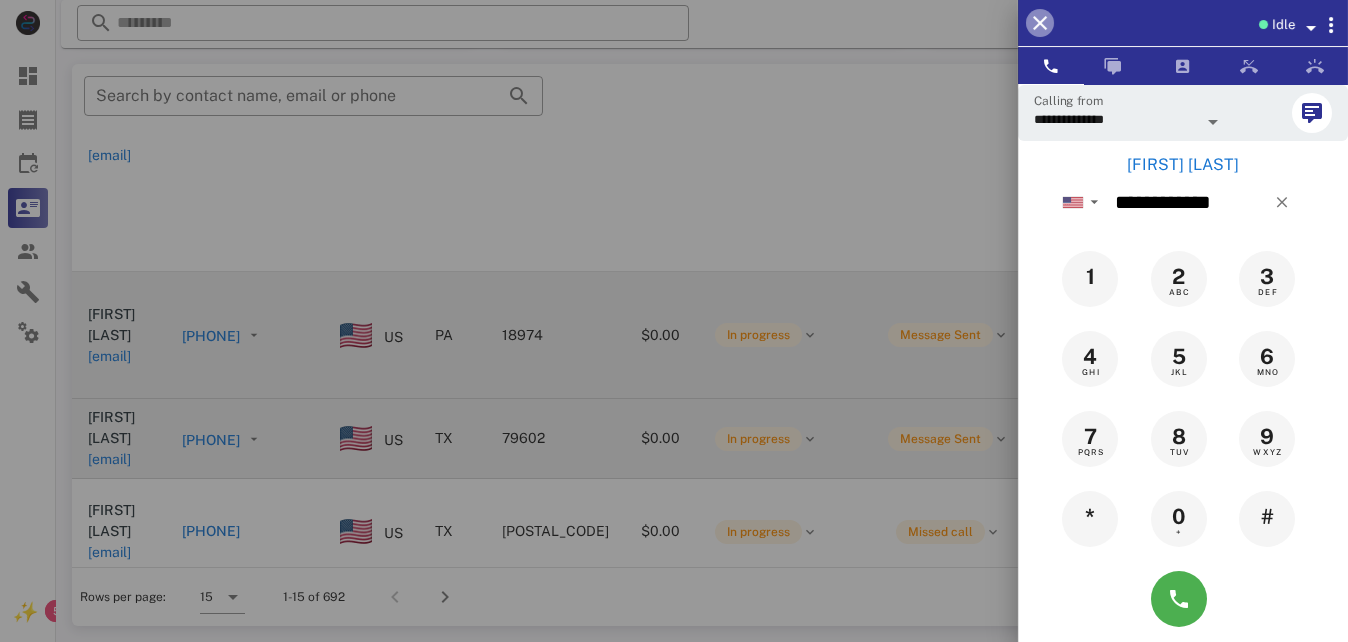 click at bounding box center (1040, 23) 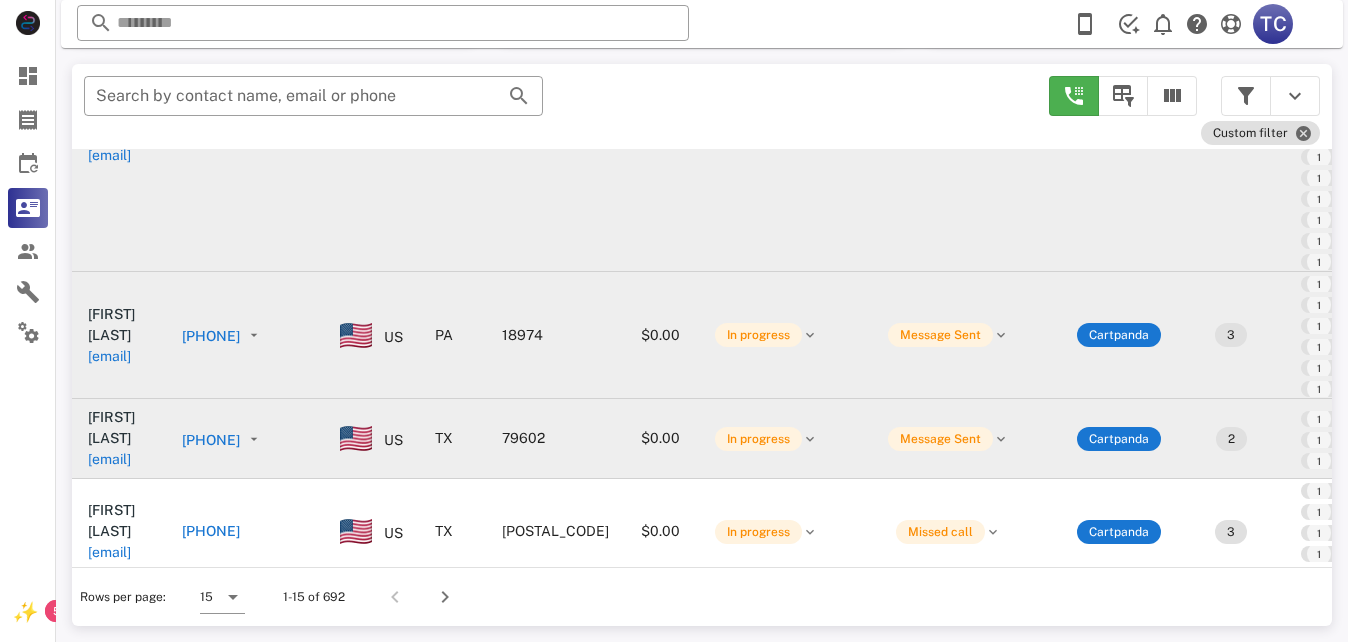 scroll, scrollTop: 800, scrollLeft: 0, axis: vertical 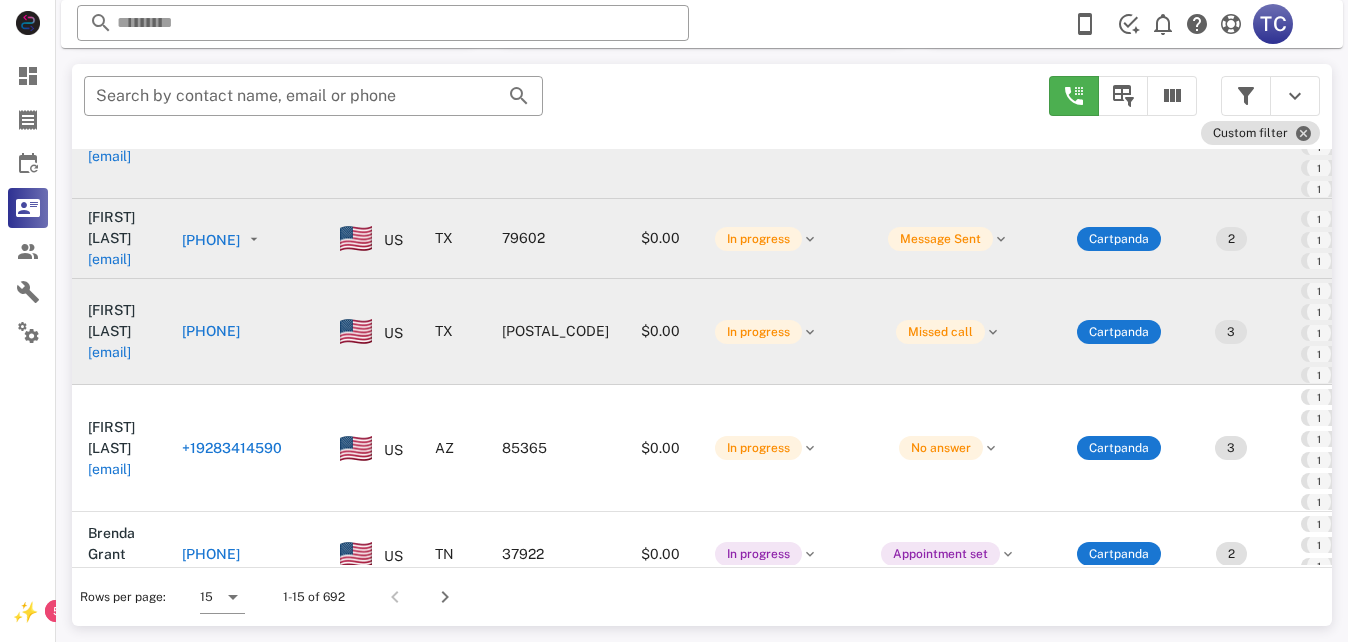 click on "+19037207730" at bounding box center (245, 332) 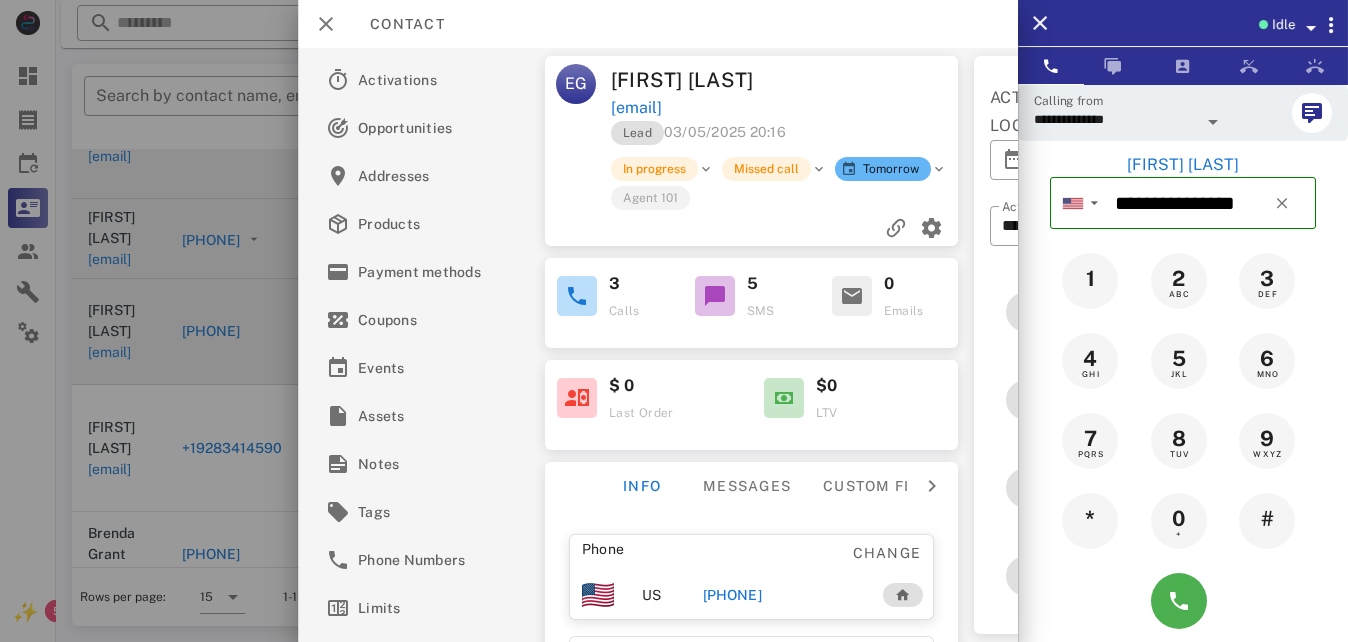 scroll, scrollTop: 0, scrollLeft: 0, axis: both 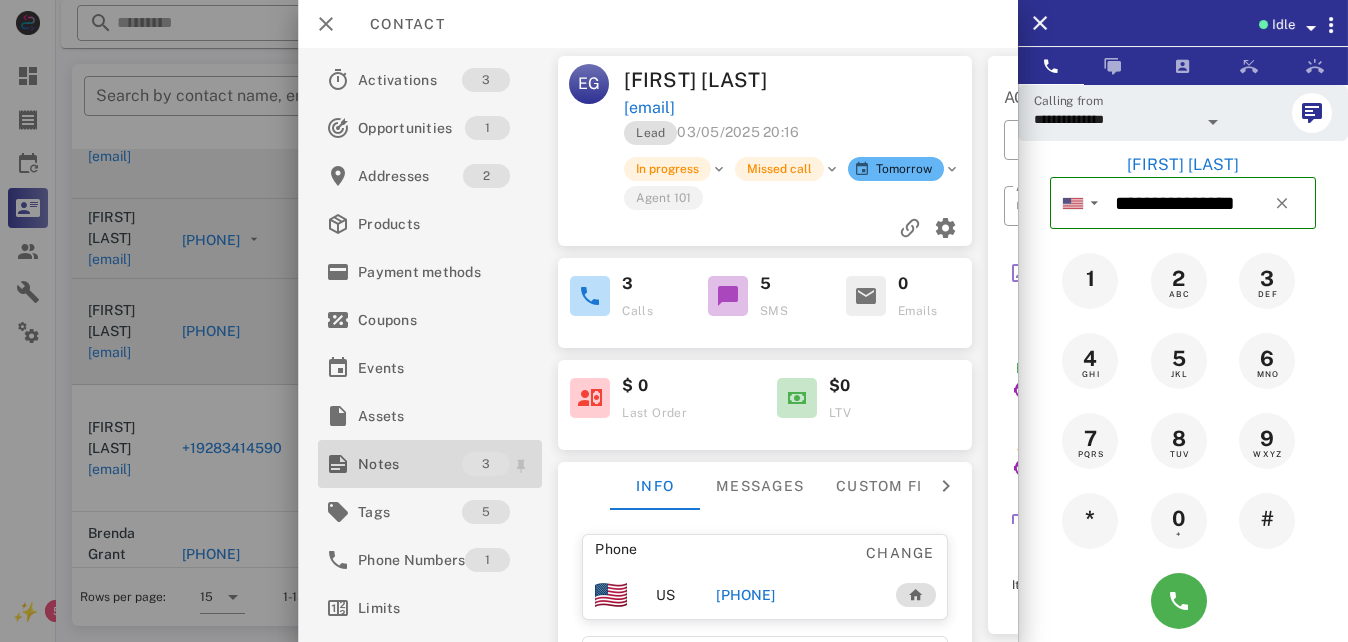 click on "Notes" at bounding box center (410, 464) 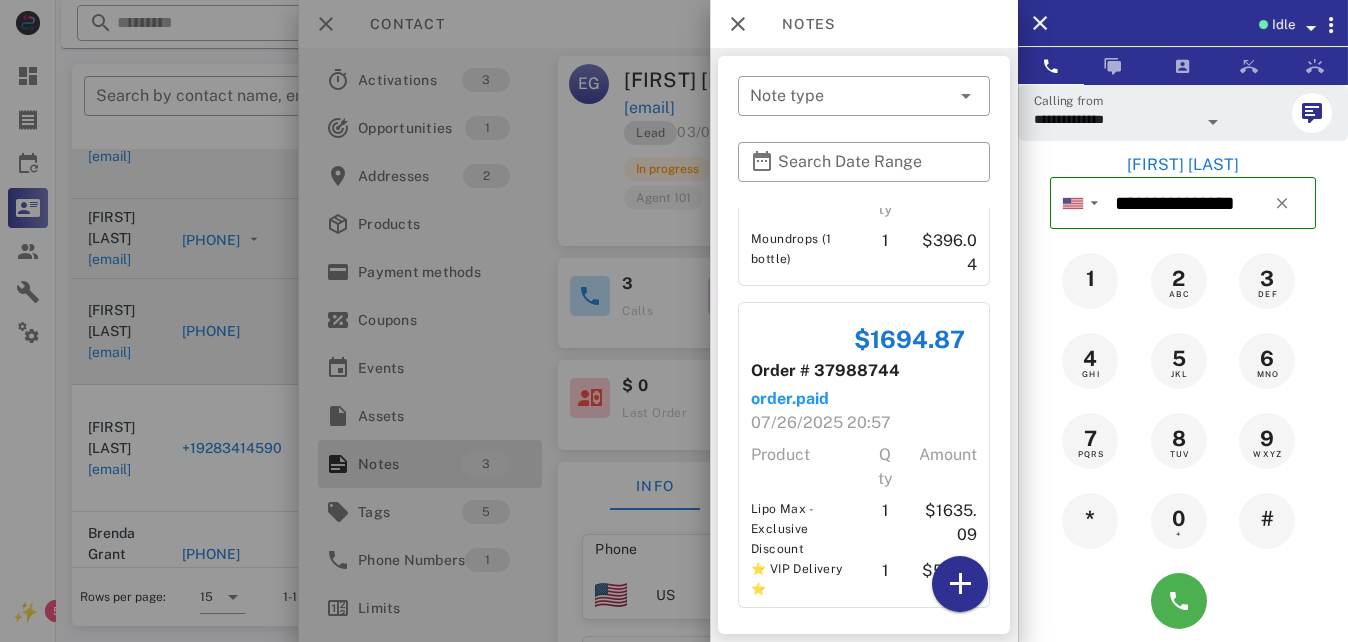 scroll, scrollTop: 457, scrollLeft: 0, axis: vertical 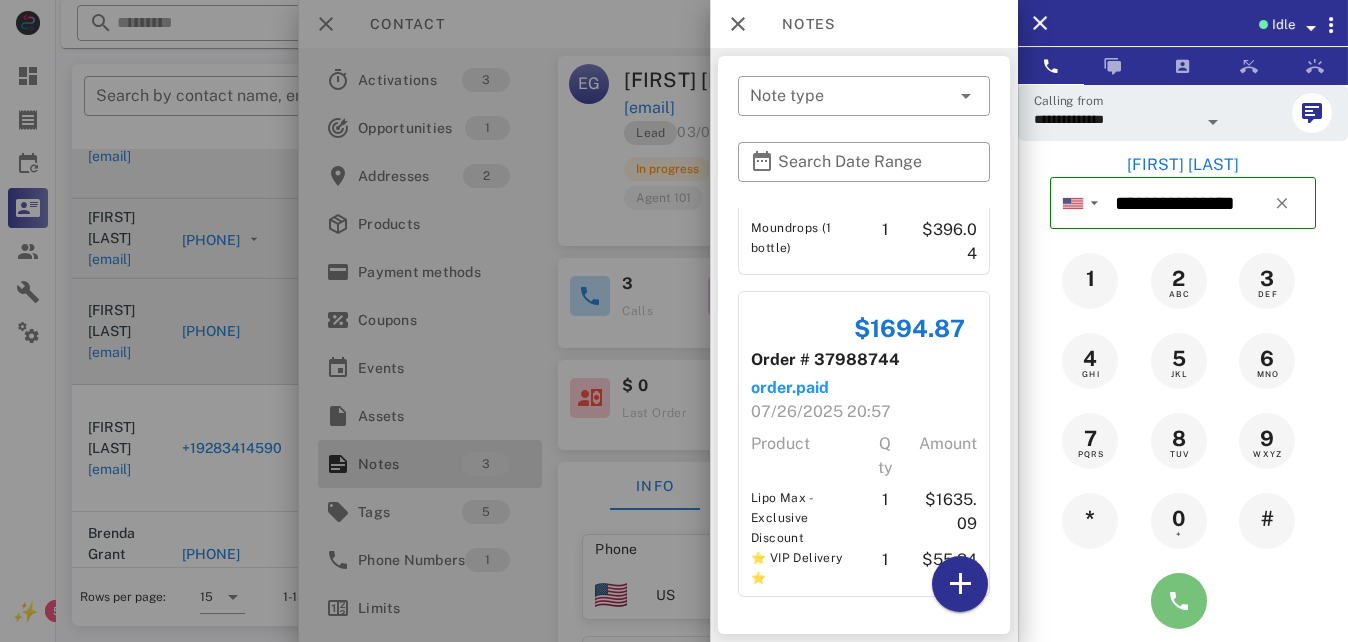 click at bounding box center [1179, 601] 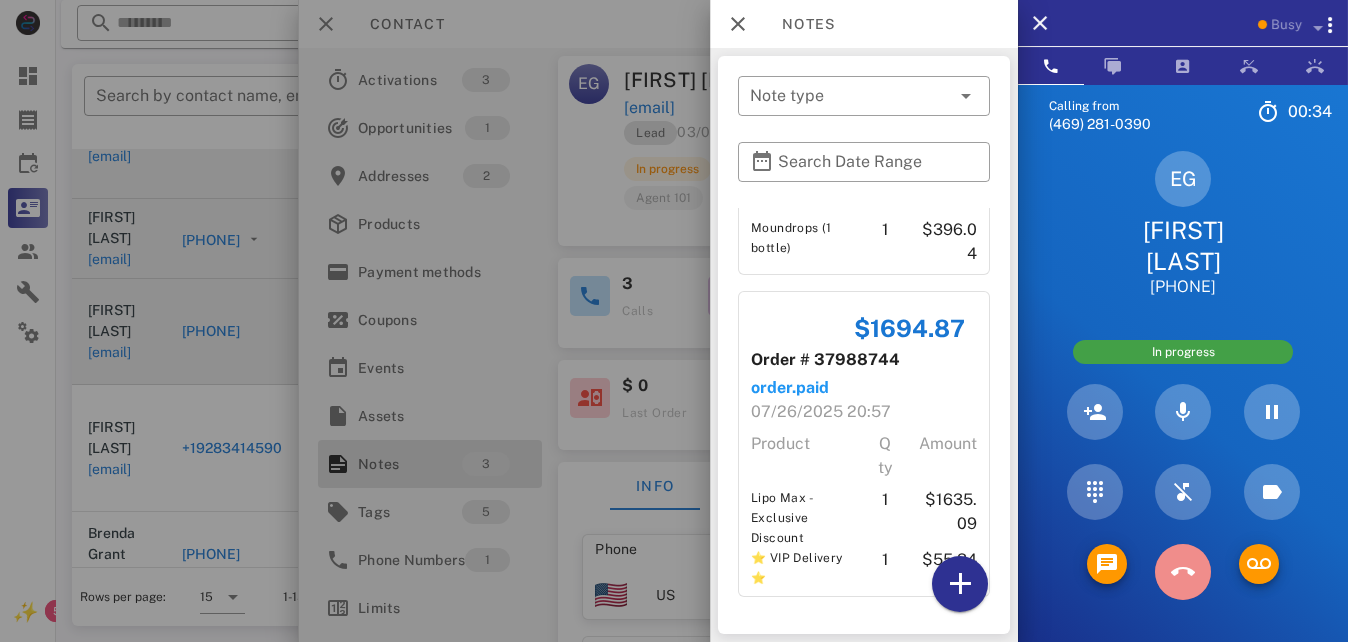 click at bounding box center (1183, 572) 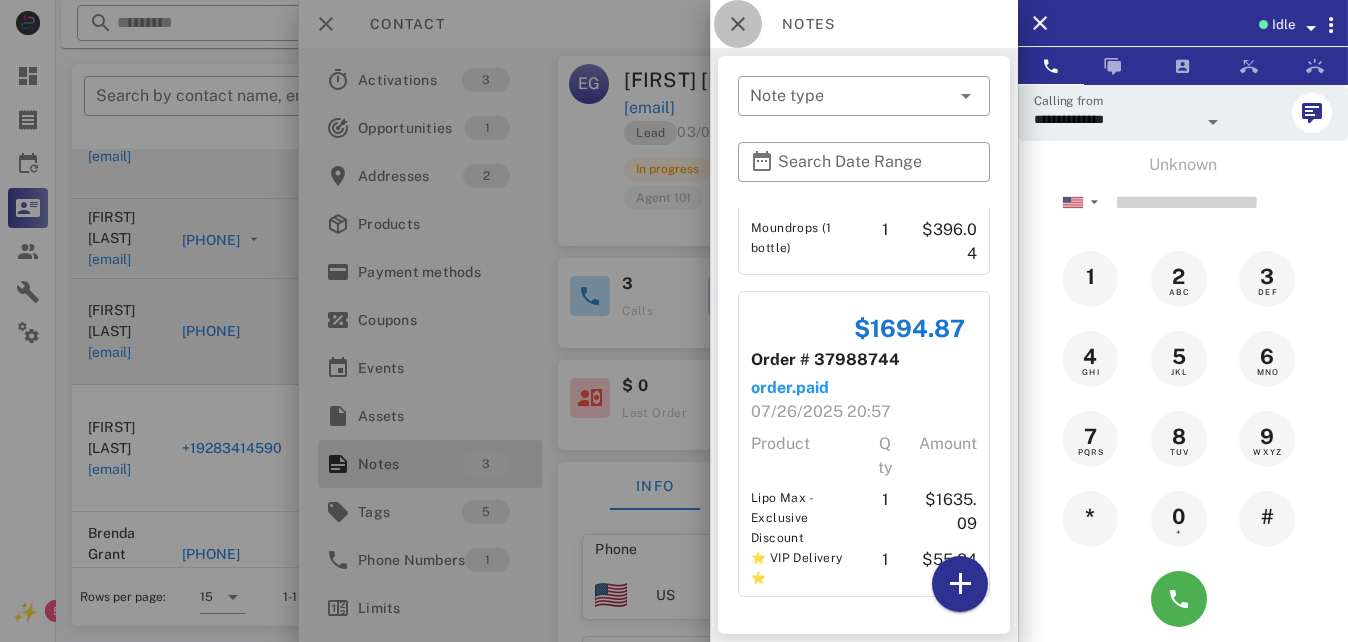 click at bounding box center (738, 24) 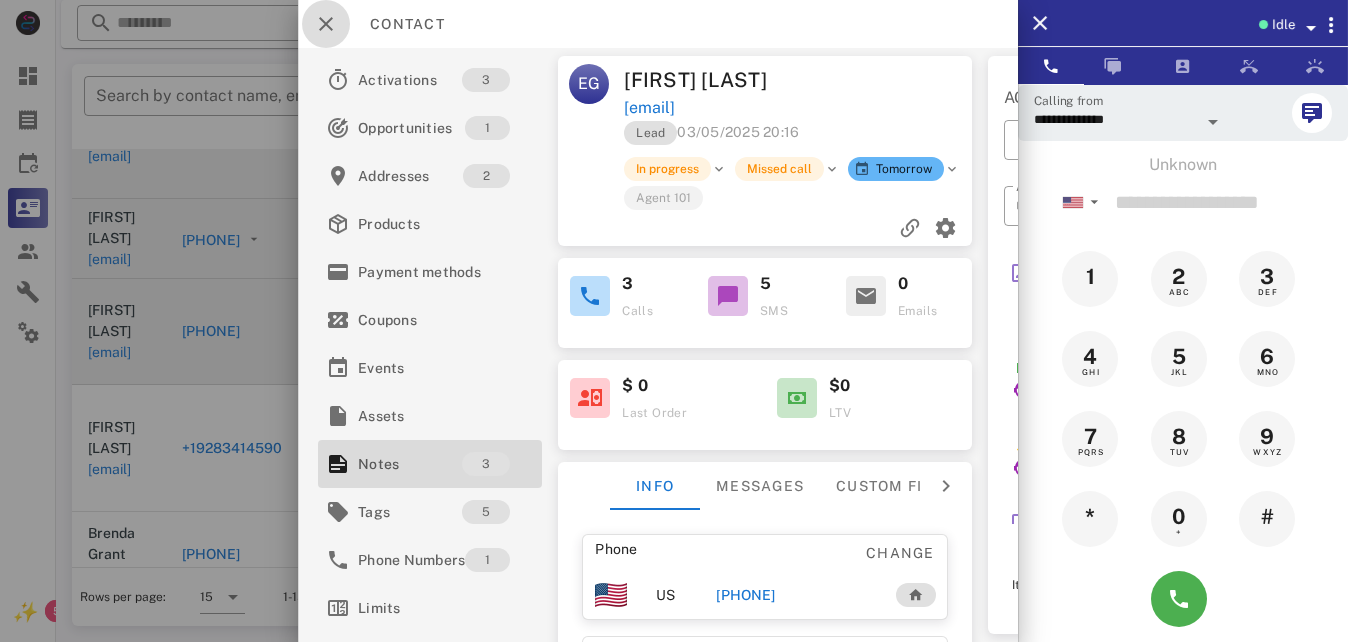 drag, startPoint x: 331, startPoint y: 17, endPoint x: 310, endPoint y: 92, distance: 77.88453 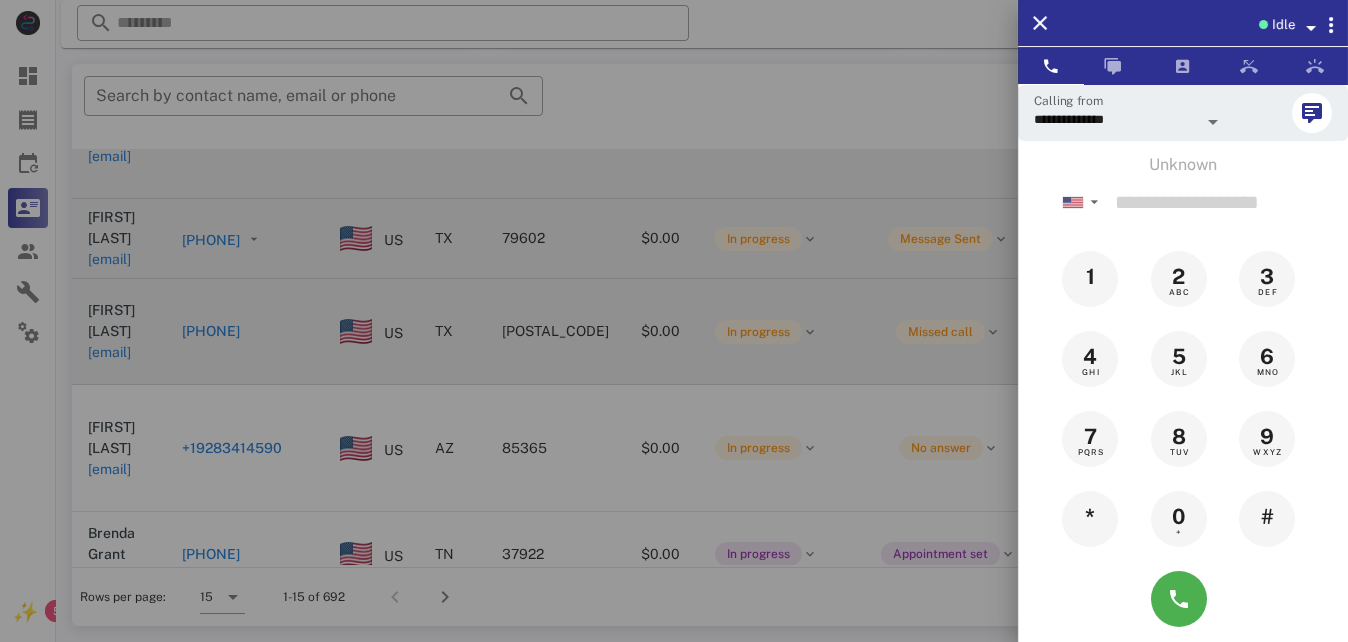 click at bounding box center [674, 321] 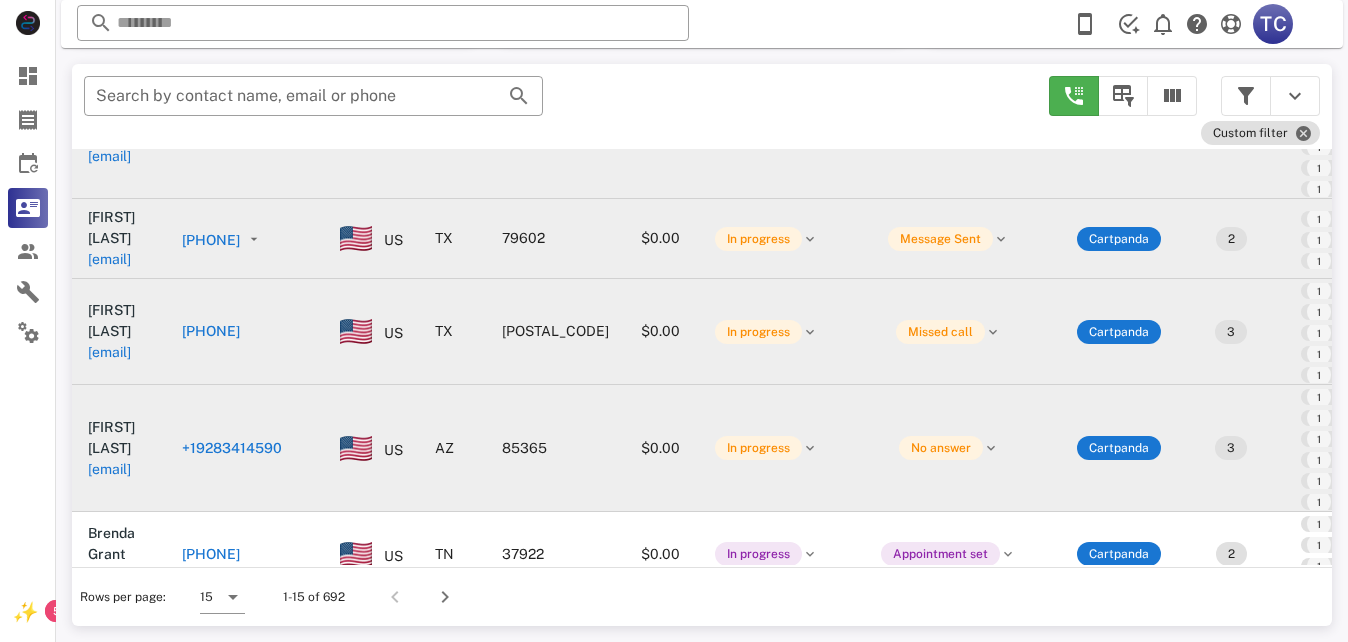 click on "+19283414590" at bounding box center [232, 448] 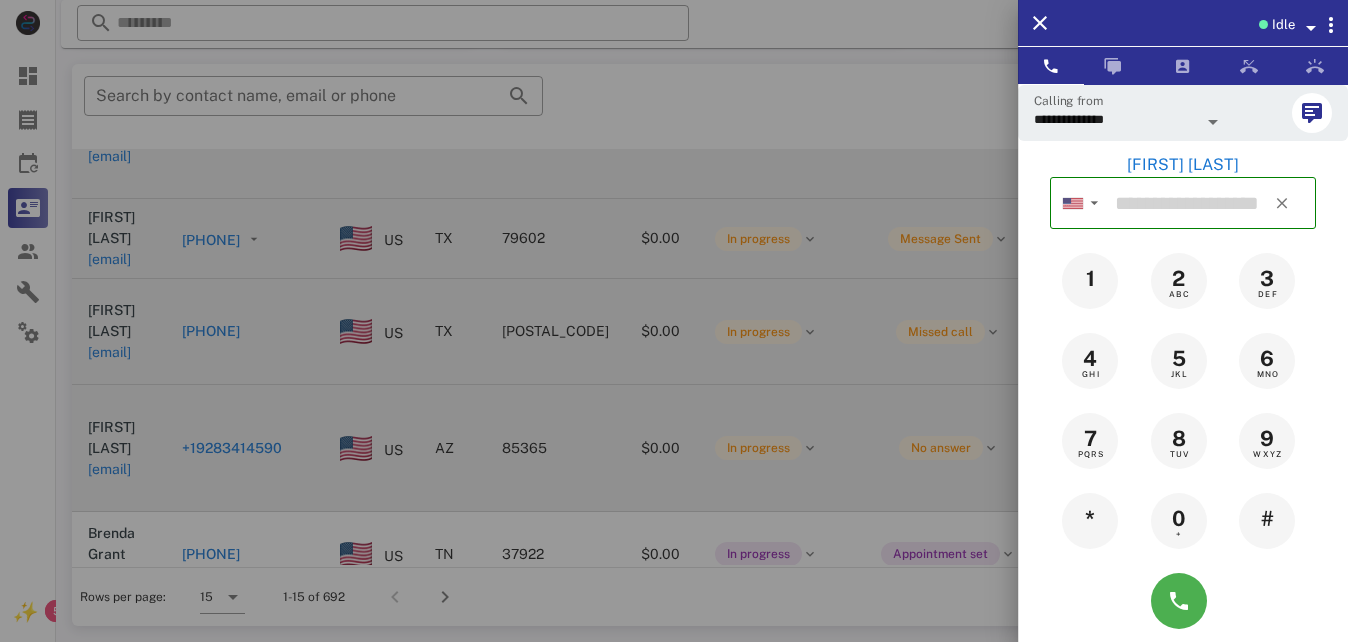 type on "**********" 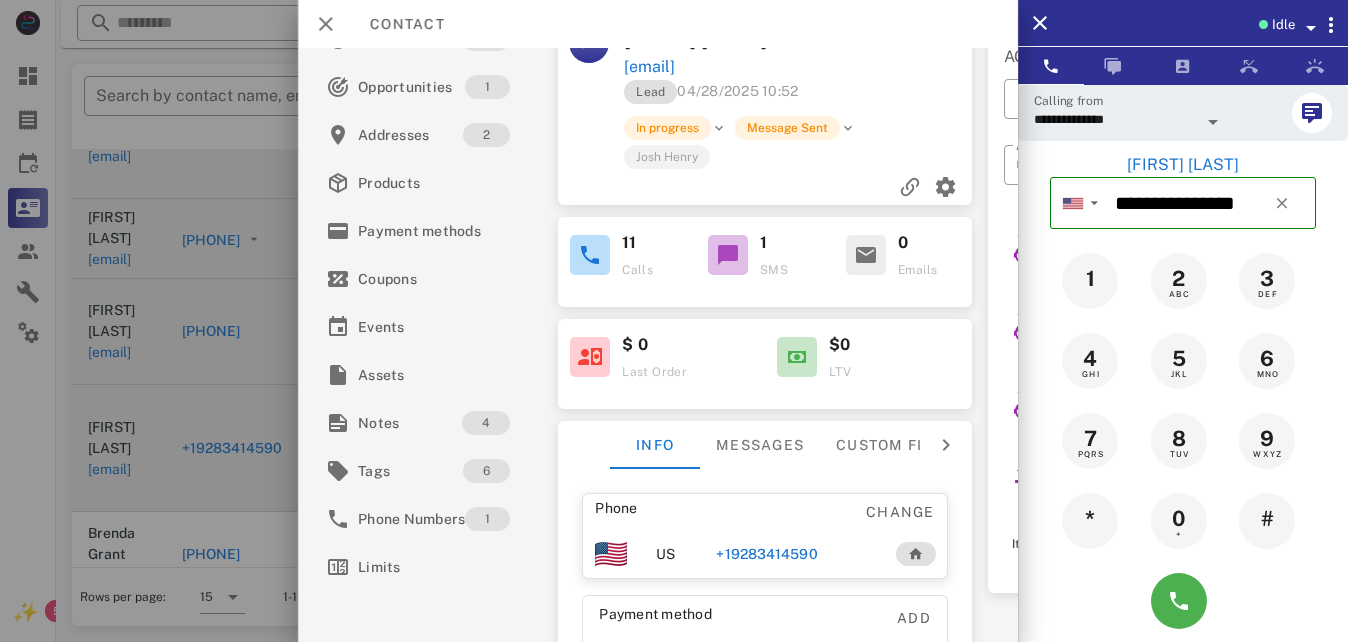 scroll, scrollTop: 0, scrollLeft: 0, axis: both 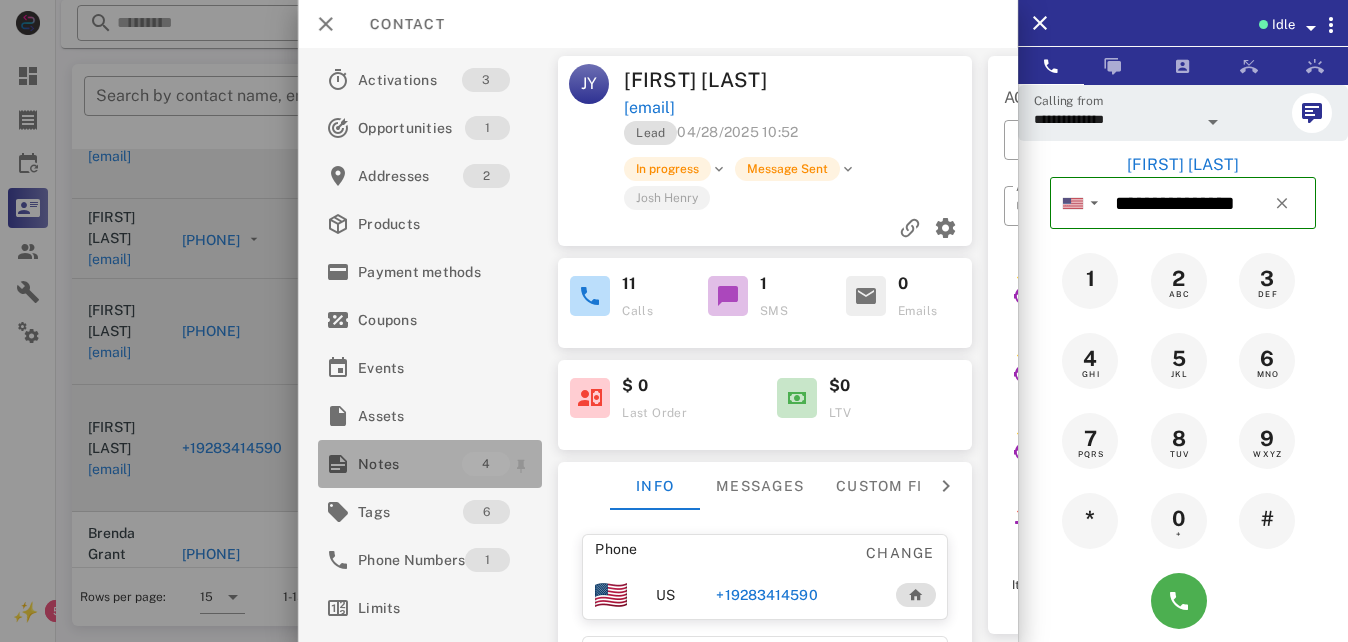 click on "Notes" at bounding box center [410, 464] 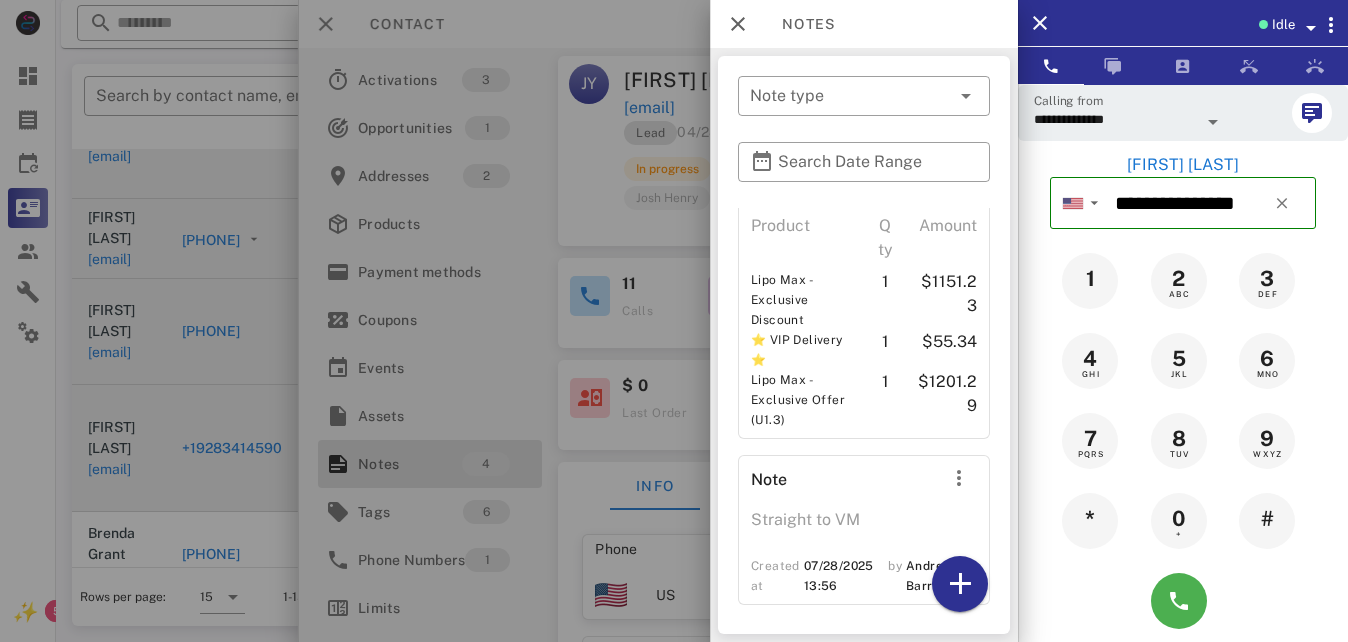 scroll, scrollTop: 735, scrollLeft: 0, axis: vertical 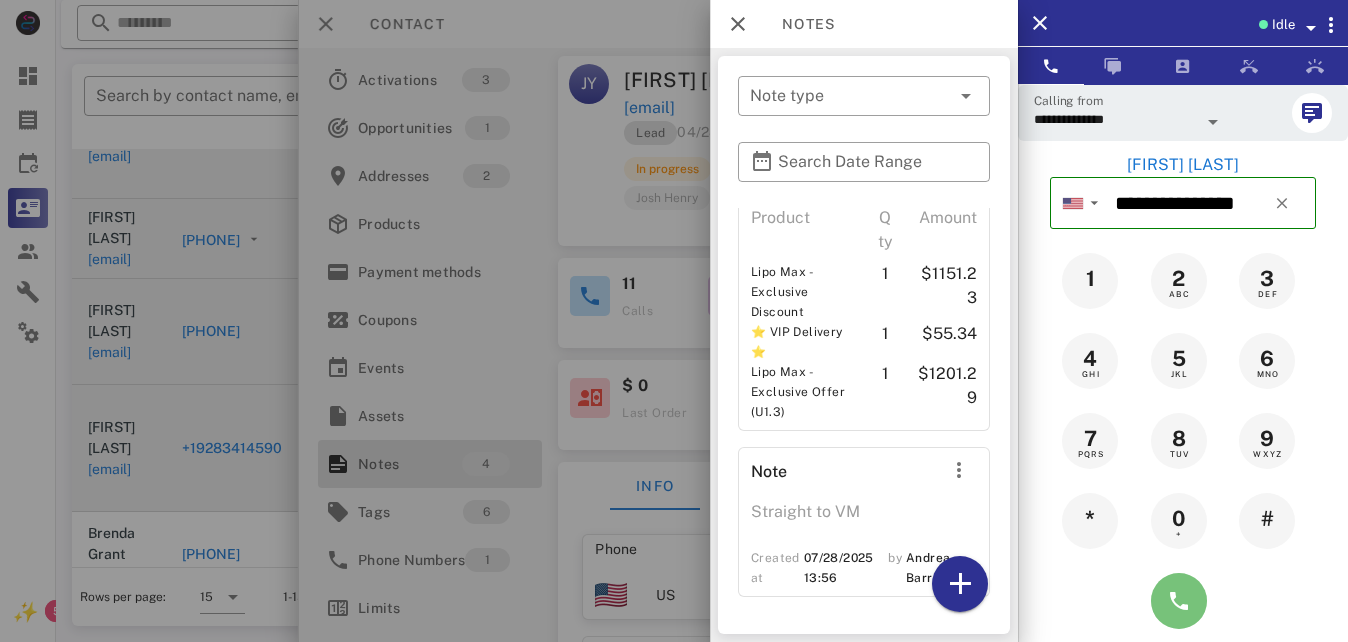 click at bounding box center [1179, 601] 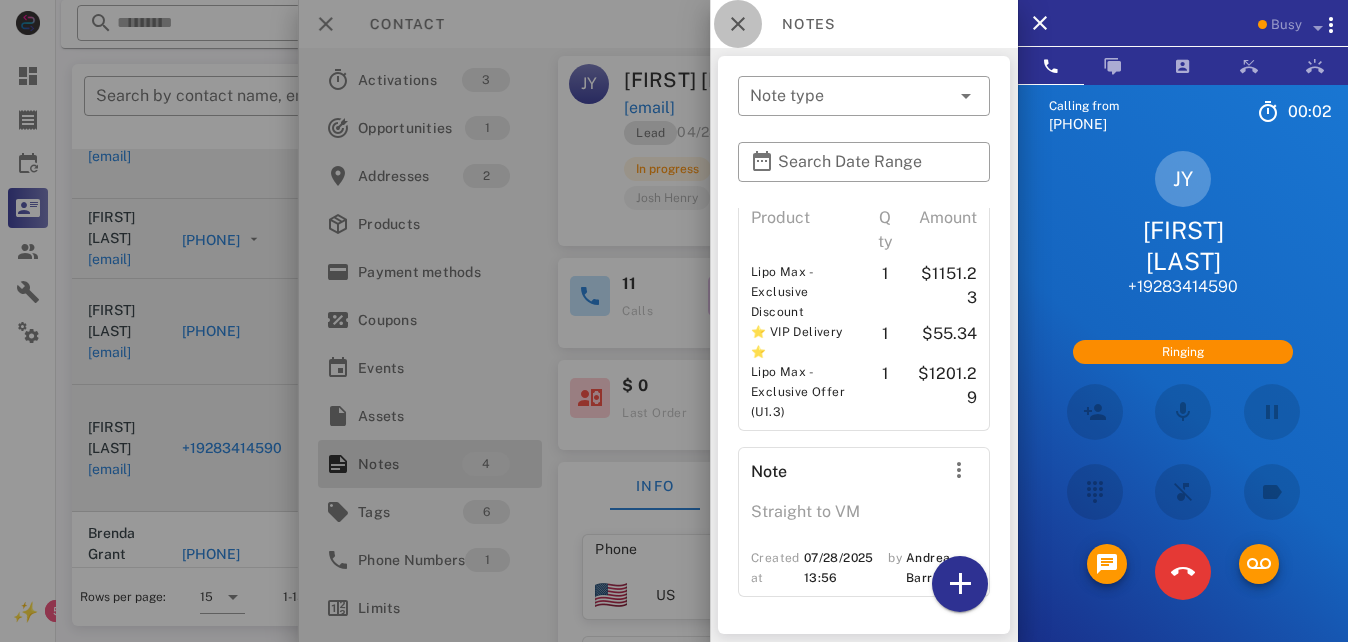 click at bounding box center [738, 24] 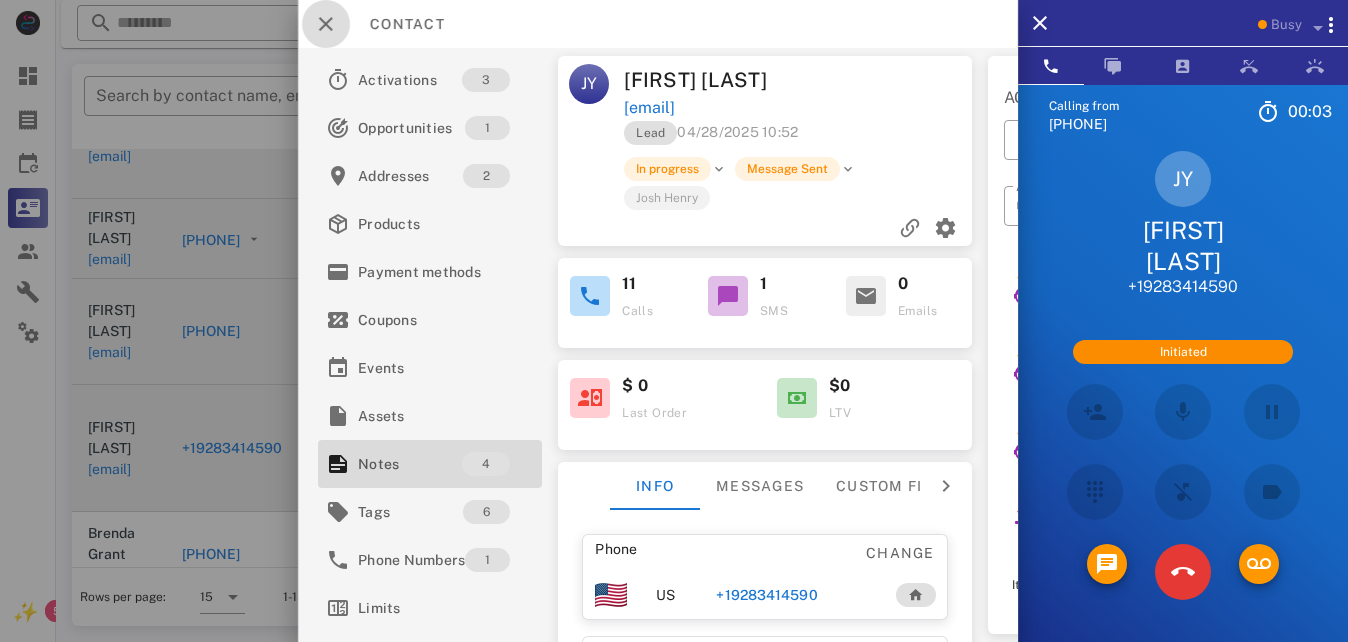 click at bounding box center (326, 24) 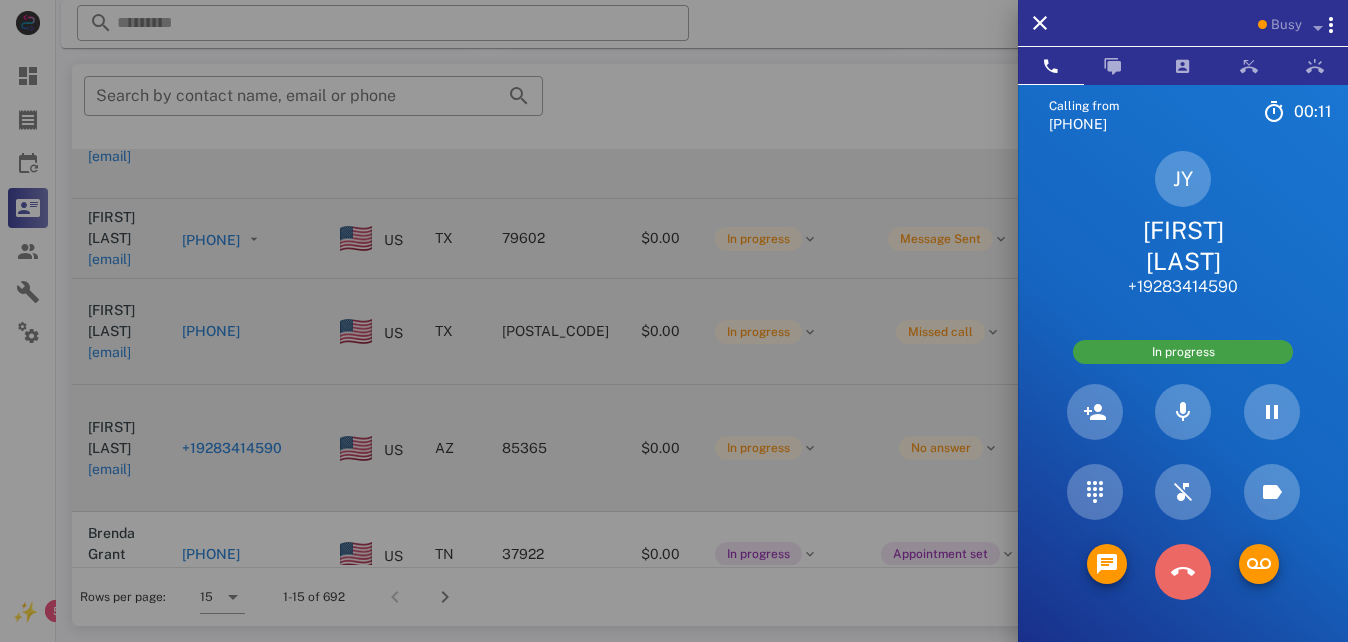 click at bounding box center (1183, 572) 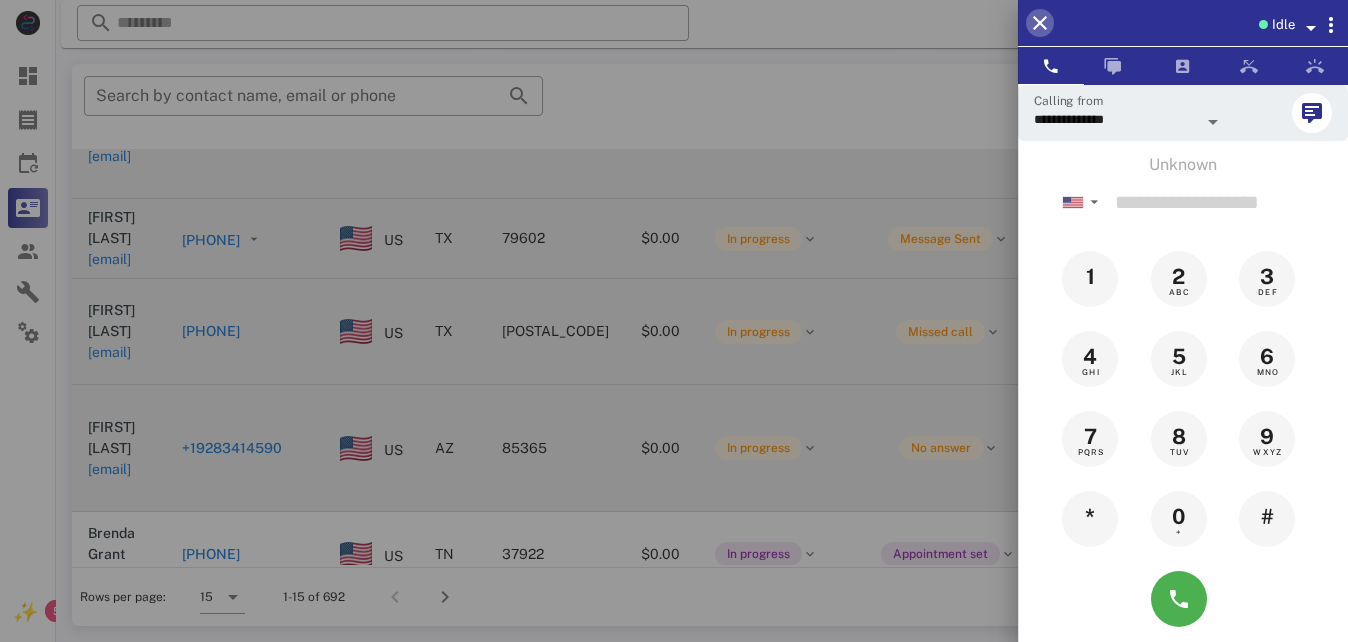 click at bounding box center (1040, 23) 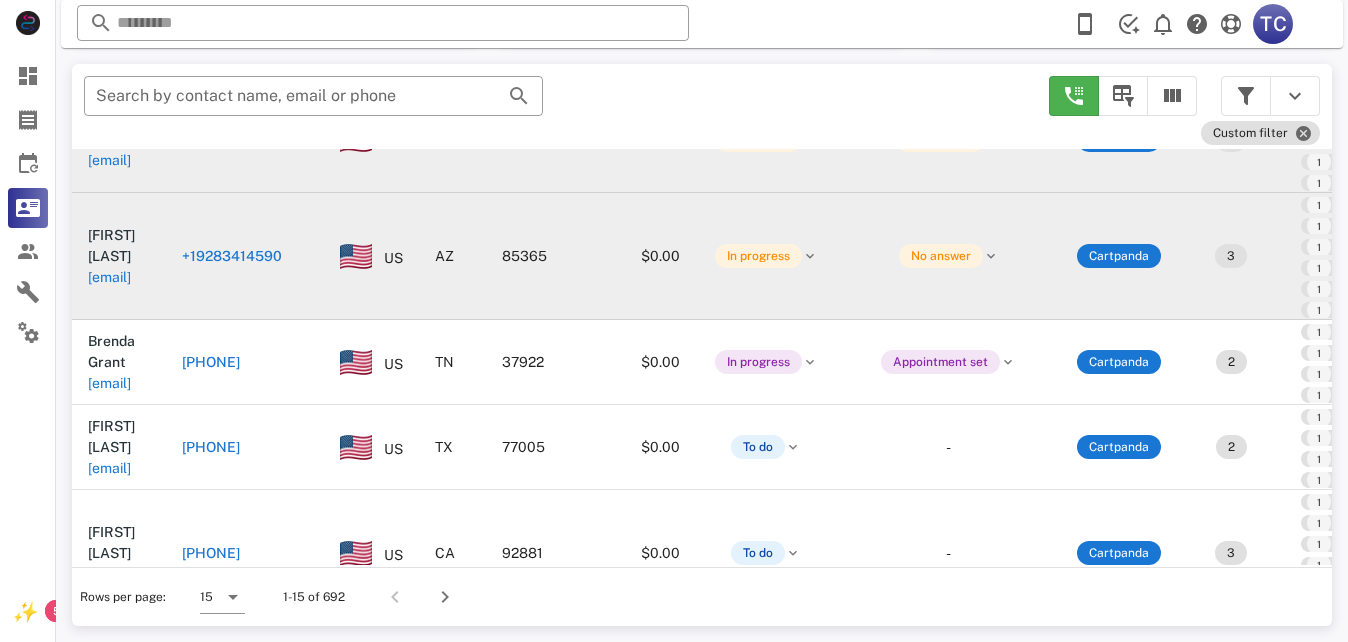 scroll, scrollTop: 1000, scrollLeft: 0, axis: vertical 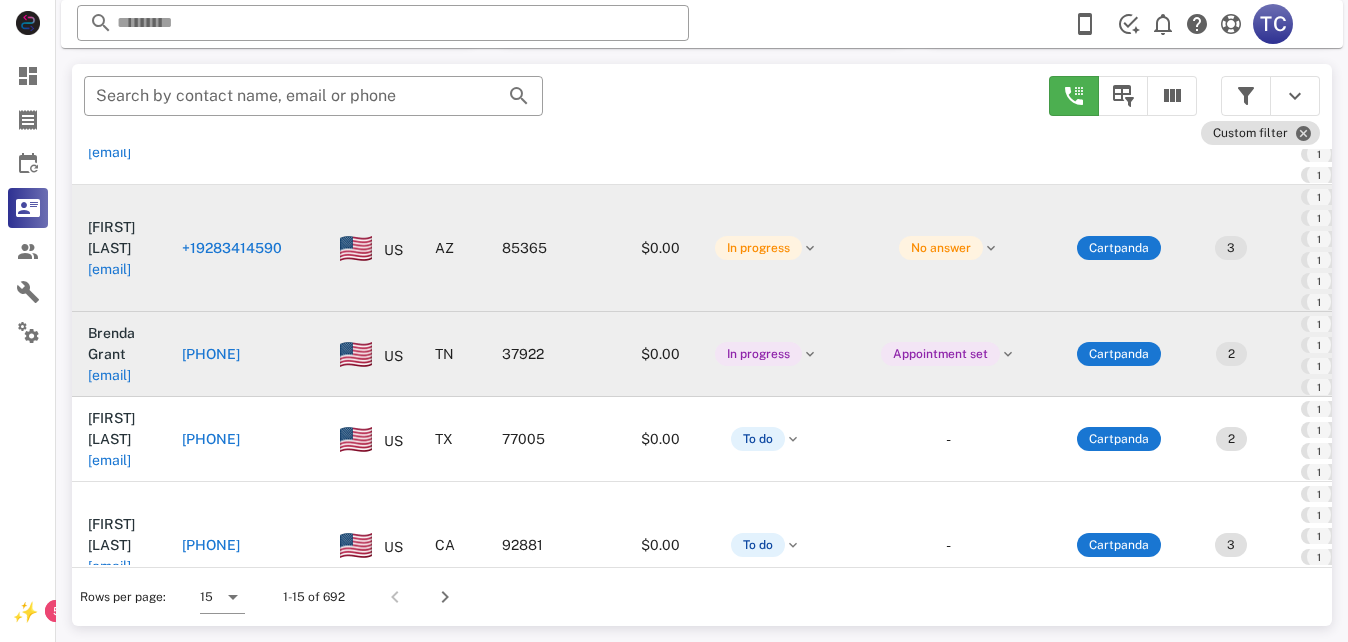 click on "+18652569319" at bounding box center (211, 354) 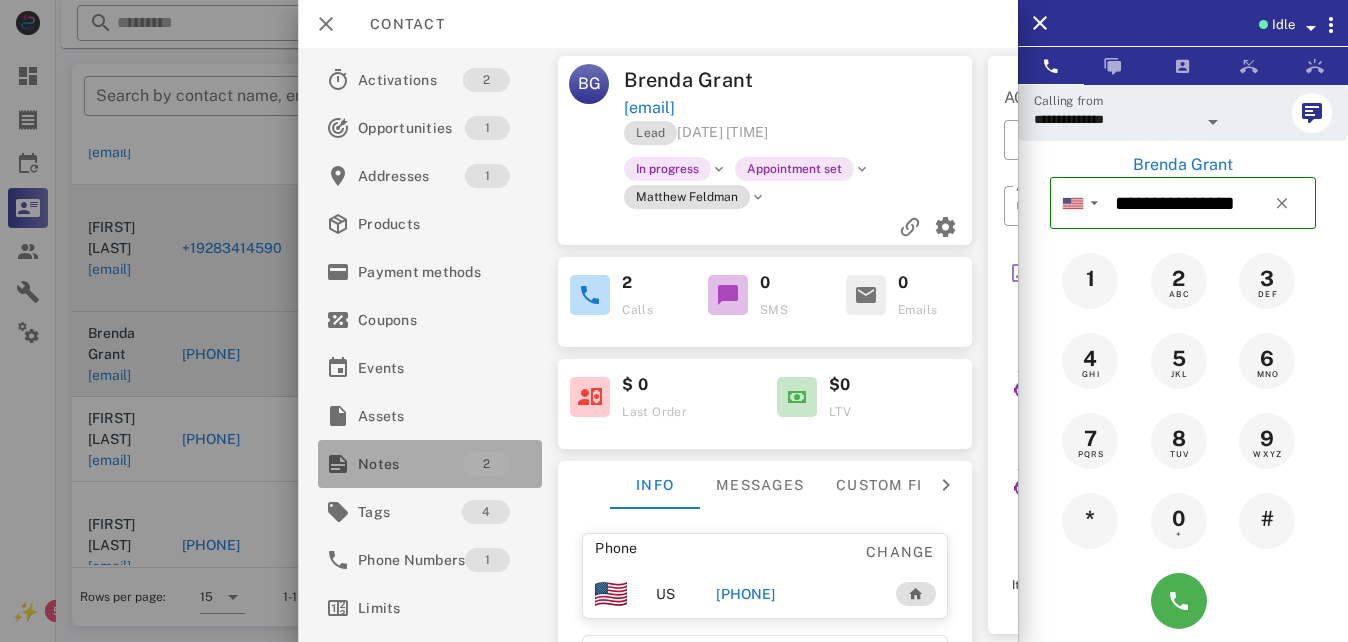 drag, startPoint x: 382, startPoint y: 465, endPoint x: 703, endPoint y: 328, distance: 349.0129 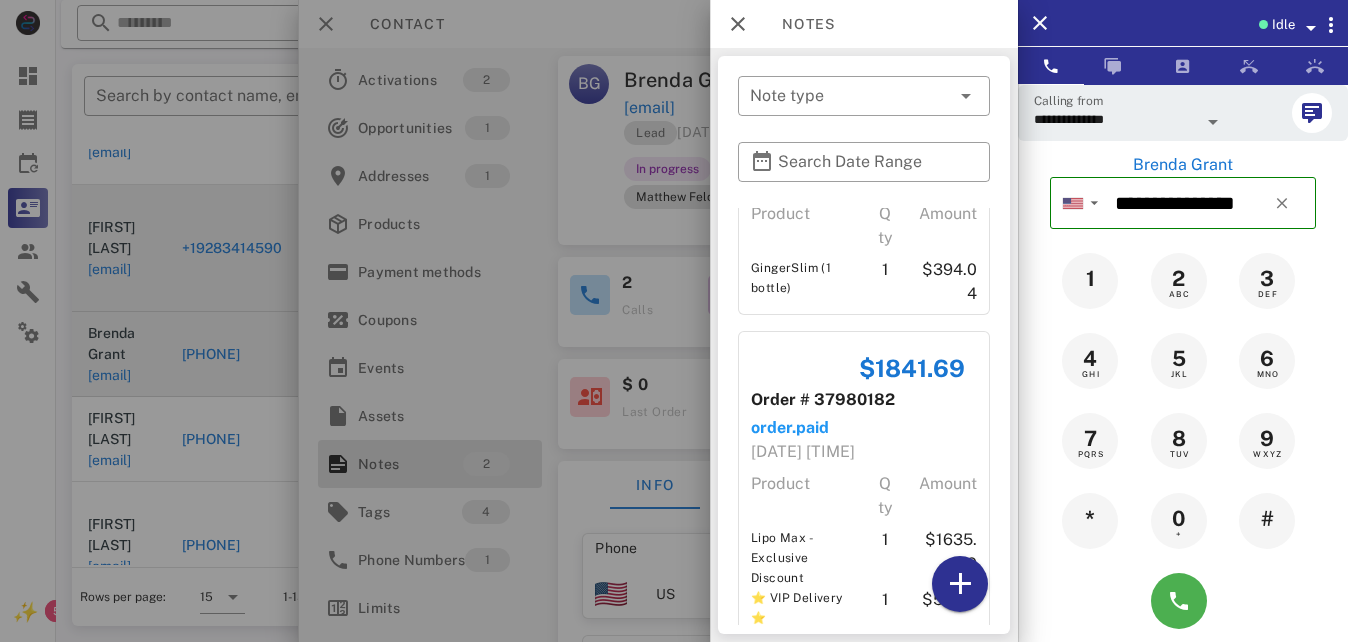 scroll, scrollTop: 187, scrollLeft: 0, axis: vertical 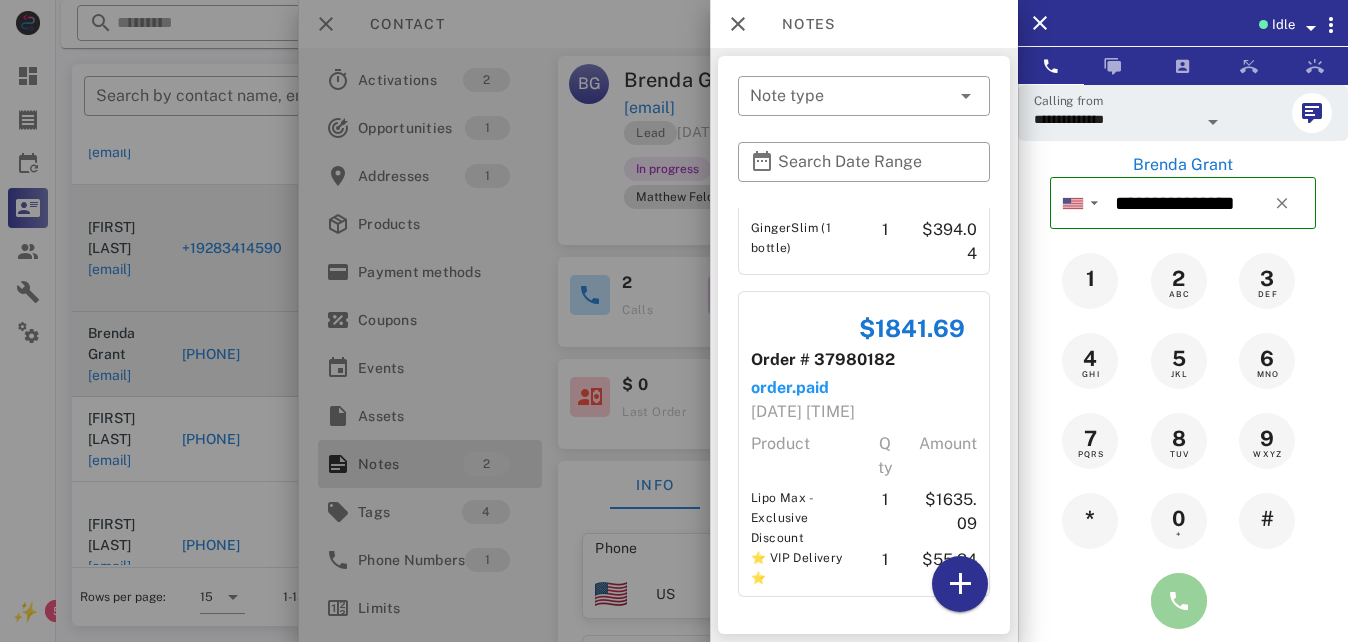 click at bounding box center (1179, 601) 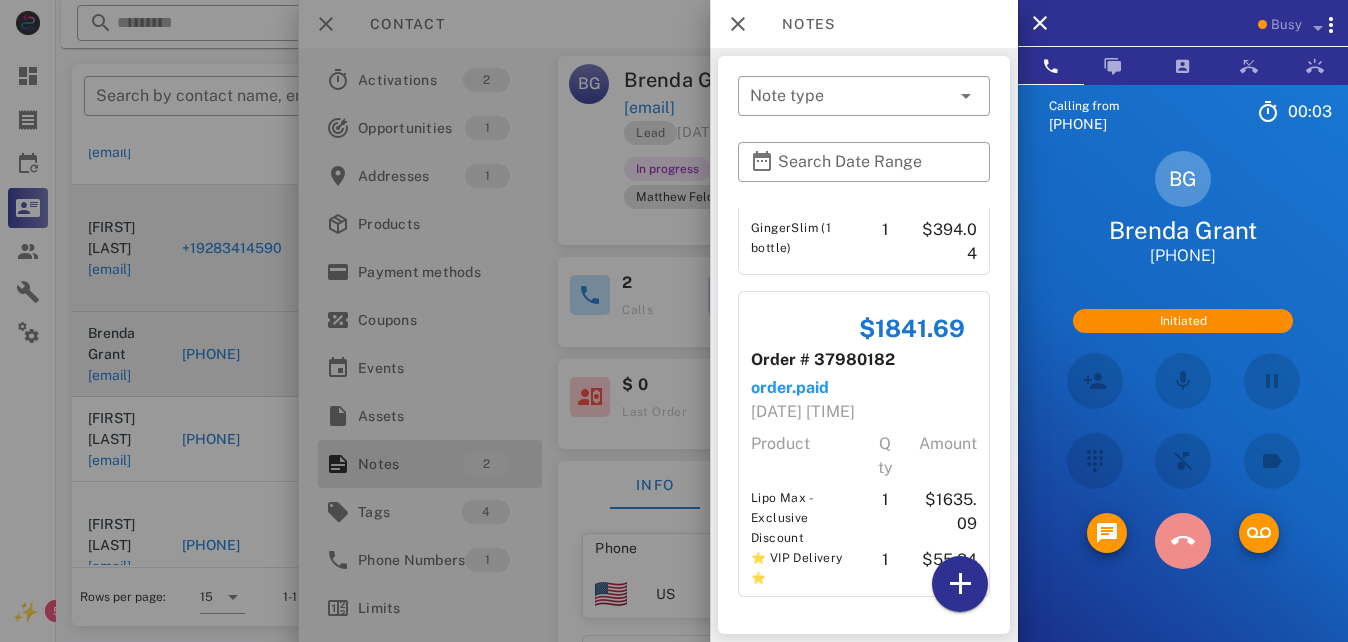 click at bounding box center (1183, 541) 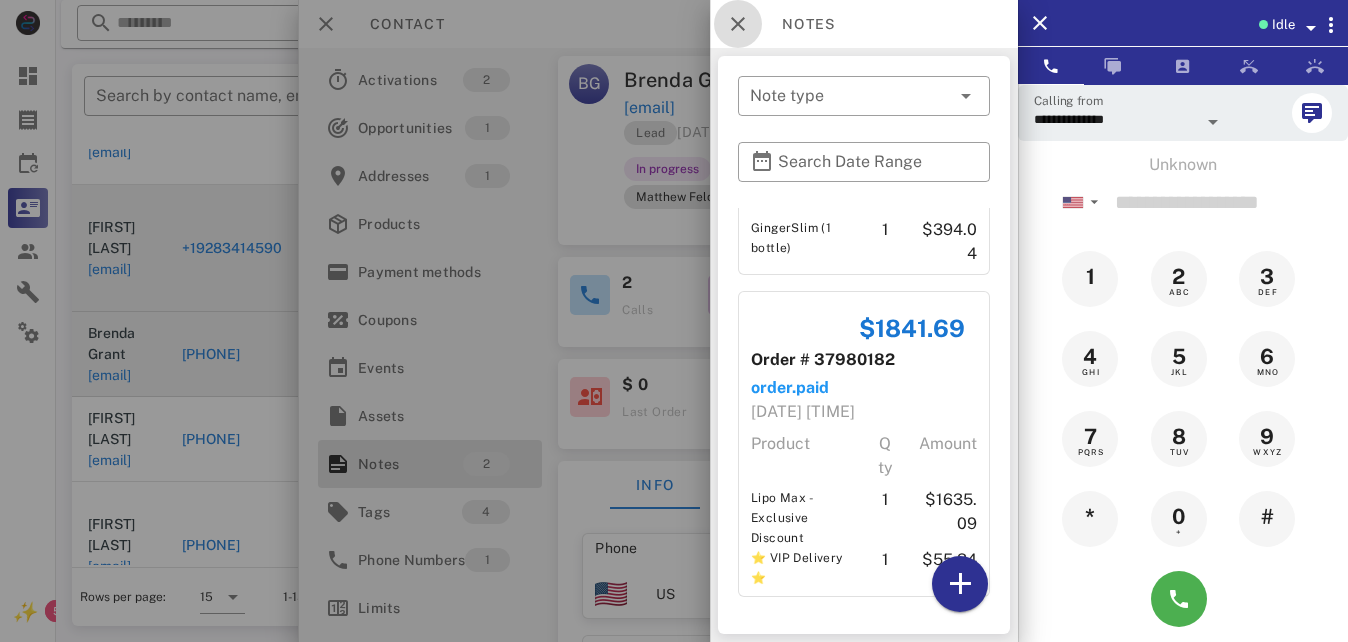 click at bounding box center [738, 24] 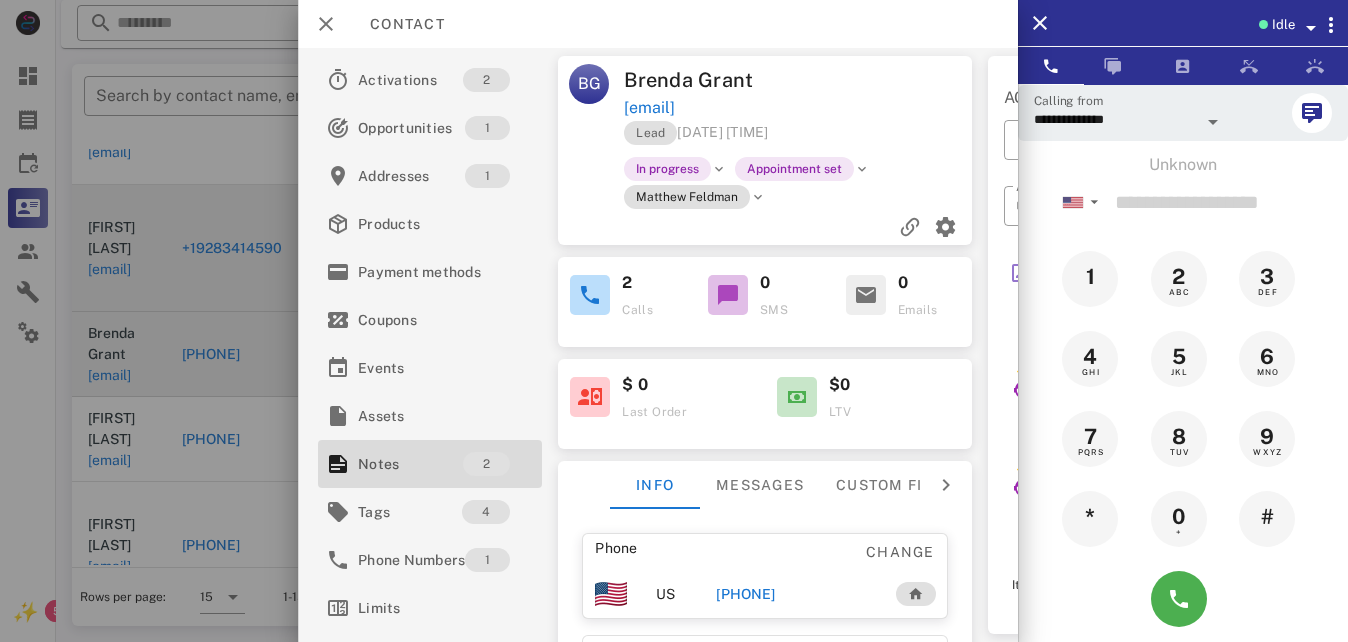 click on "+18652569319" at bounding box center (746, 594) 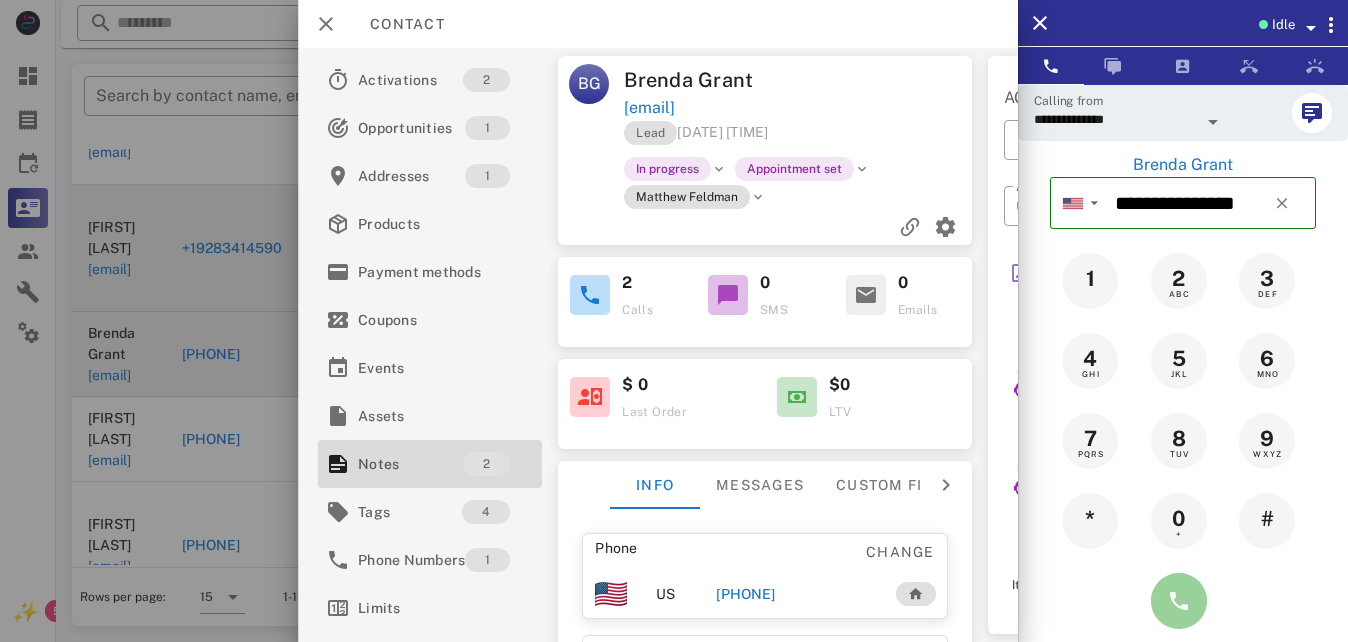 click at bounding box center [1179, 601] 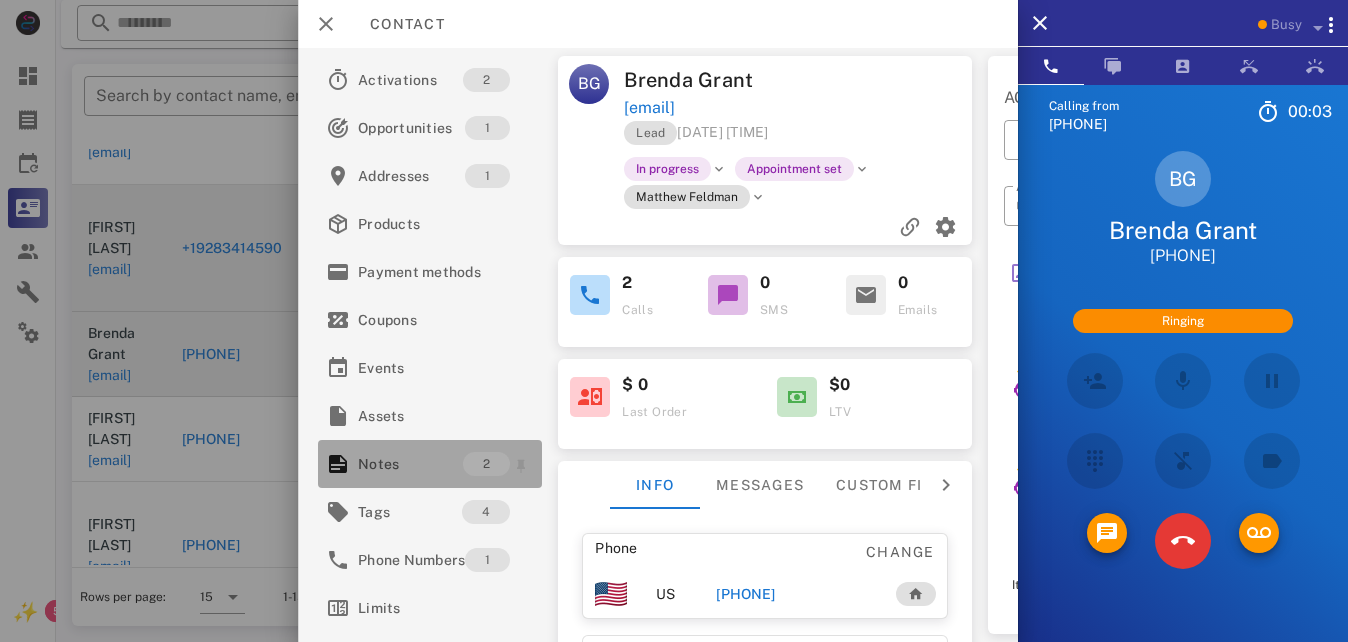 click on "Notes" at bounding box center [410, 464] 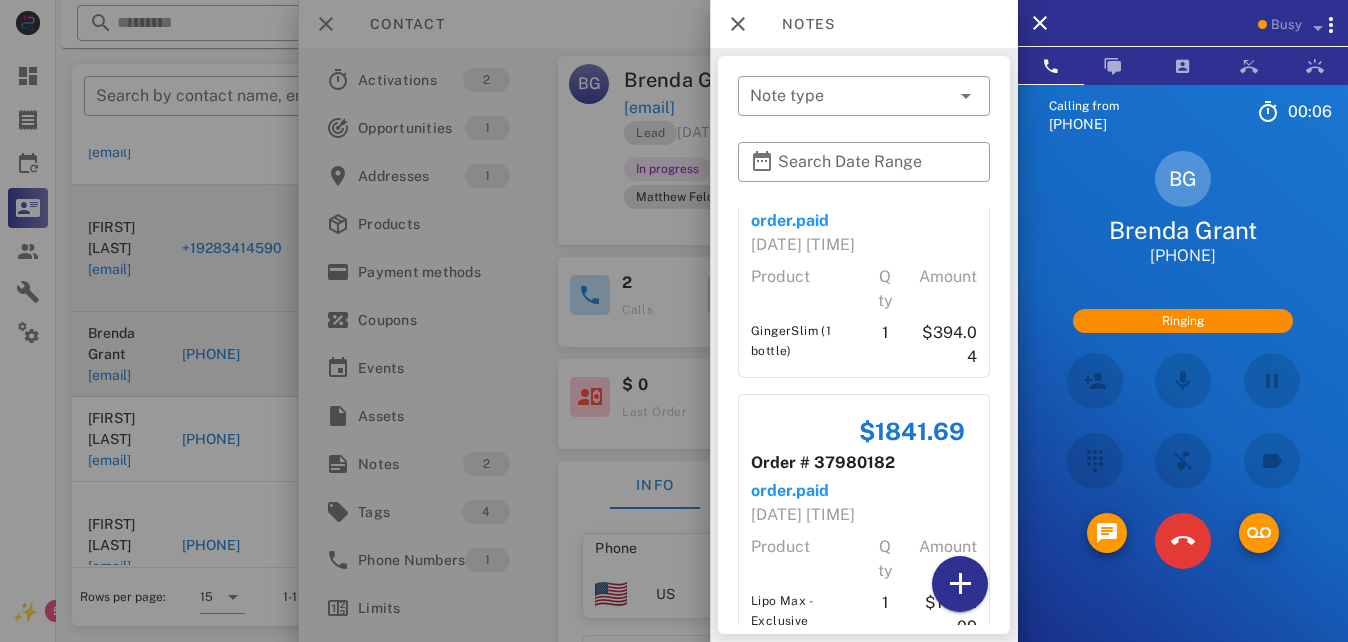 scroll, scrollTop: 0, scrollLeft: 0, axis: both 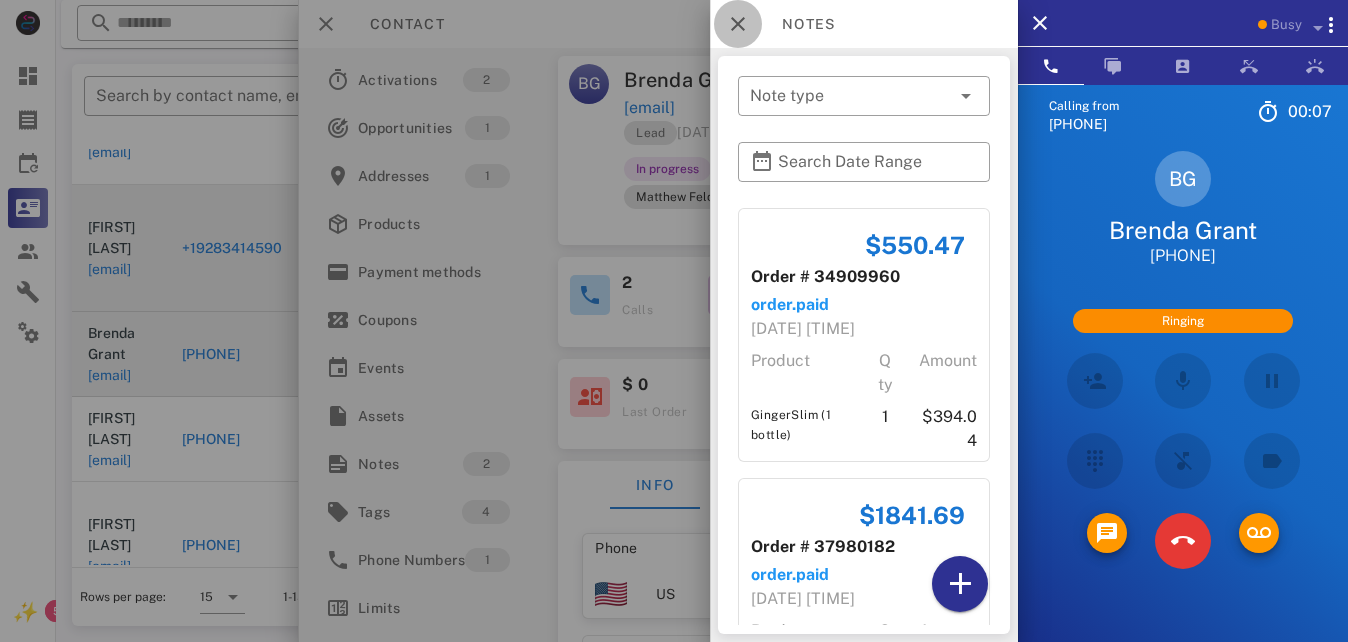 click at bounding box center (738, 24) 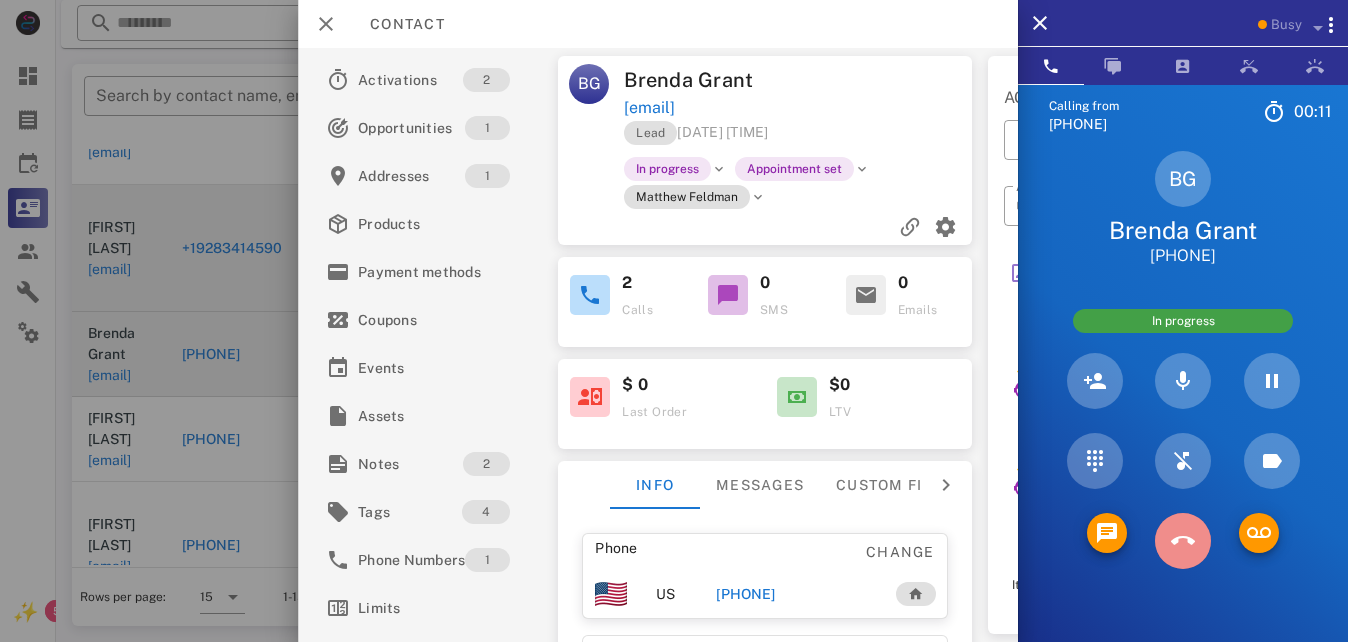 click at bounding box center (1183, 541) 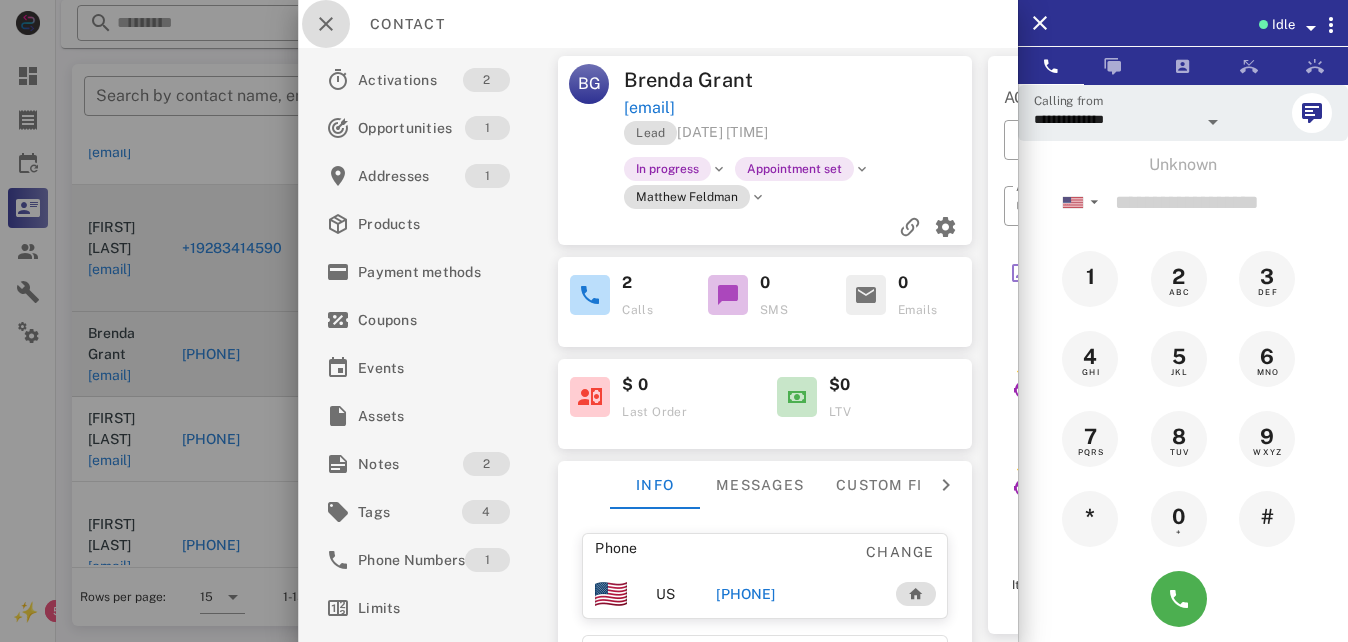 click at bounding box center (326, 24) 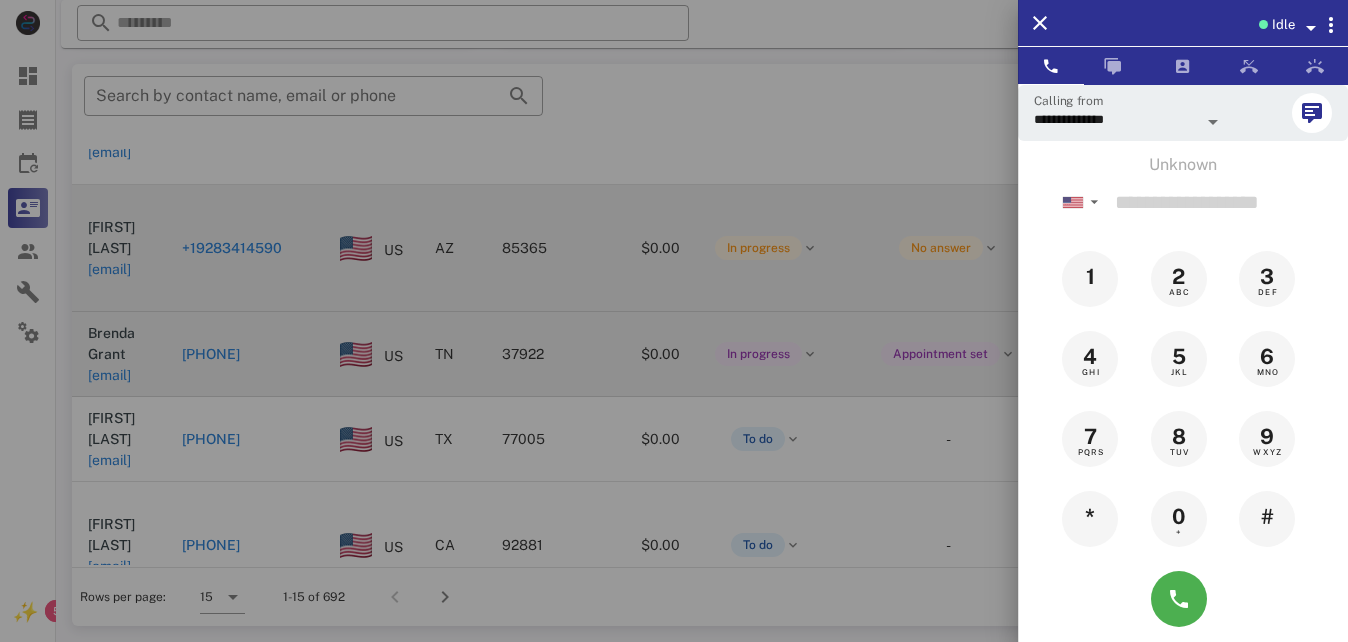 click at bounding box center [674, 321] 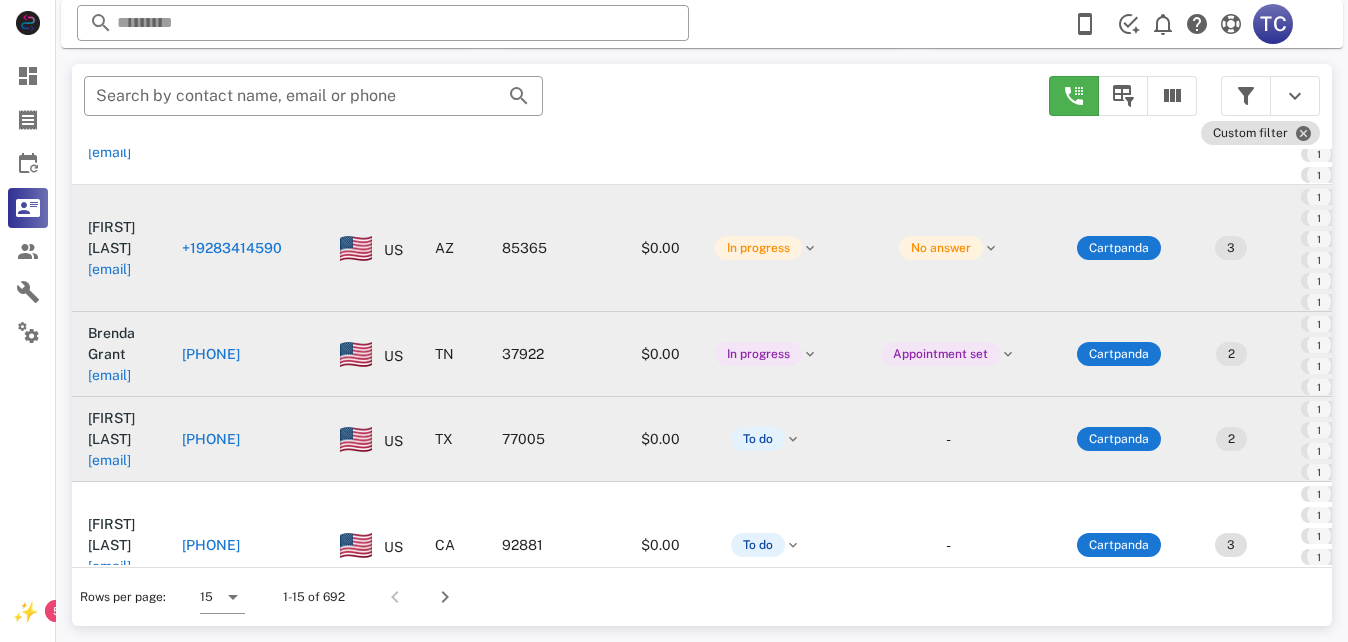 click on "+17135017914" at bounding box center (245, 439) 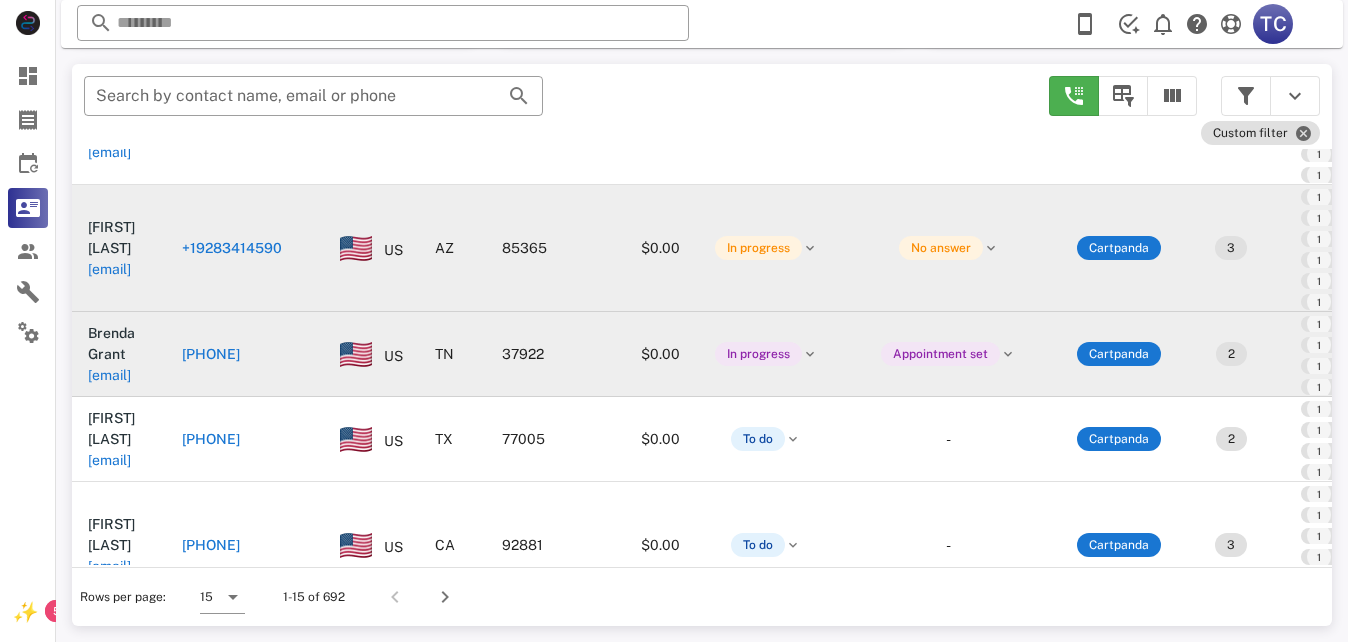 click on "+17135017914" at bounding box center [211, 439] 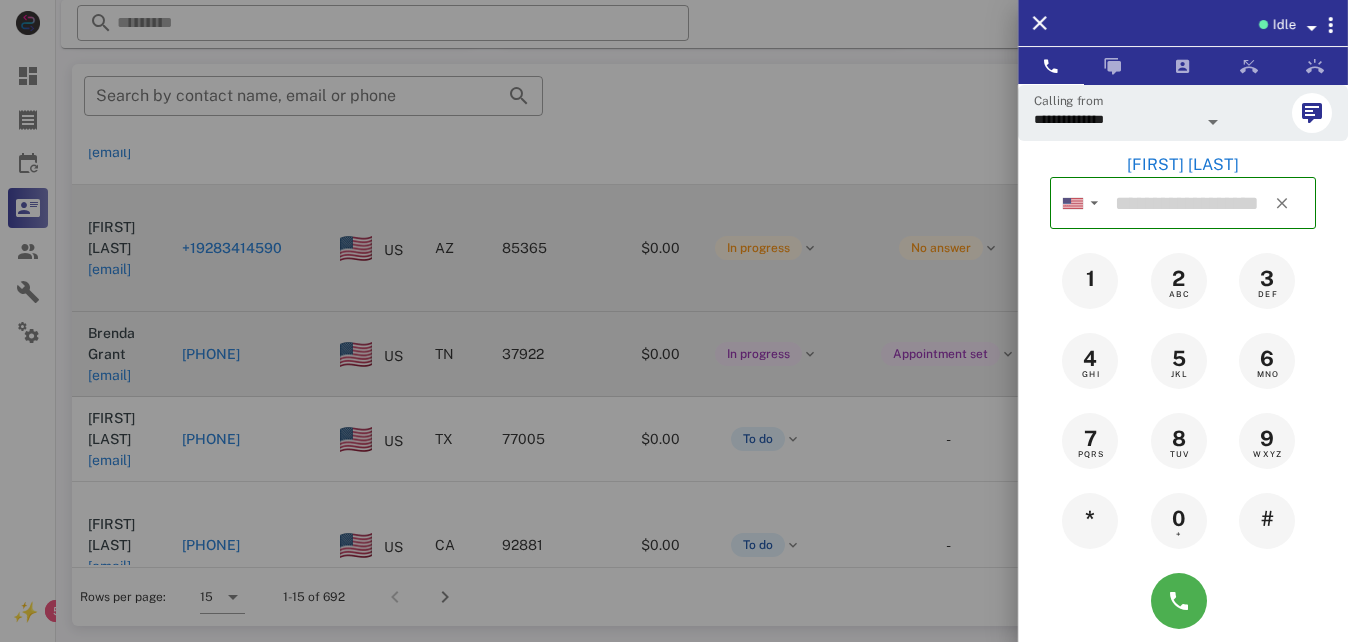 type on "**********" 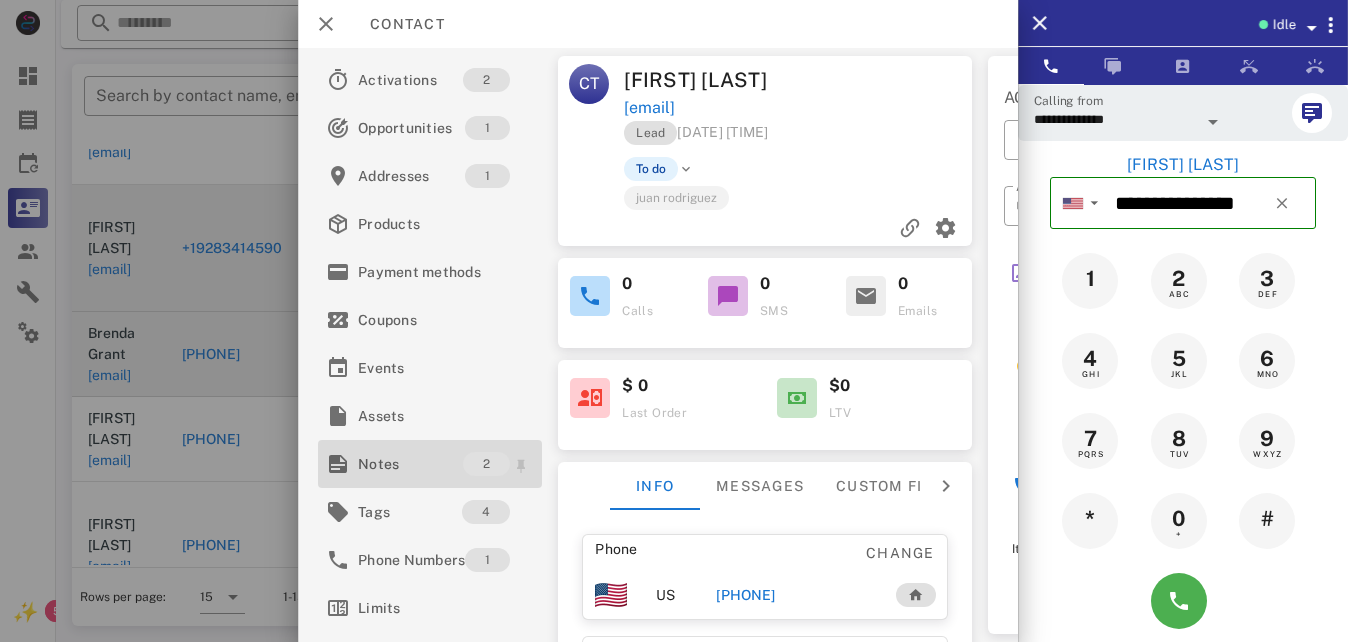 click on "Notes" at bounding box center (410, 464) 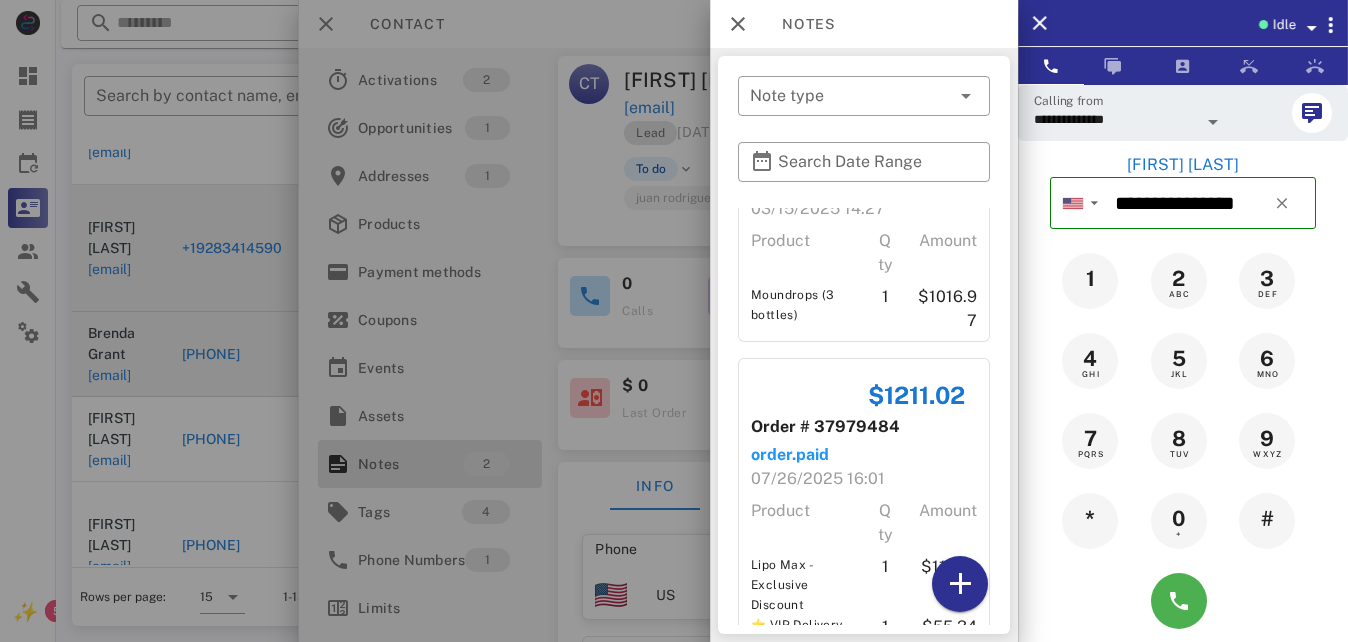 scroll, scrollTop: 187, scrollLeft: 0, axis: vertical 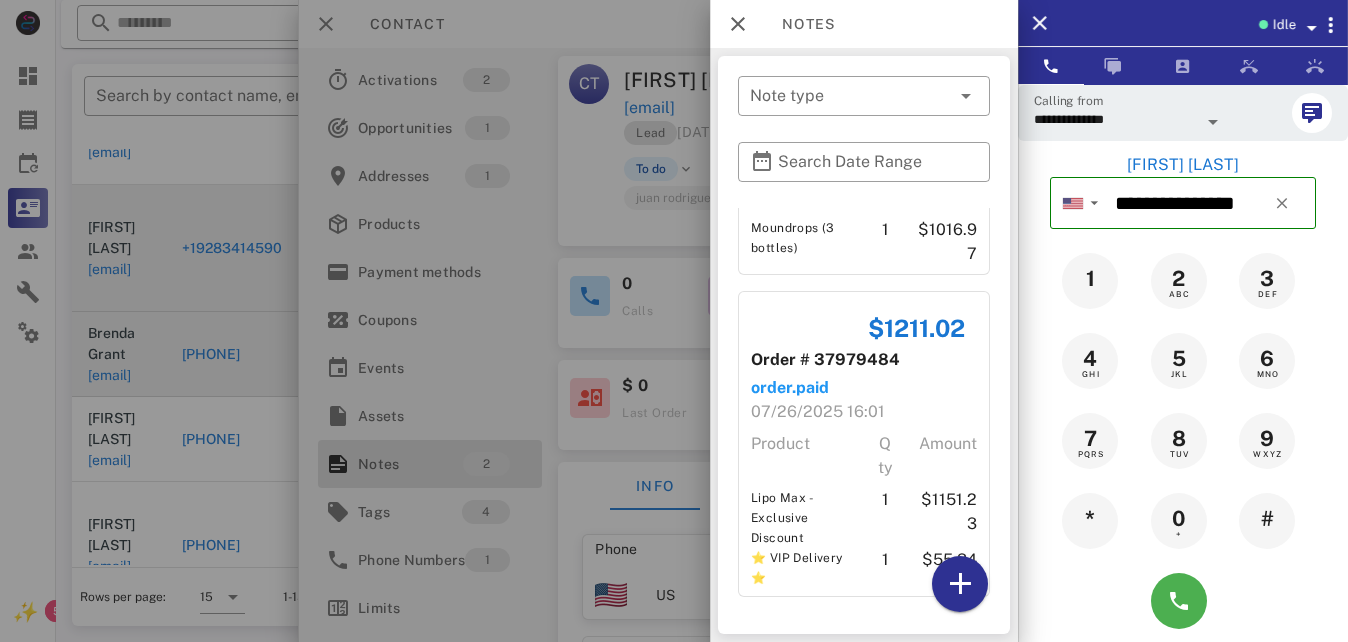 click at bounding box center [1183, 601] 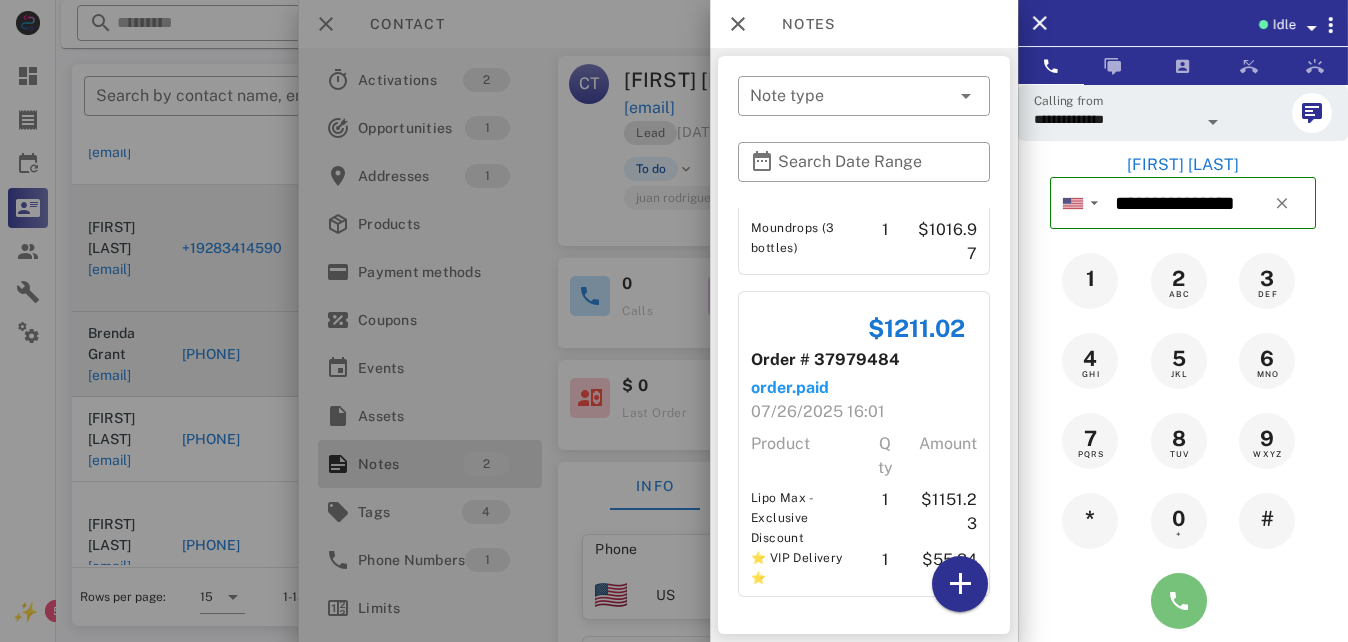 click at bounding box center (1179, 601) 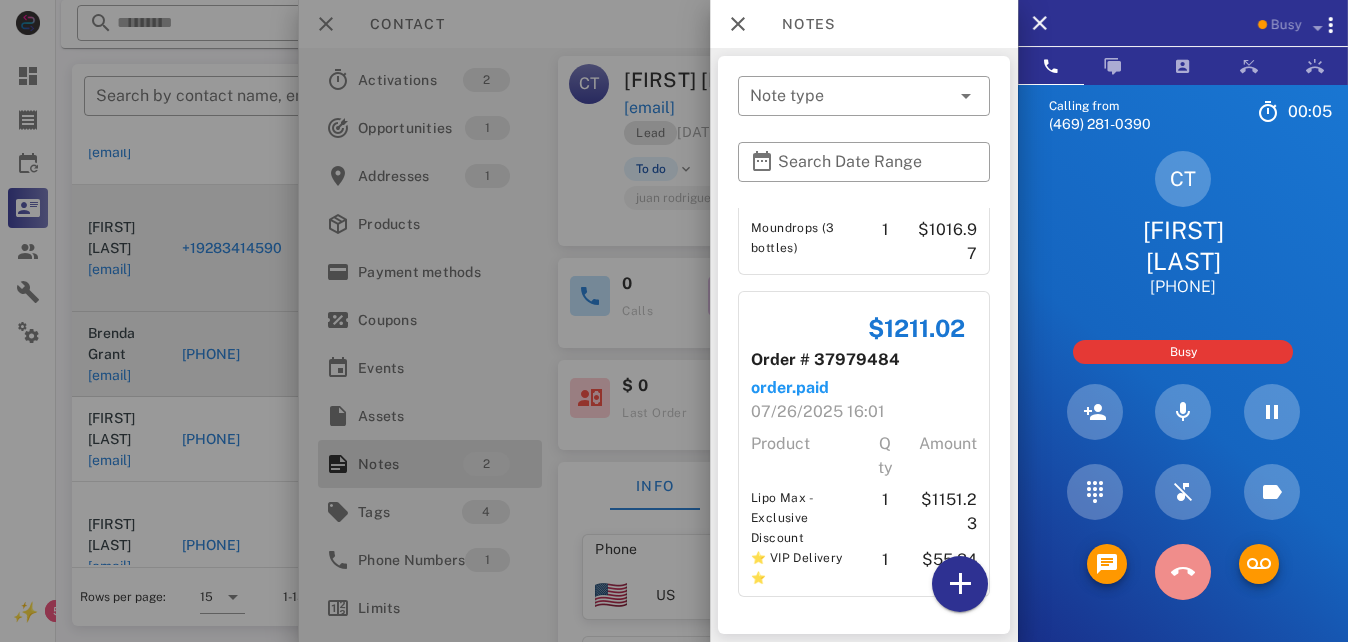 click at bounding box center [1183, 572] 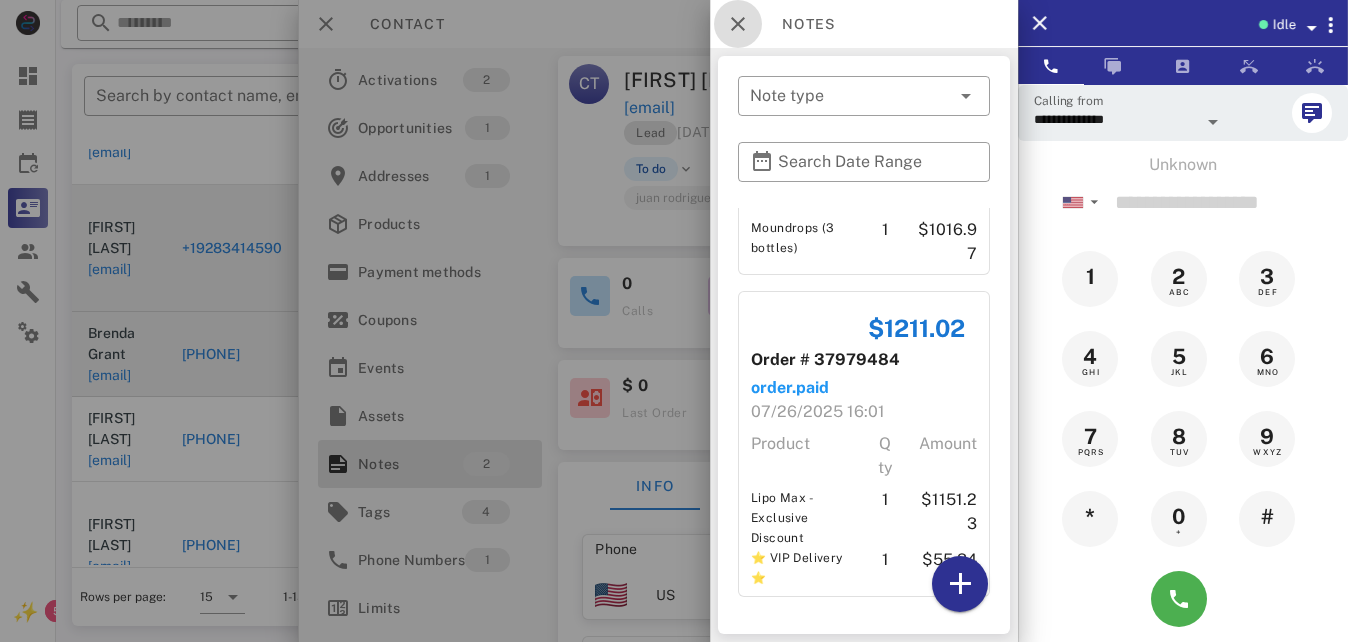 click at bounding box center [738, 24] 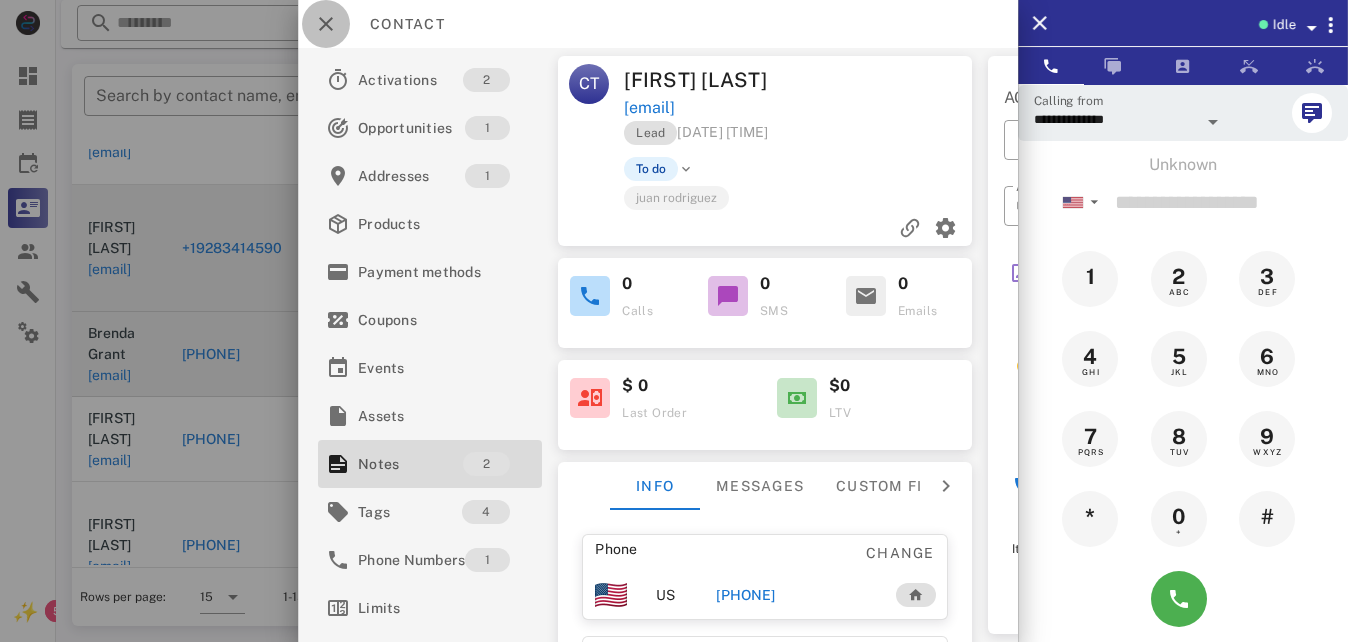 click at bounding box center [326, 24] 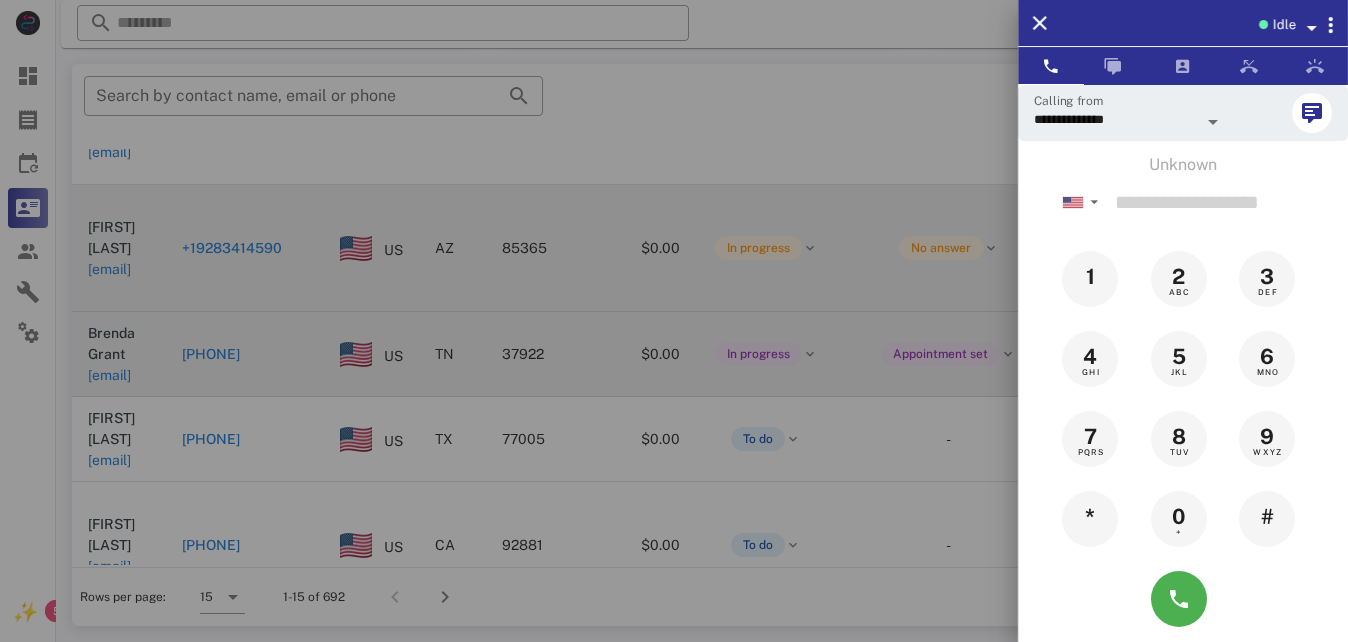 click at bounding box center [674, 321] 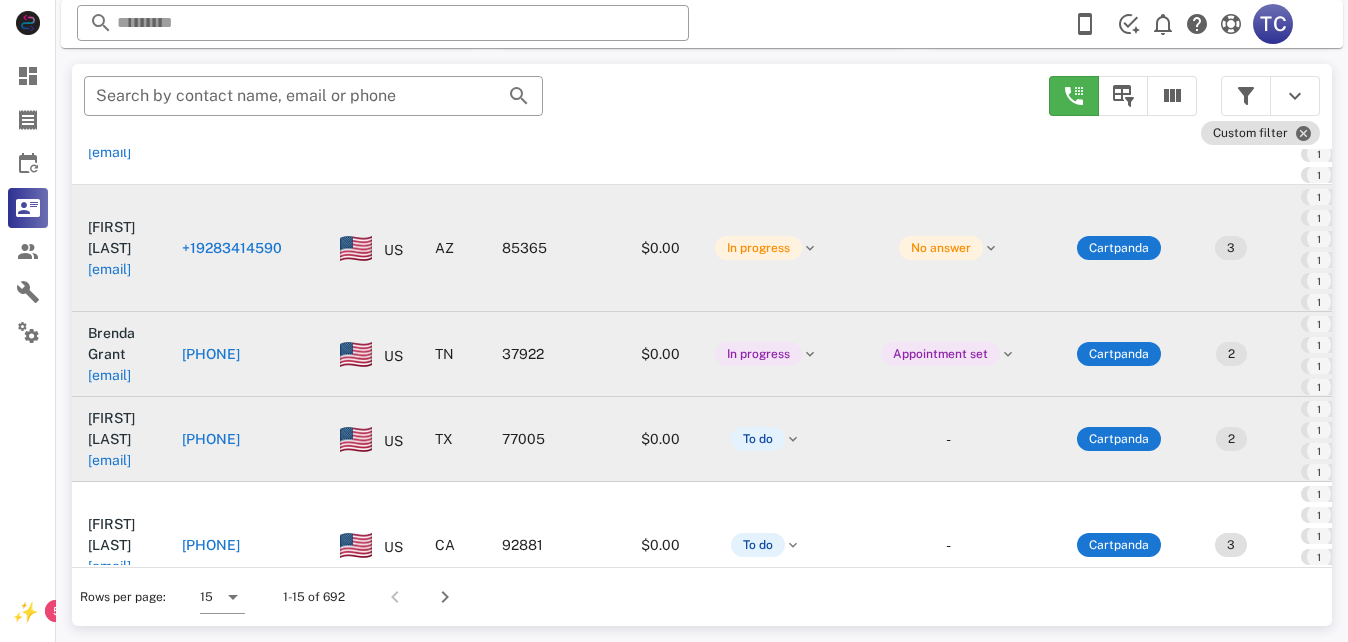click on "+17135017914" at bounding box center (211, 439) 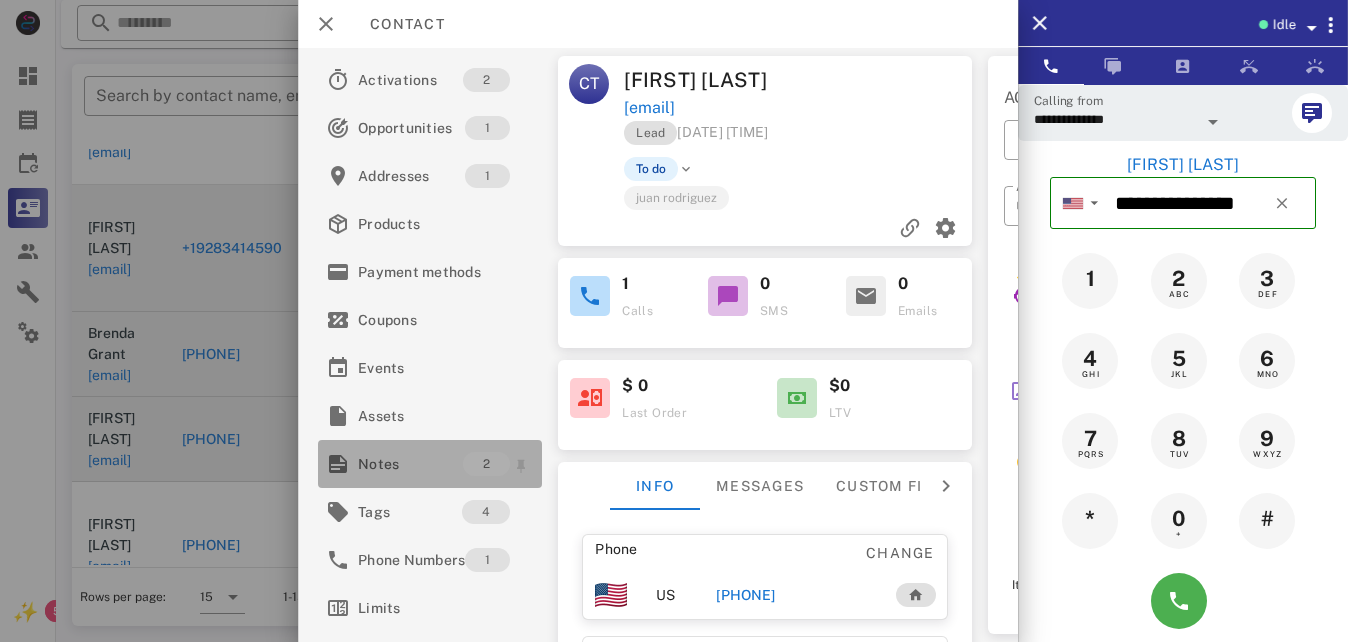 click on "Notes" at bounding box center [410, 464] 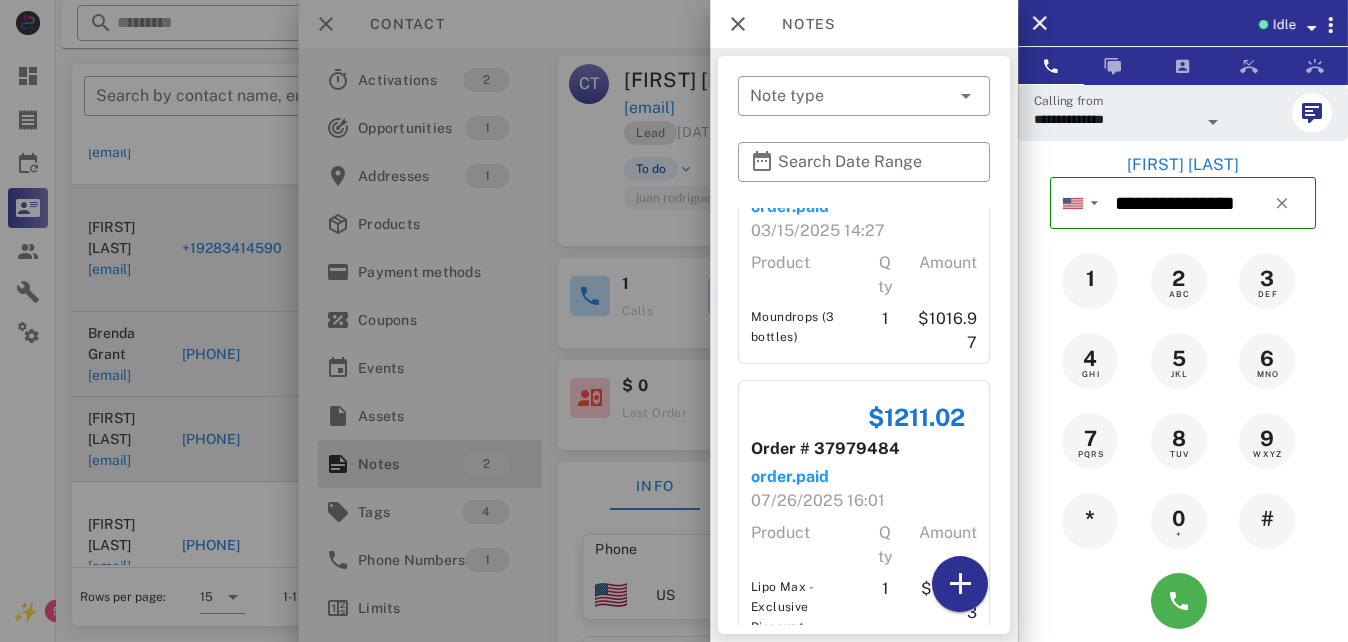 scroll, scrollTop: 187, scrollLeft: 0, axis: vertical 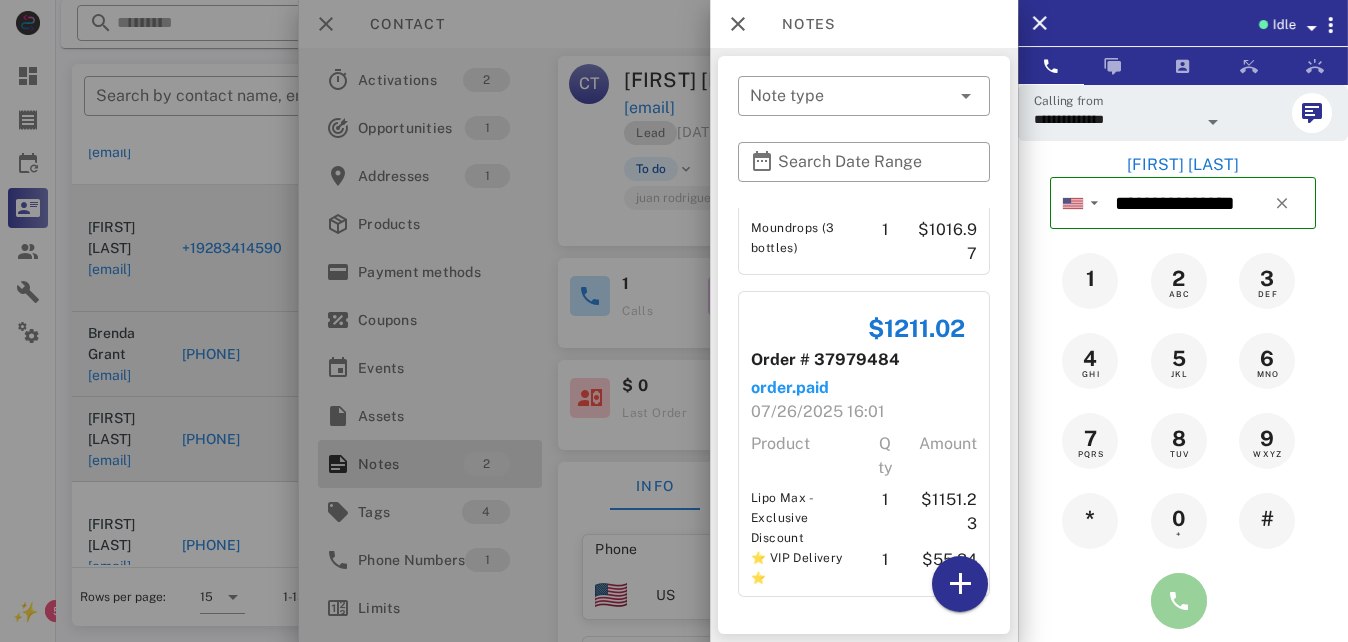 click at bounding box center (1179, 601) 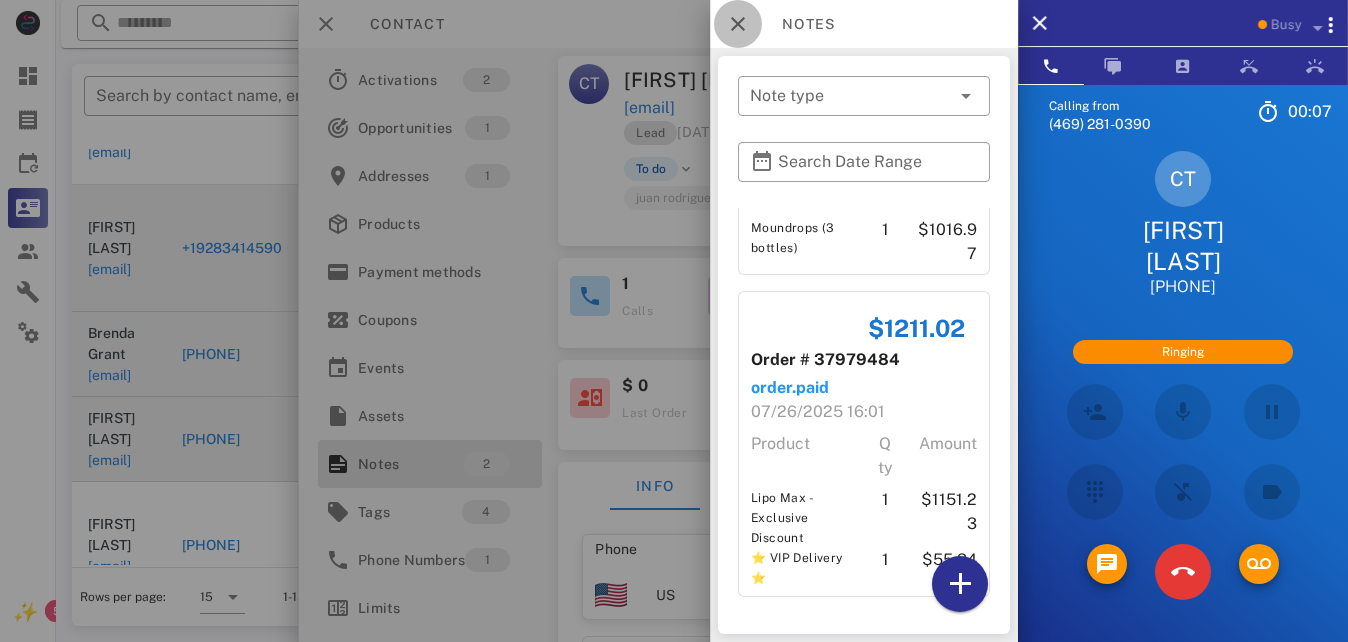 click at bounding box center (738, 24) 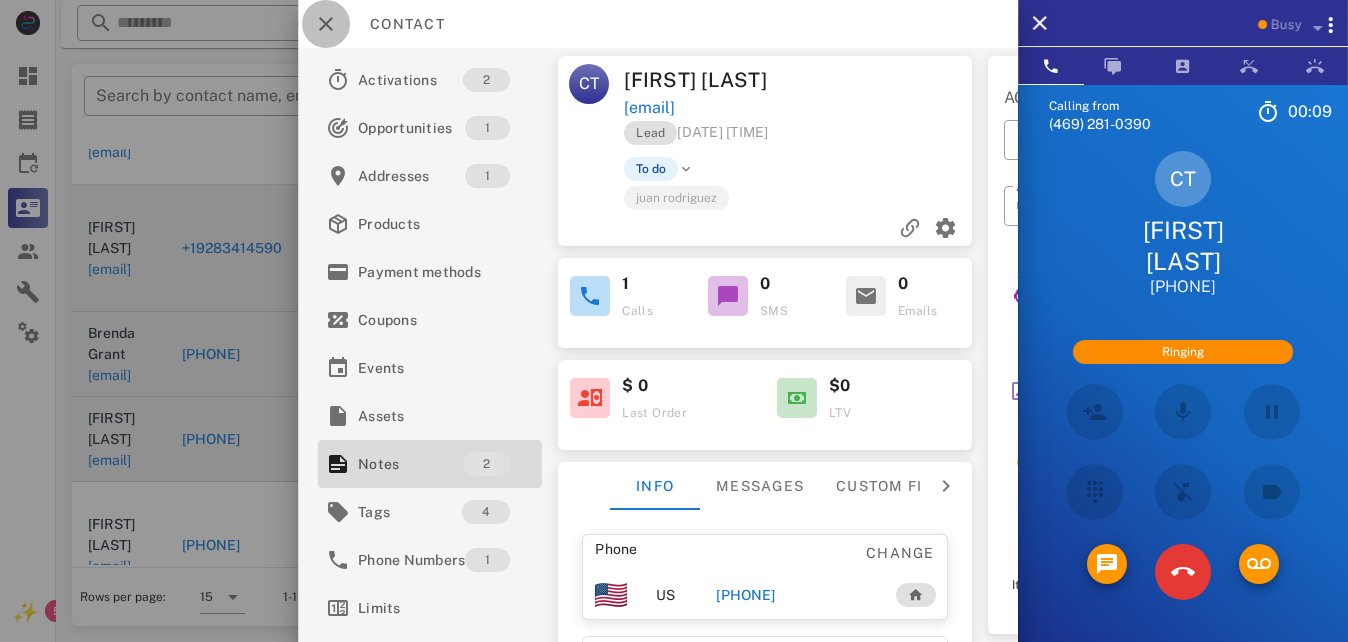 click at bounding box center [326, 24] 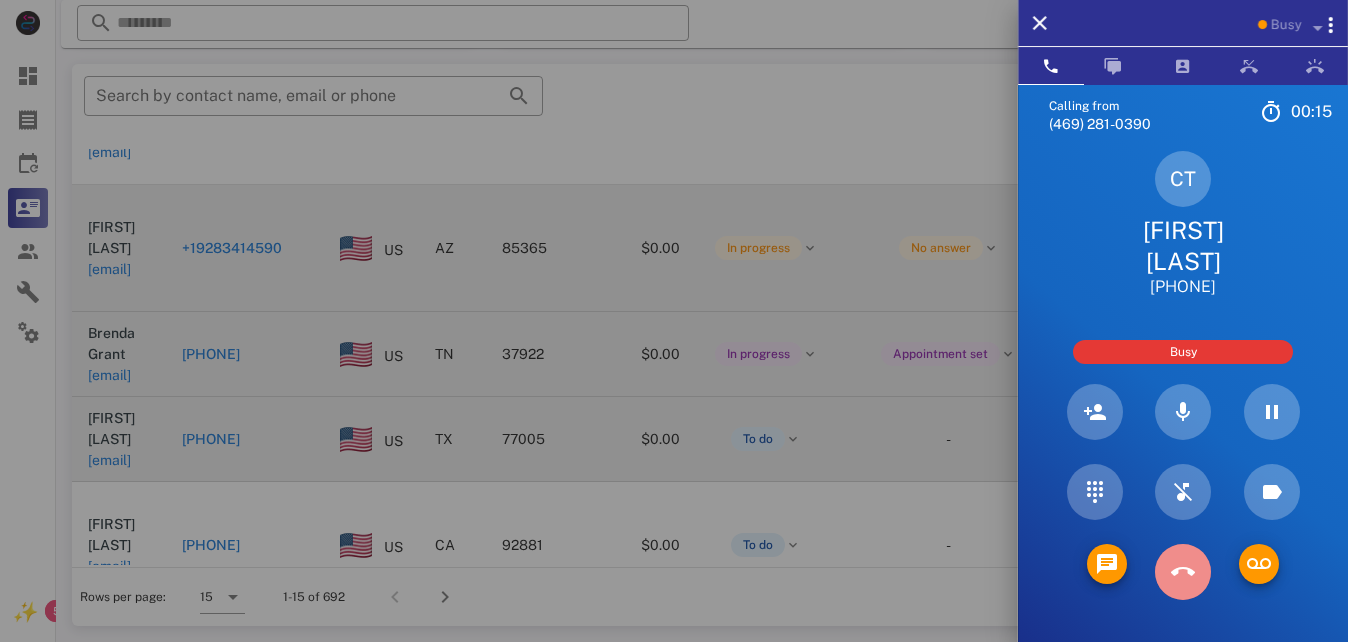 click at bounding box center (1183, 572) 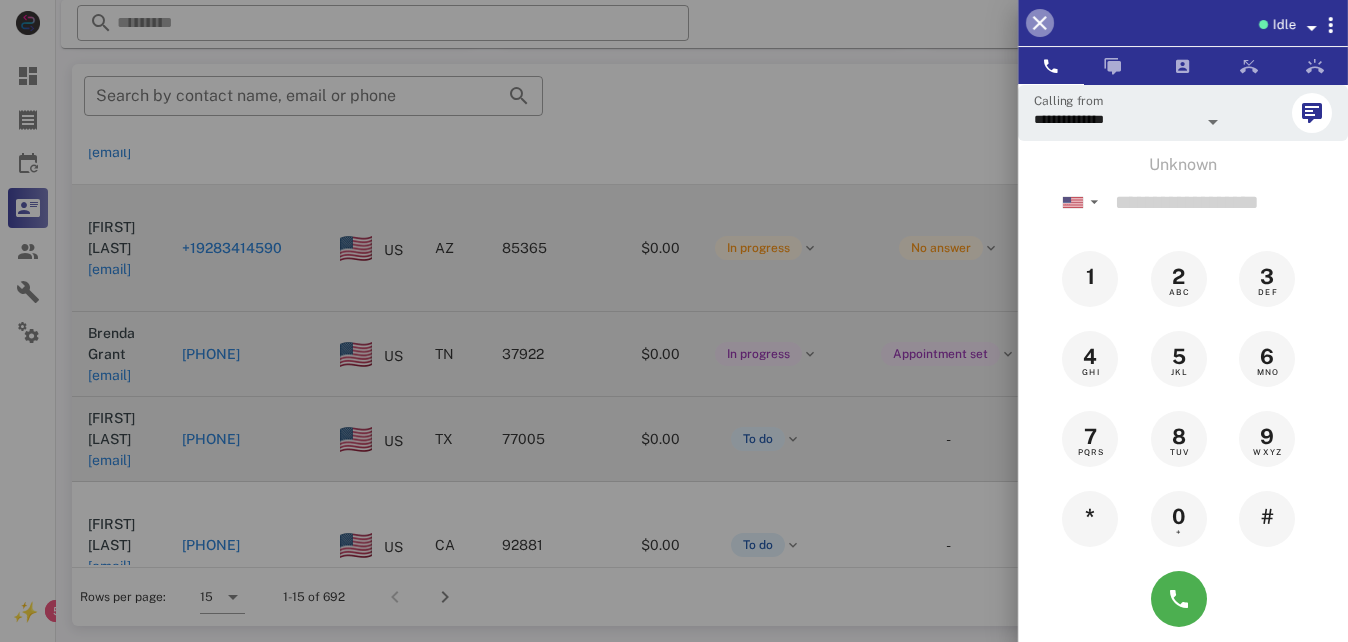 click at bounding box center (1040, 23) 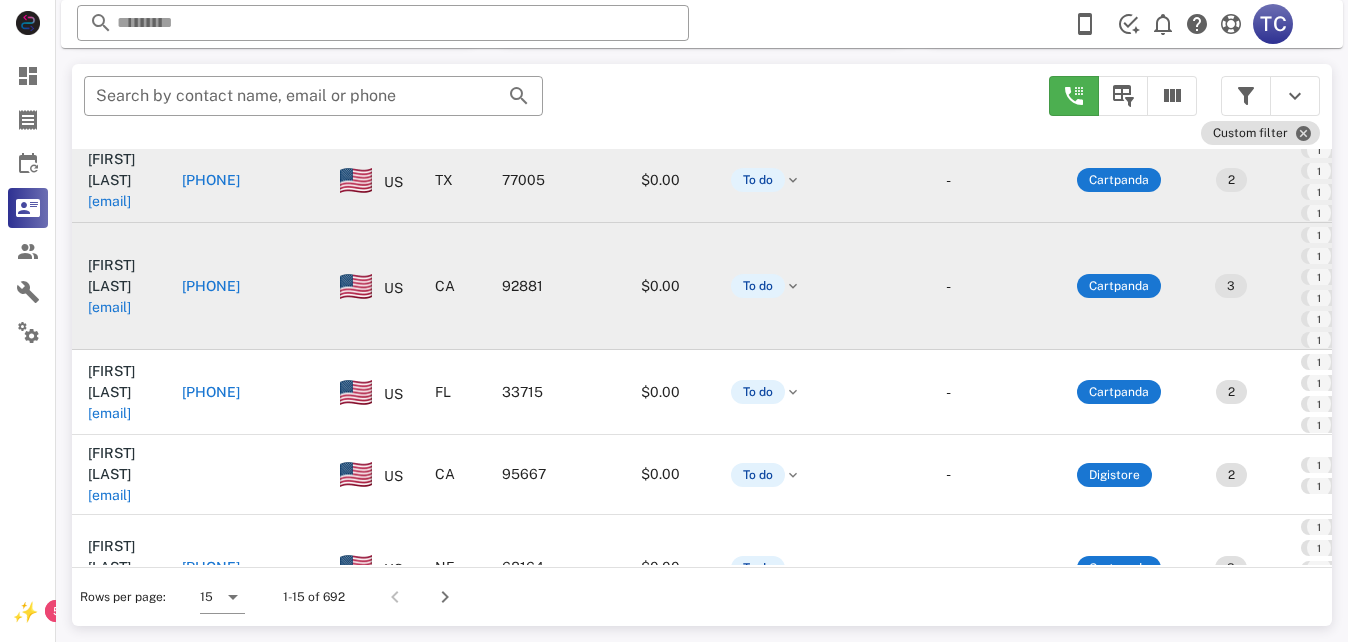 scroll, scrollTop: 1300, scrollLeft: 0, axis: vertical 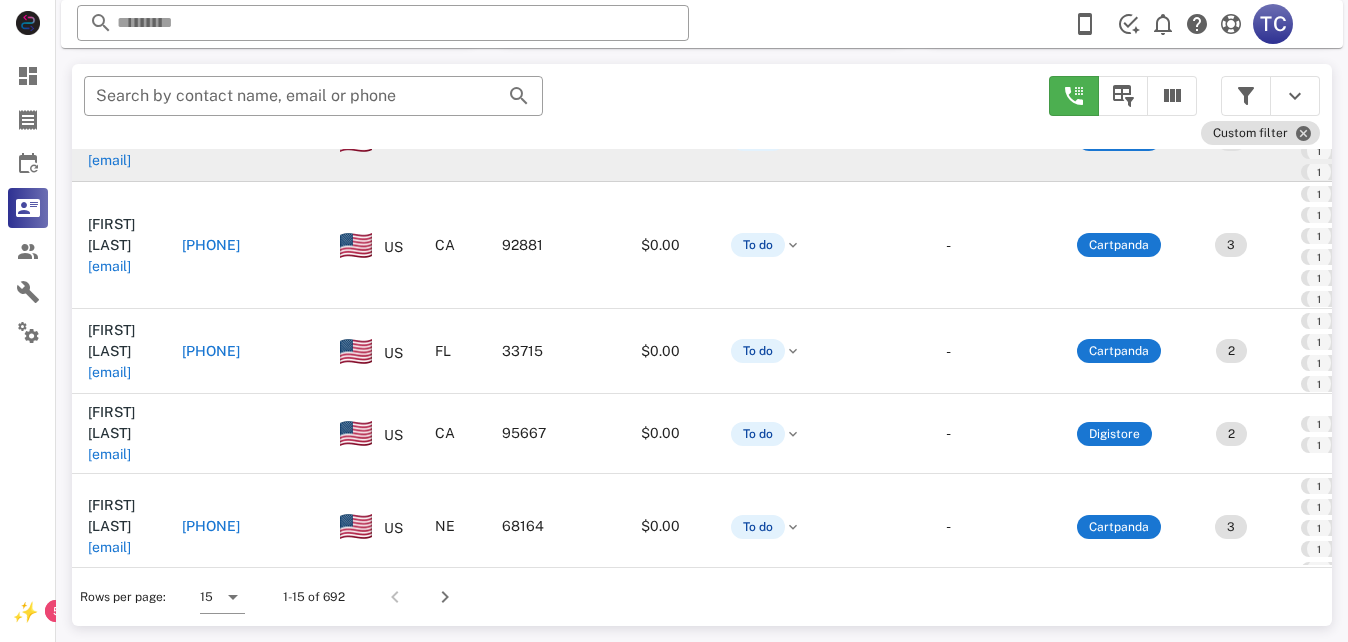 drag, startPoint x: 371, startPoint y: 224, endPoint x: 335, endPoint y: 83, distance: 145.5232 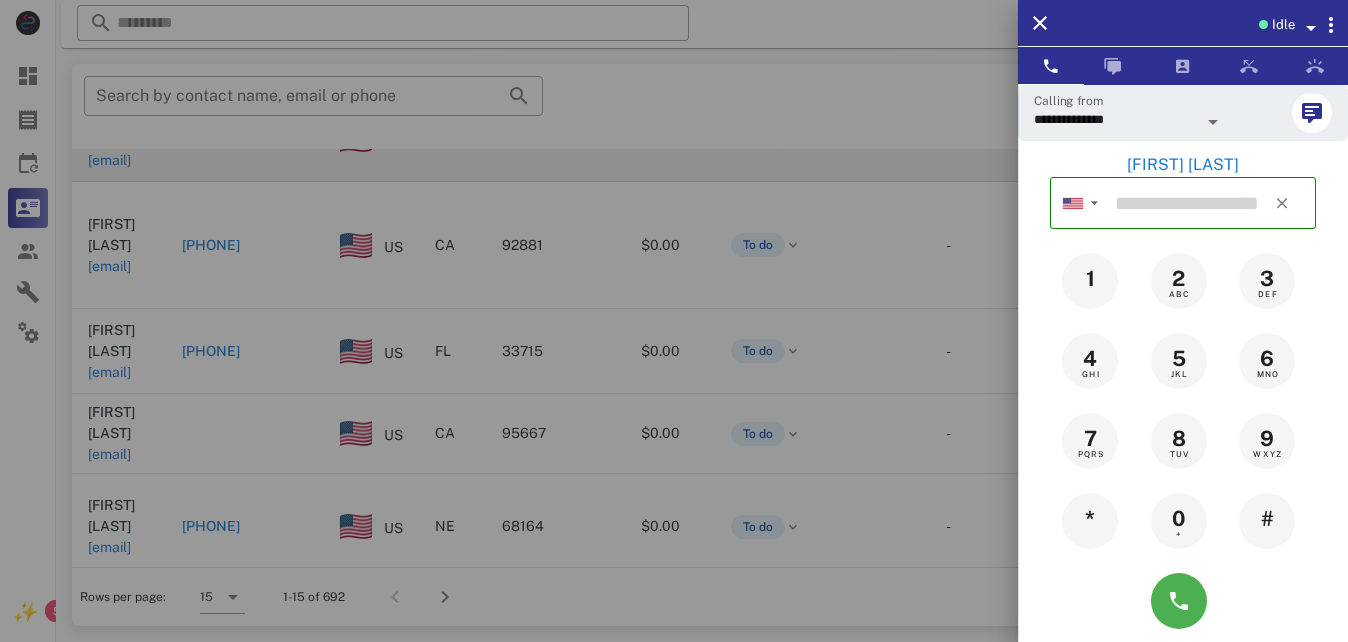 type on "**********" 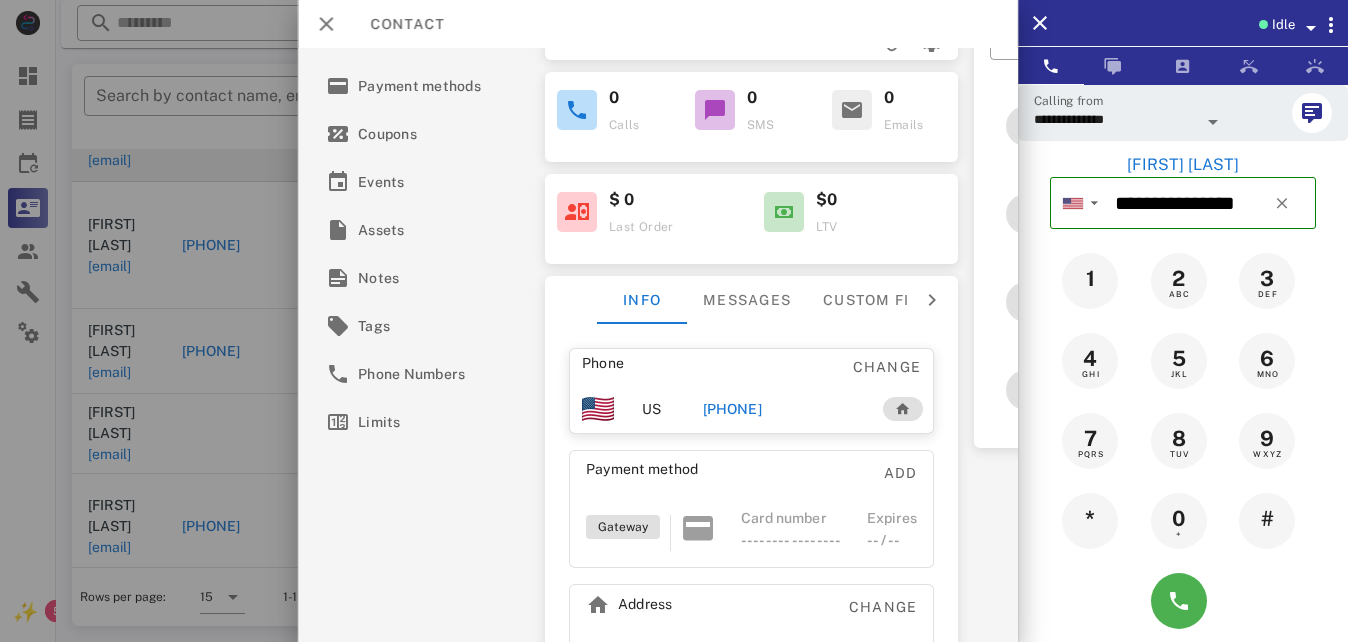 scroll, scrollTop: 90, scrollLeft: 0, axis: vertical 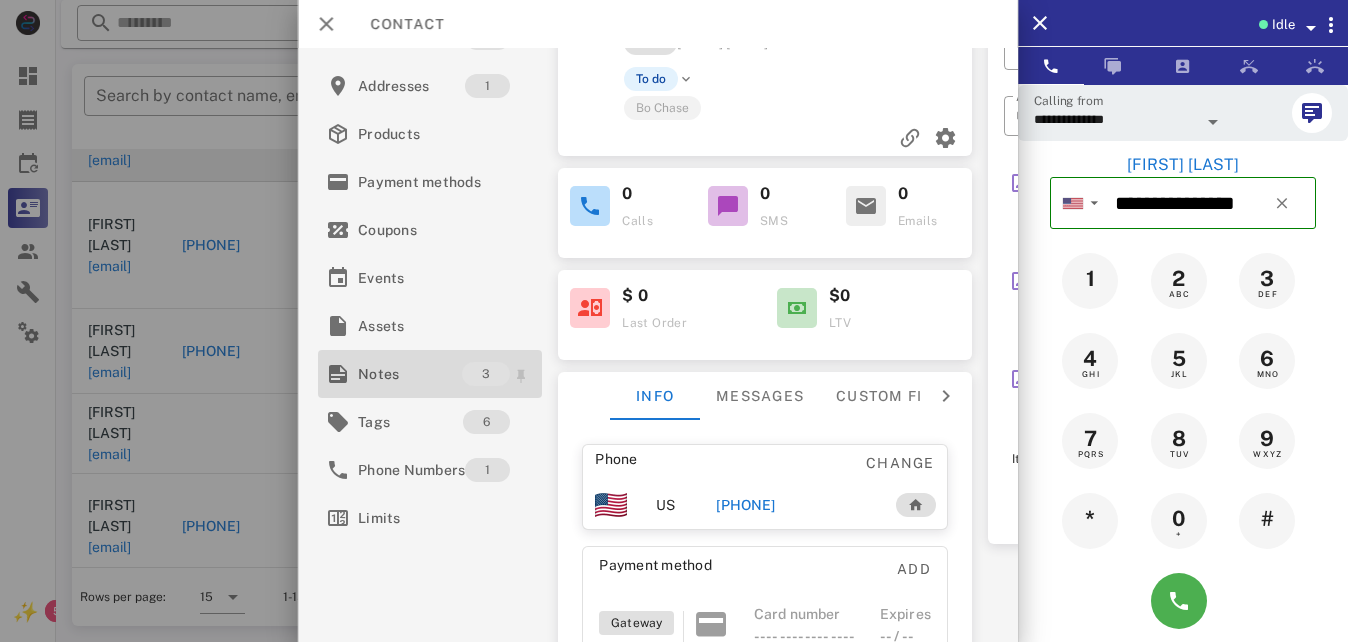 click on "Notes" at bounding box center [410, 374] 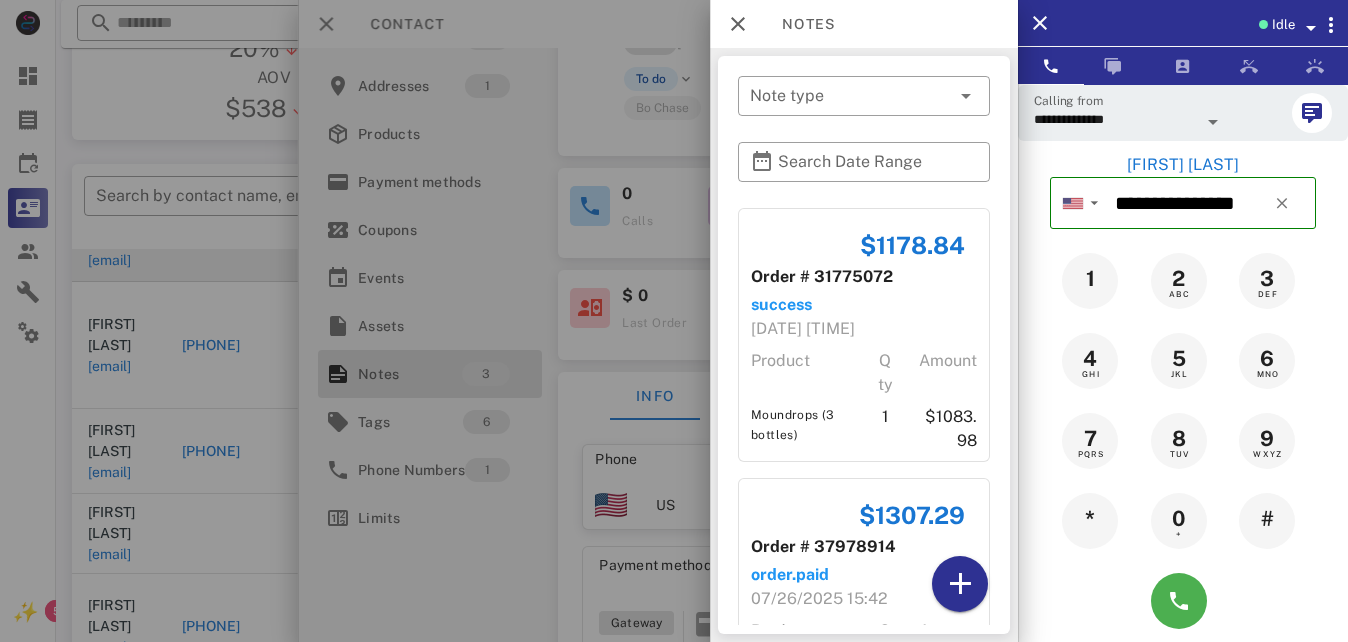 scroll, scrollTop: 380, scrollLeft: 0, axis: vertical 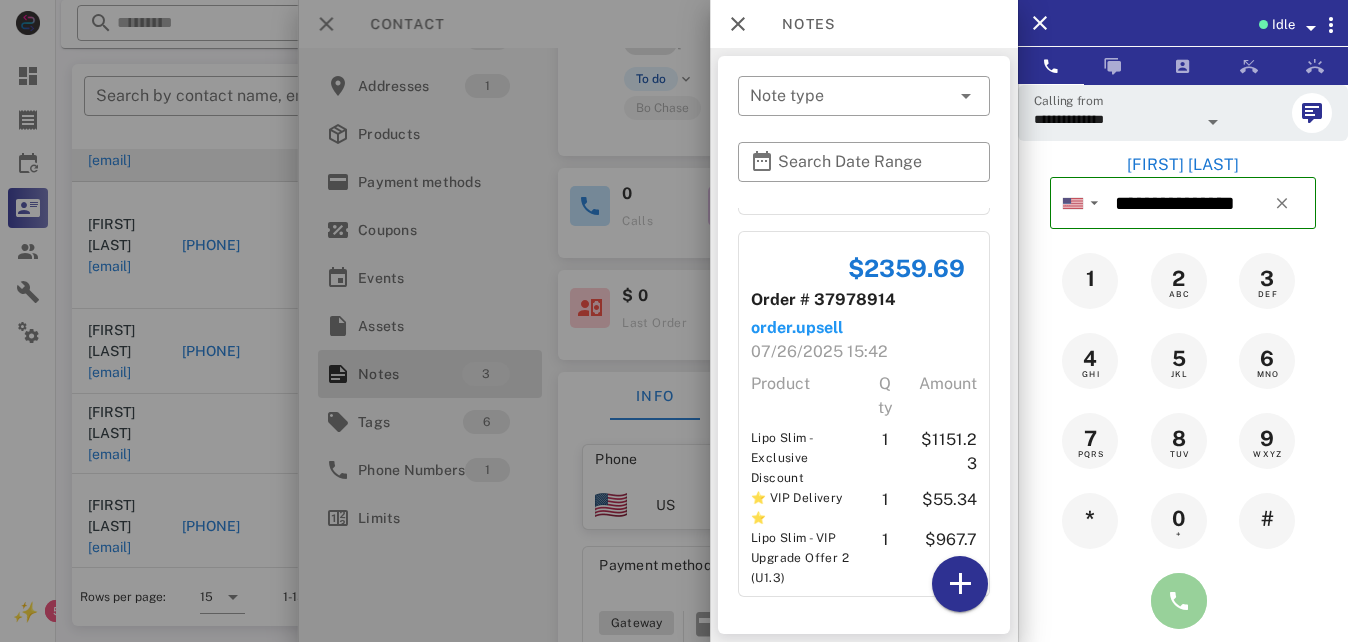 click at bounding box center (1179, 601) 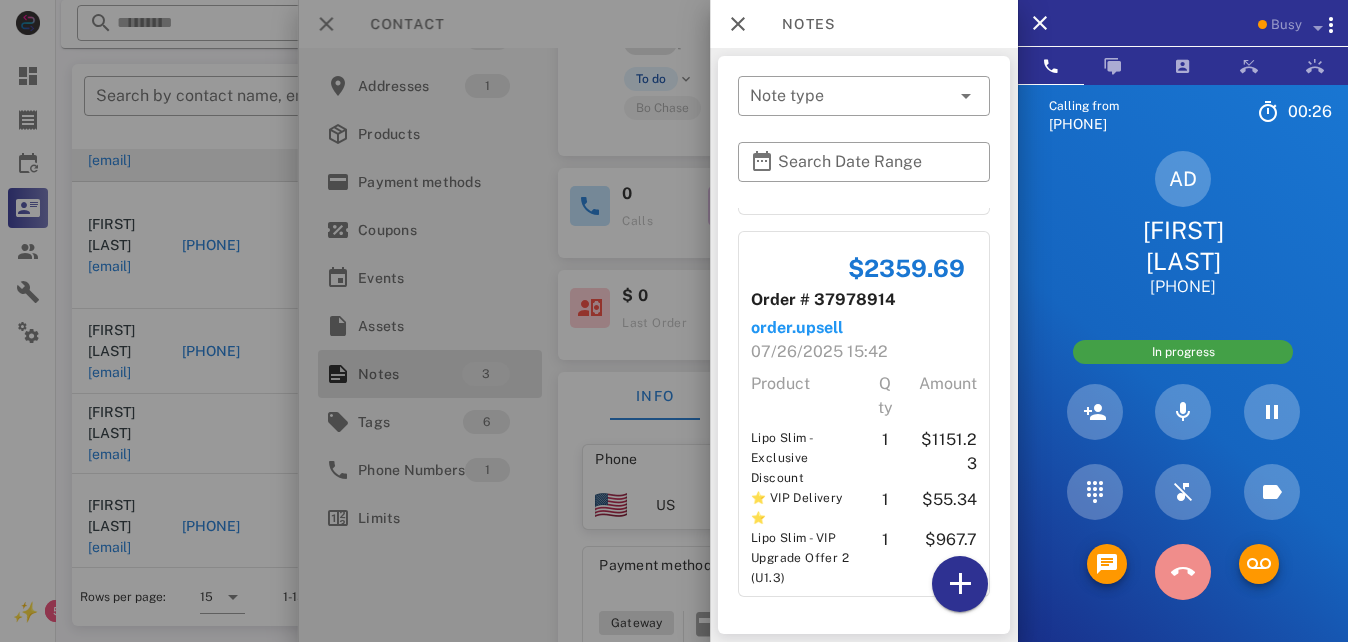 click at bounding box center [1183, 572] 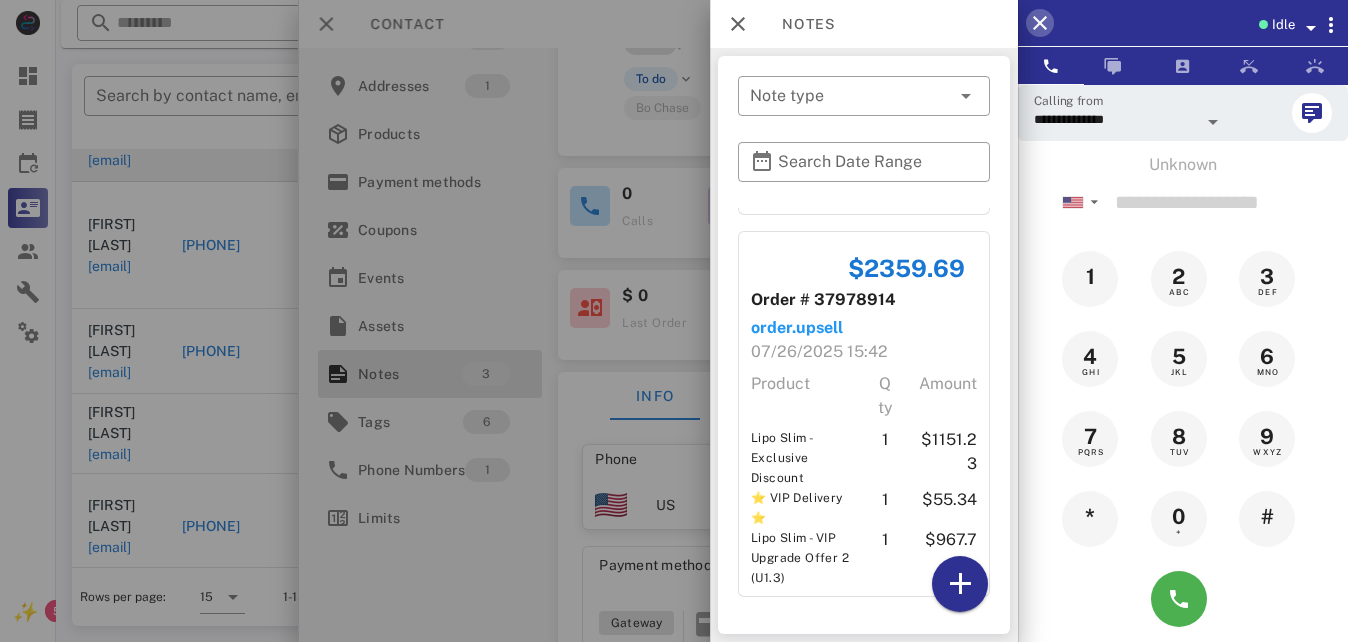 drag, startPoint x: 1039, startPoint y: 21, endPoint x: 975, endPoint y: 4, distance: 66.21933 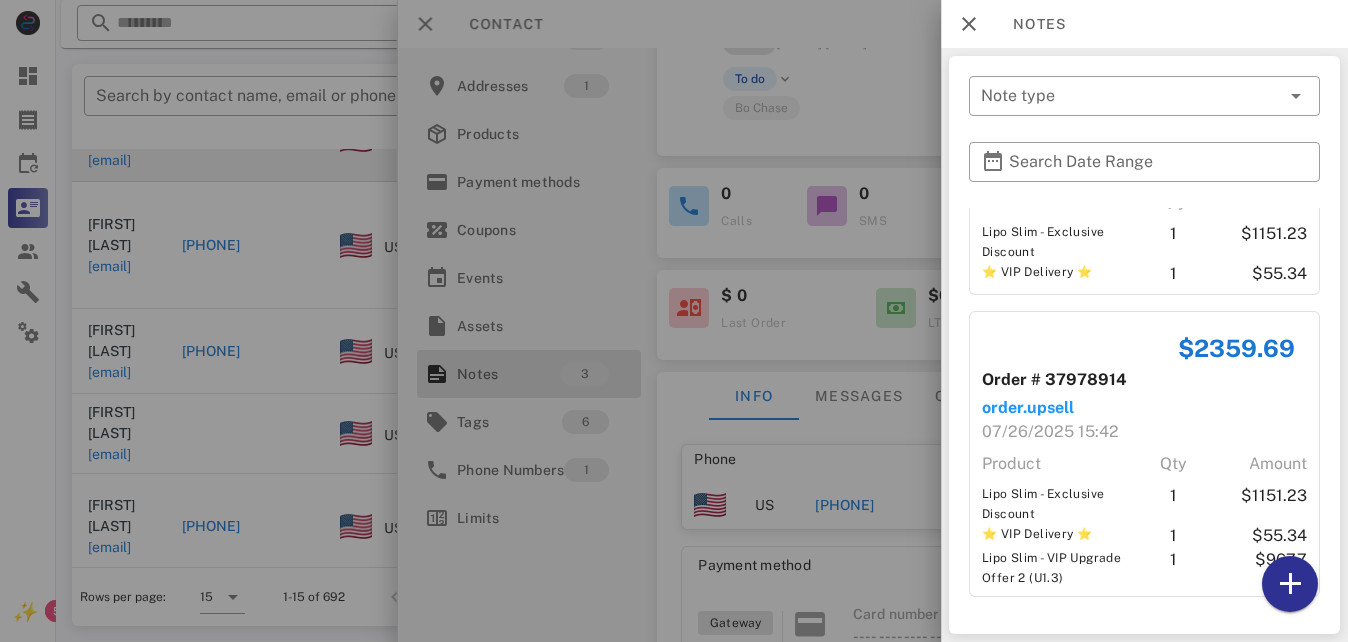scroll, scrollTop: 381, scrollLeft: 0, axis: vertical 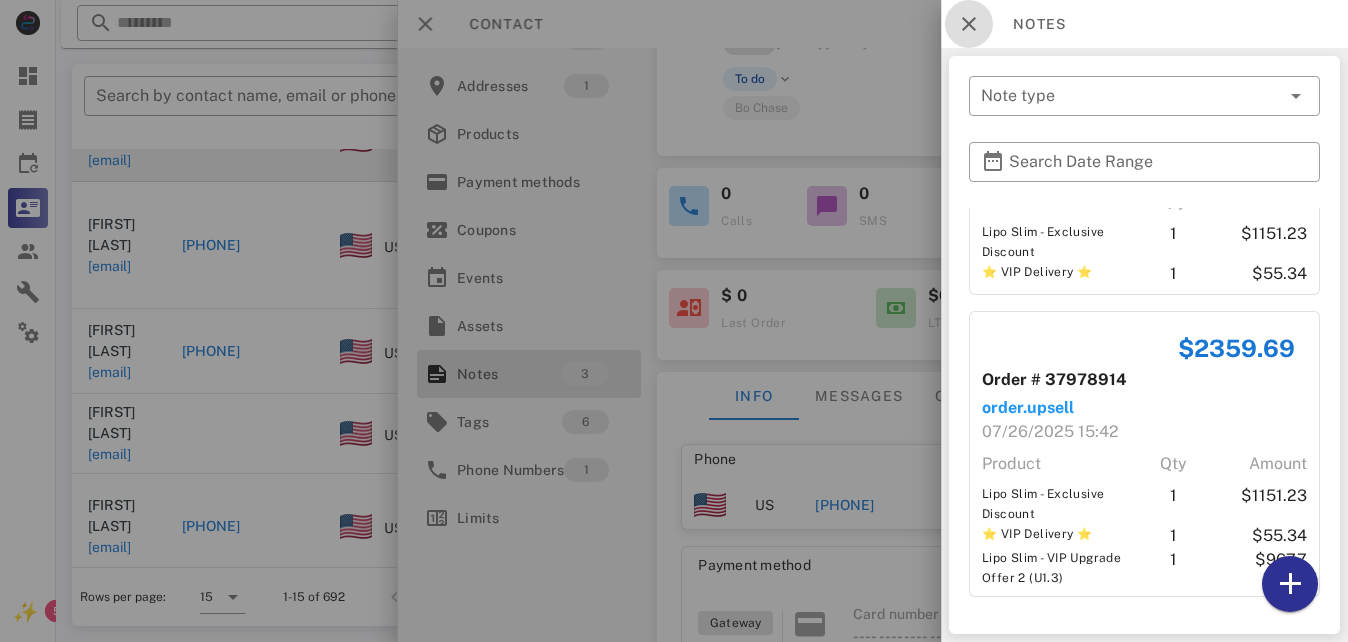 click at bounding box center (969, 24) 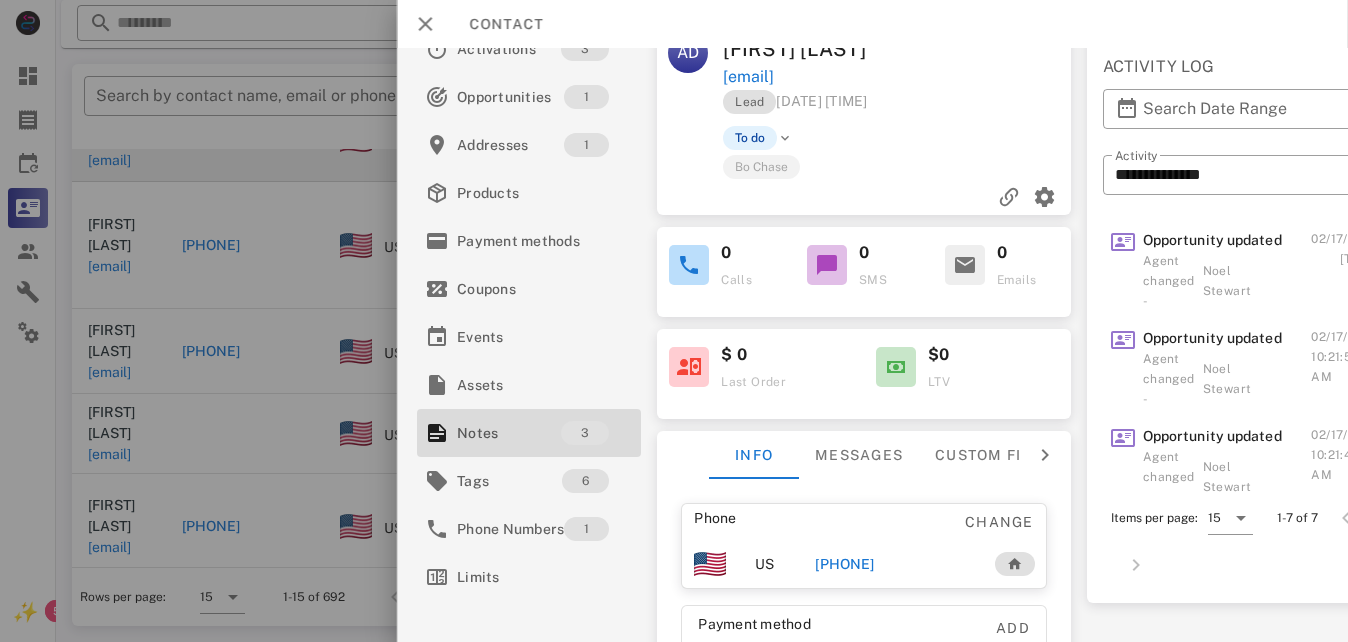 scroll, scrollTop: 0, scrollLeft: 0, axis: both 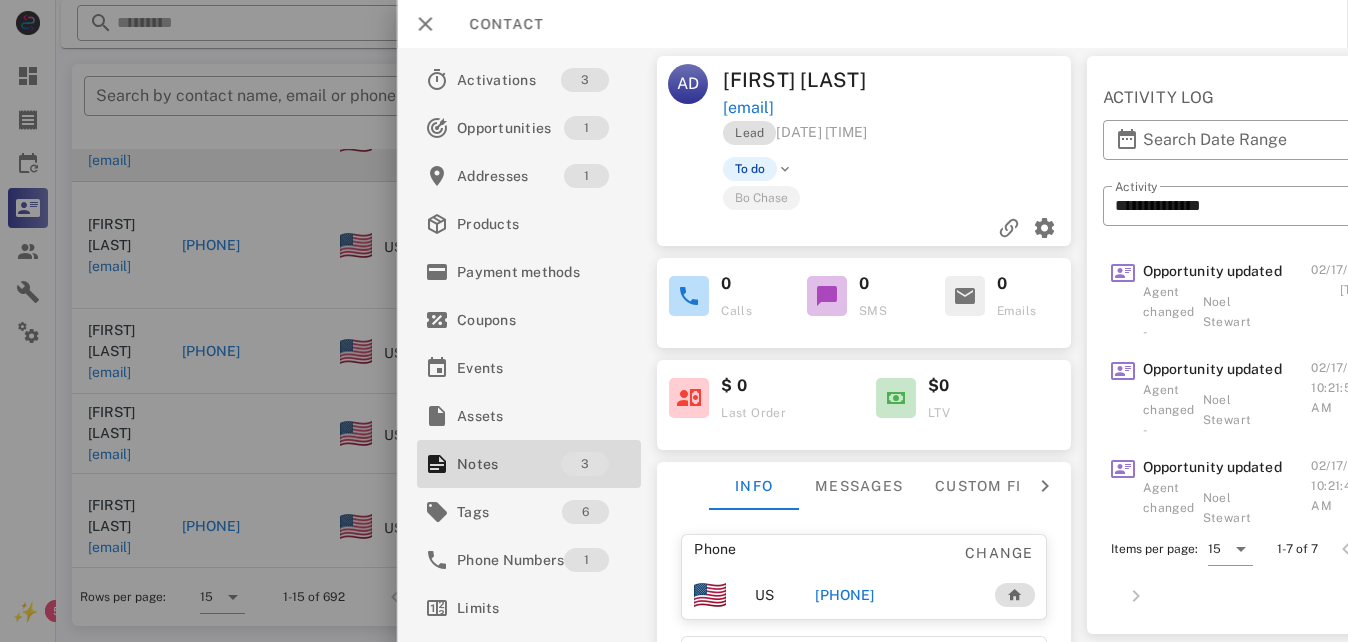 click on "+15629720950" at bounding box center [845, 595] 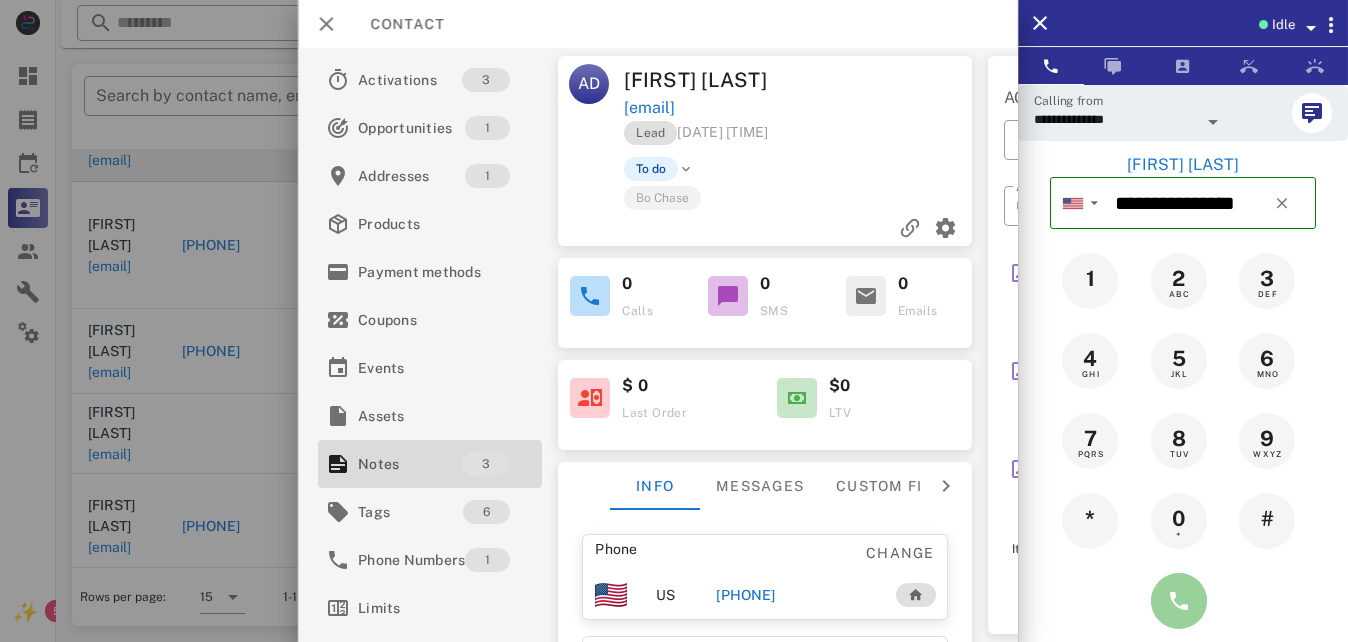 click at bounding box center [1179, 601] 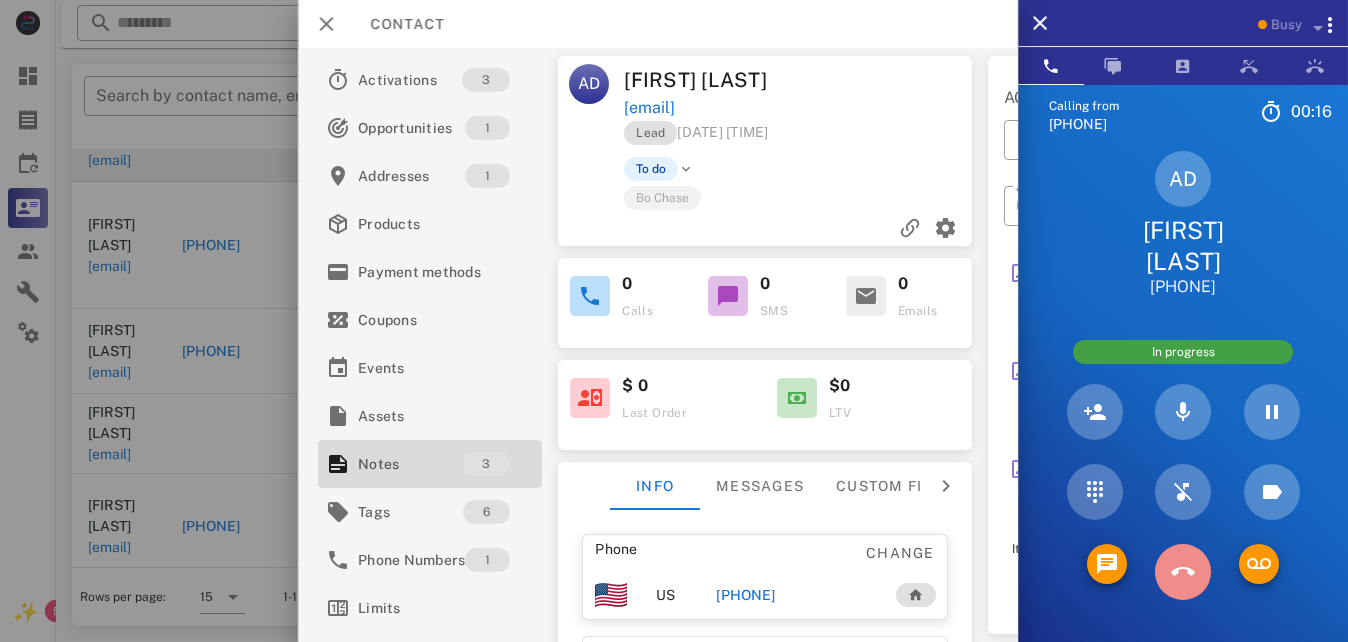 drag, startPoint x: 1192, startPoint y: 569, endPoint x: 912, endPoint y: 127, distance: 523.2246 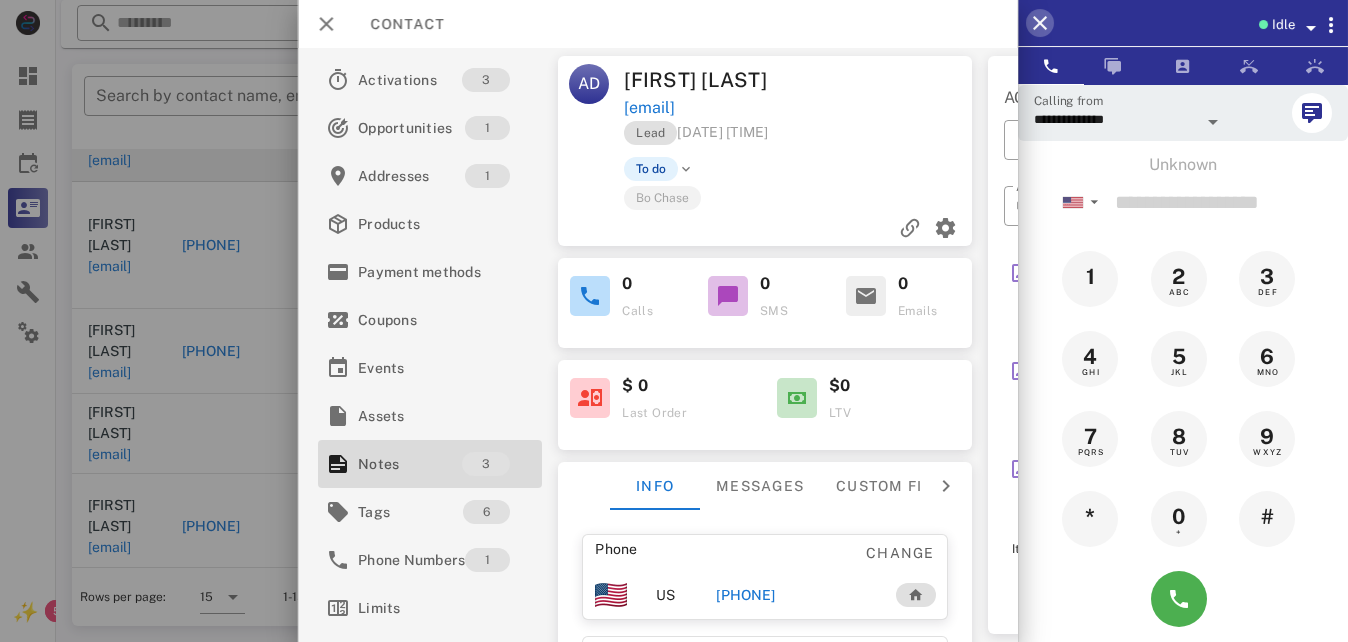 click at bounding box center (1040, 23) 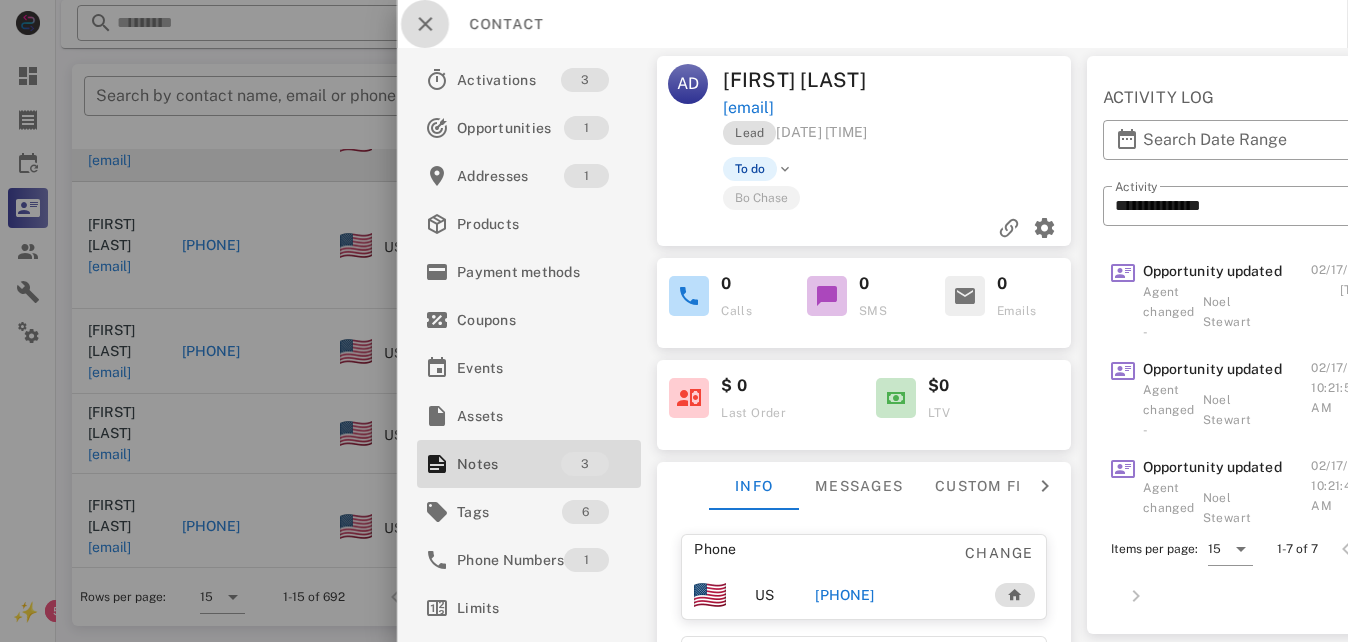 click at bounding box center (425, 24) 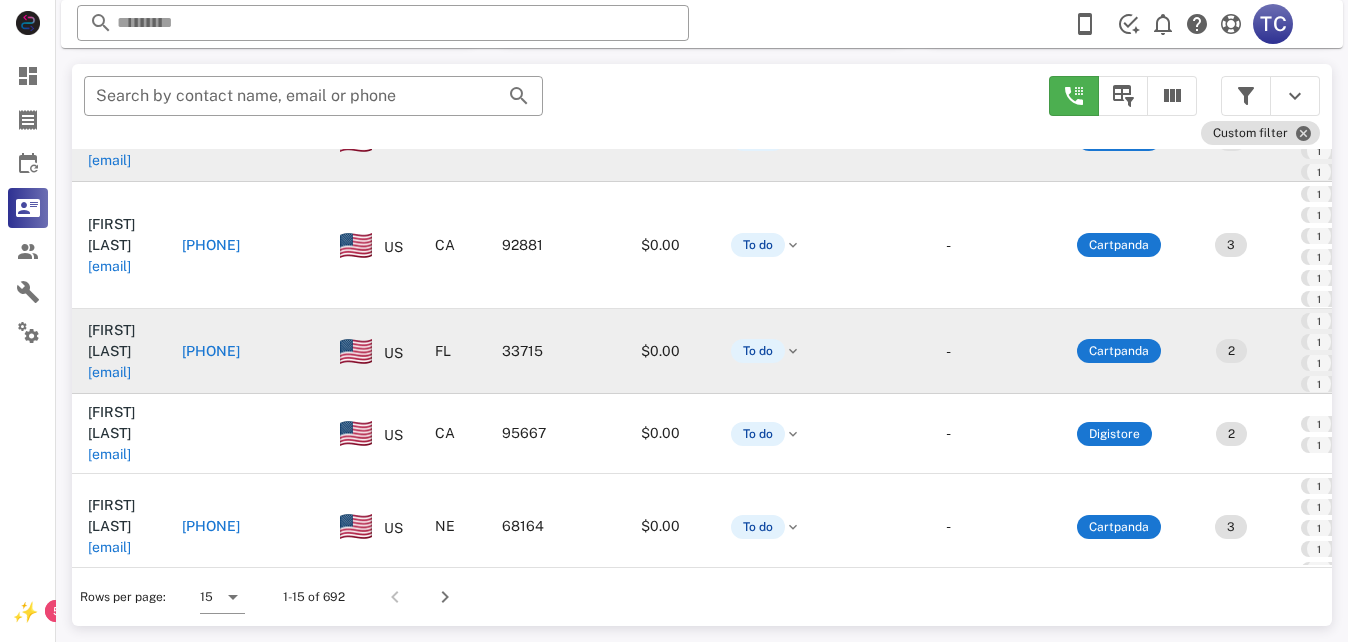 click on "+15853879919" at bounding box center [211, 351] 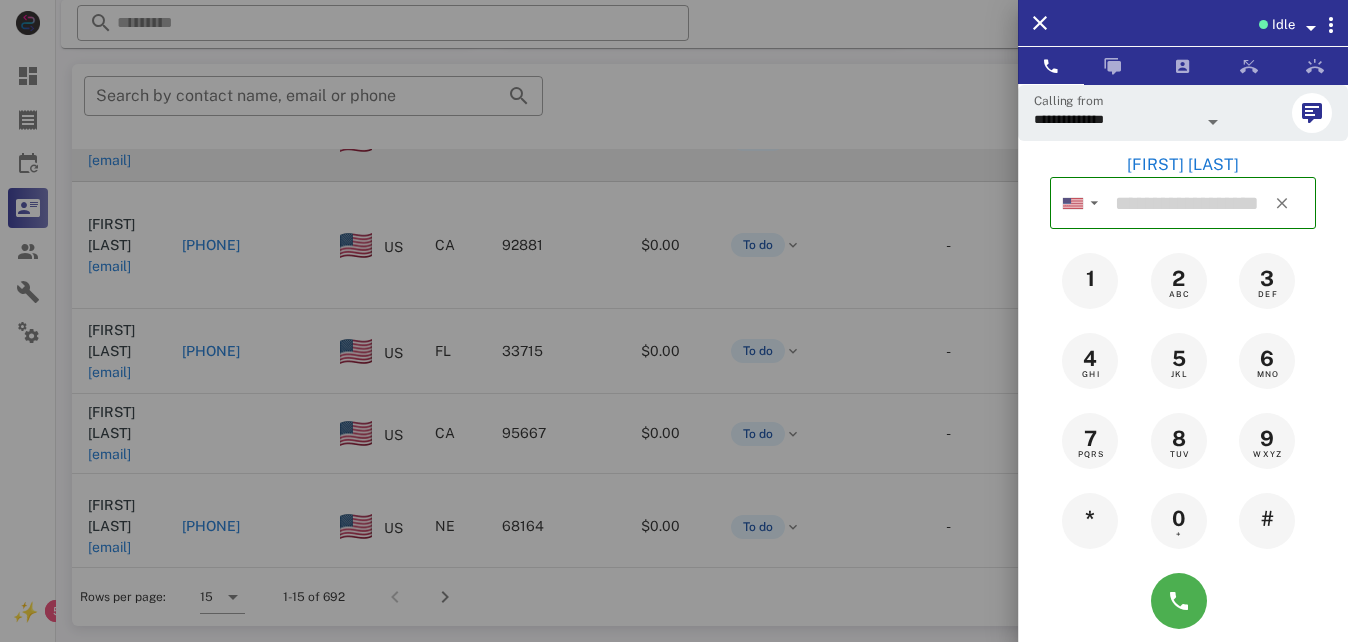 type on "**********" 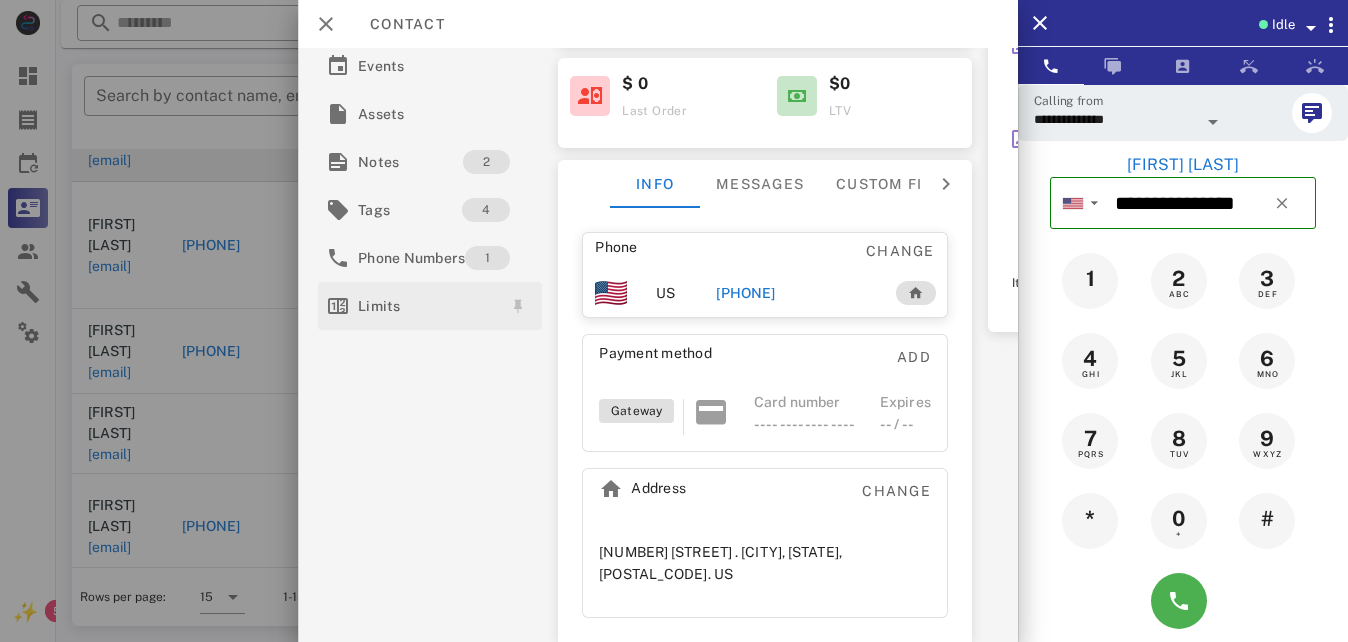 scroll, scrollTop: 112, scrollLeft: 0, axis: vertical 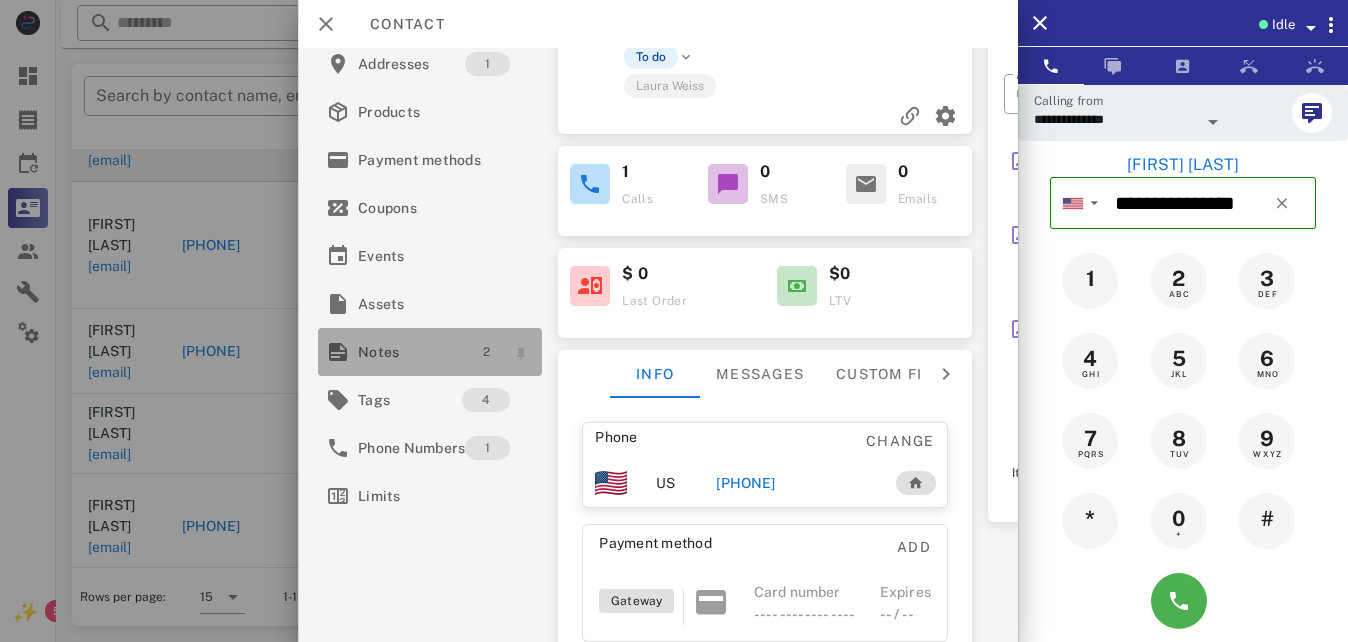 click on "2" at bounding box center [487, 352] 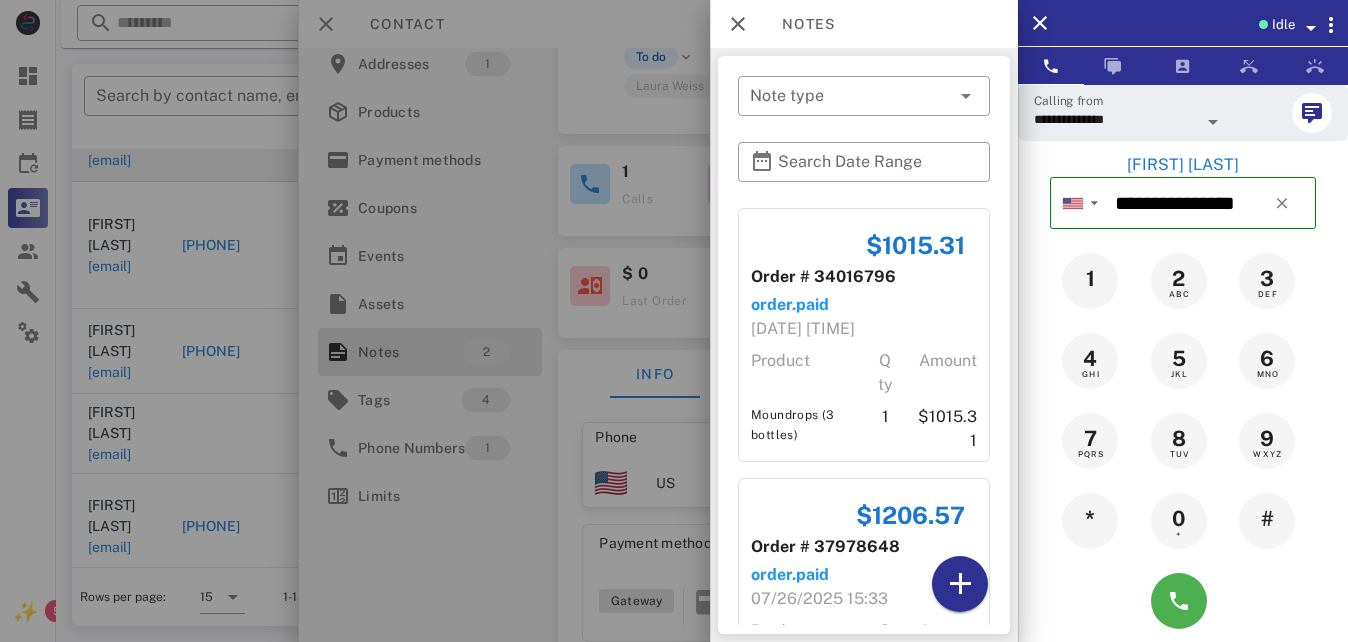 scroll, scrollTop: 187, scrollLeft: 0, axis: vertical 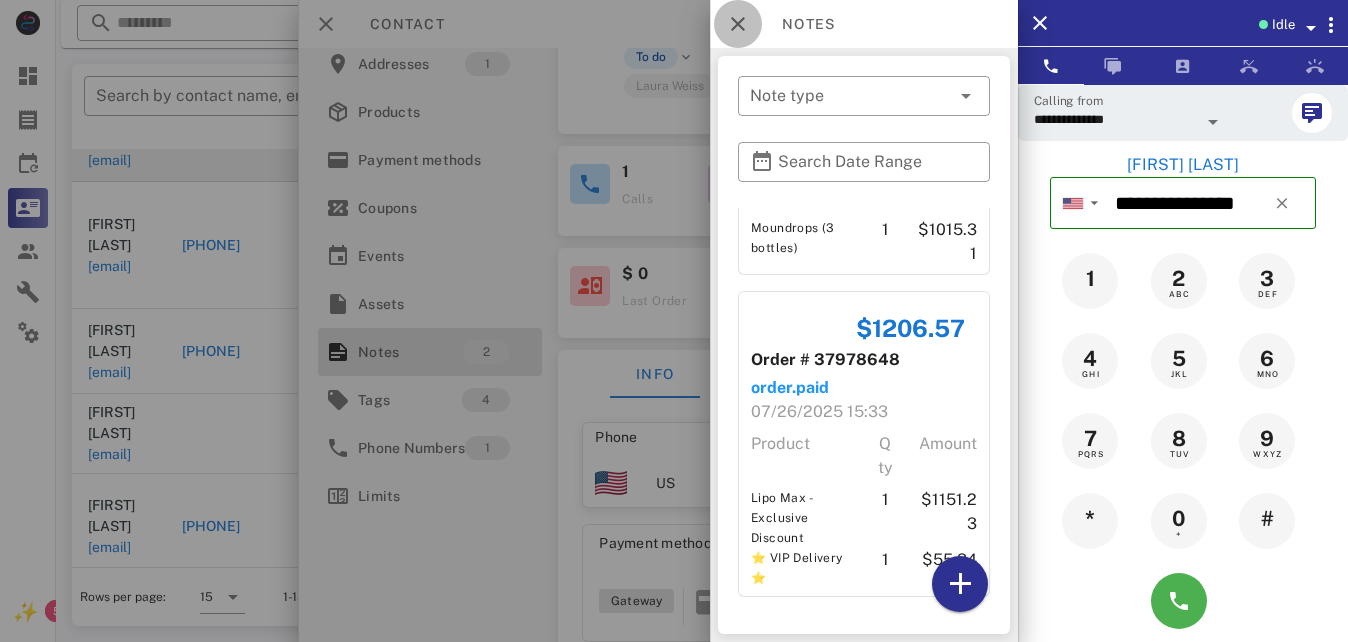 click at bounding box center (738, 24) 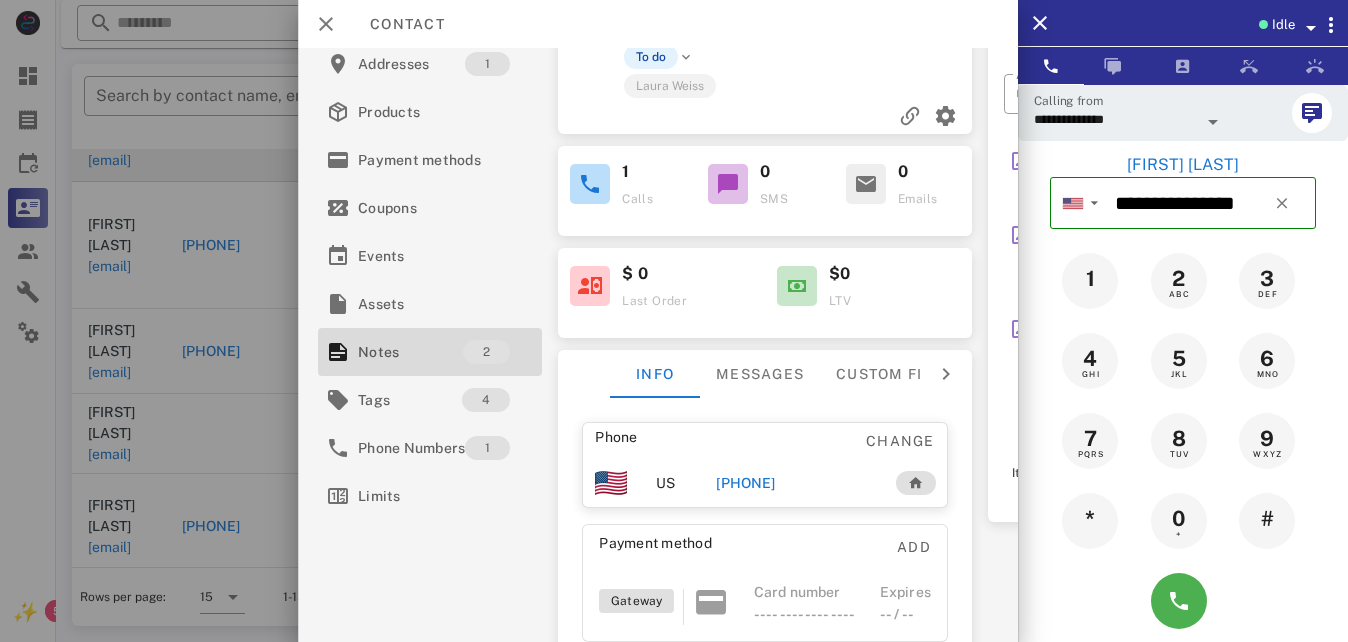 click on "+15853879919" at bounding box center [746, 483] 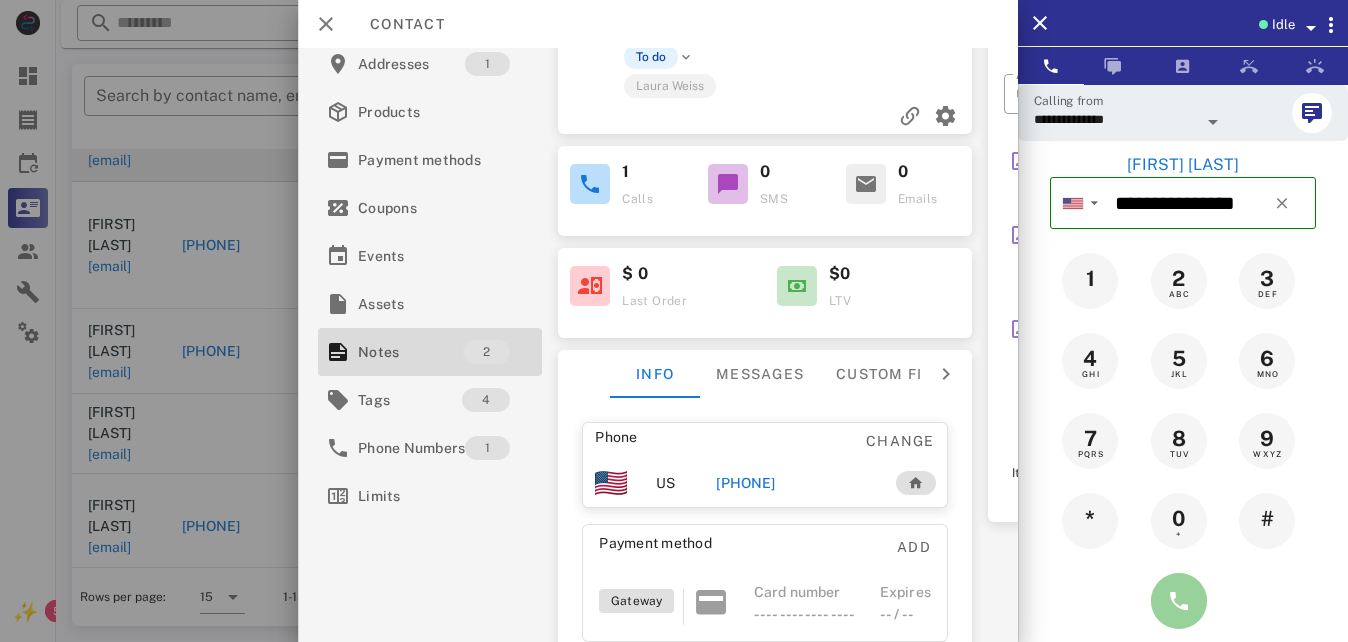click at bounding box center [1179, 601] 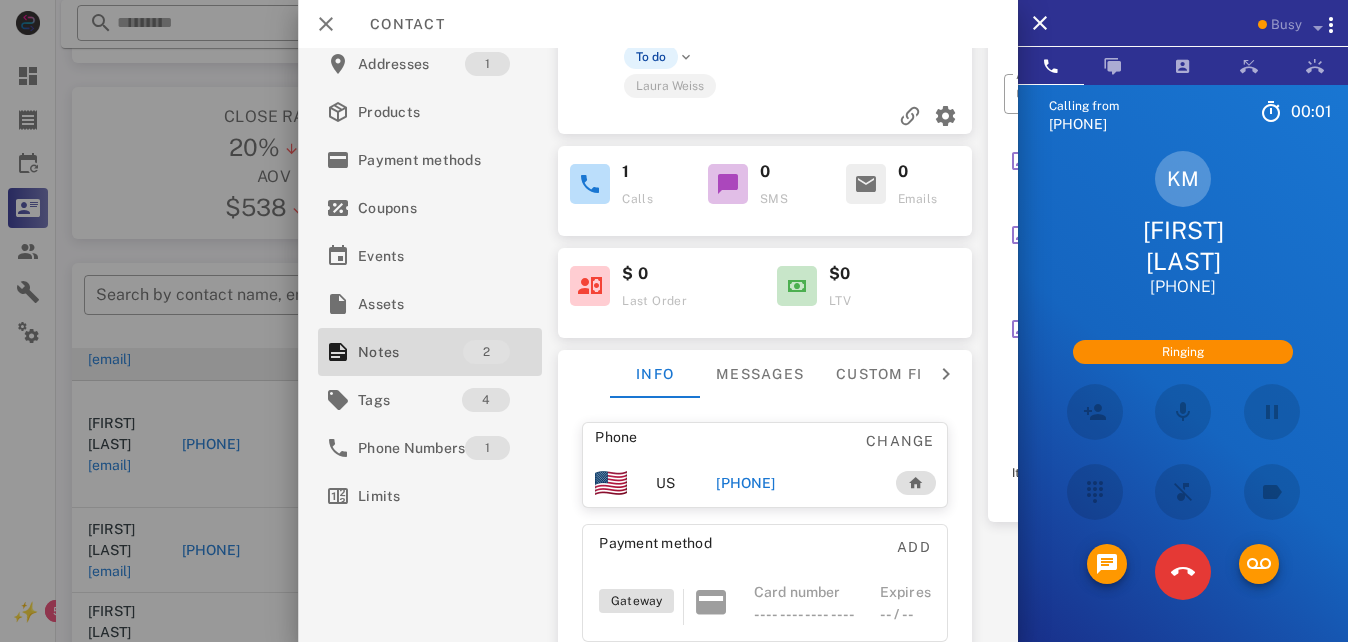 scroll, scrollTop: 180, scrollLeft: 0, axis: vertical 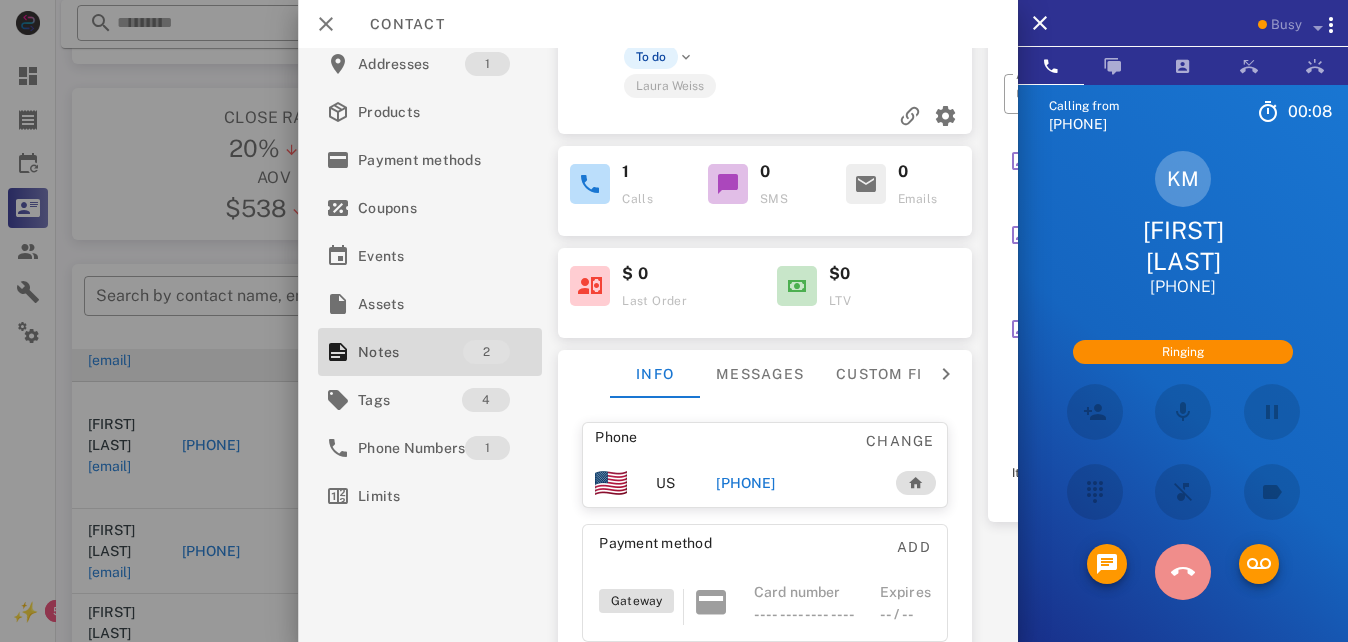 click at bounding box center [1183, 572] 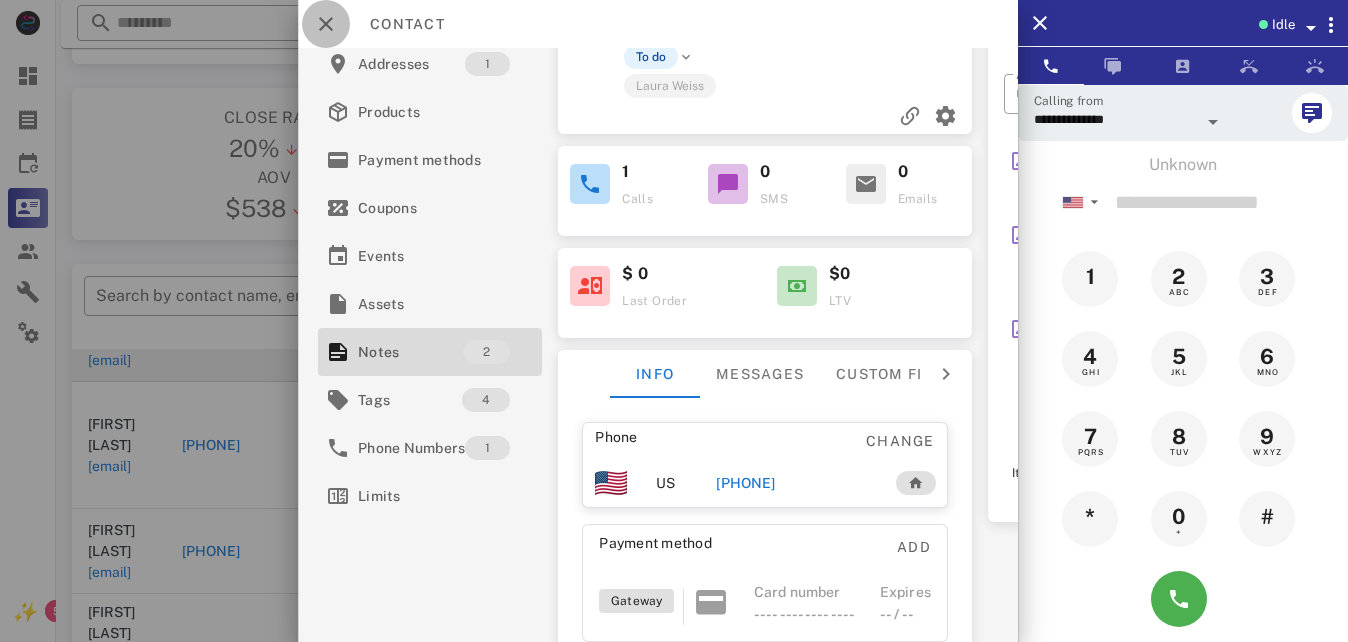 click at bounding box center (326, 24) 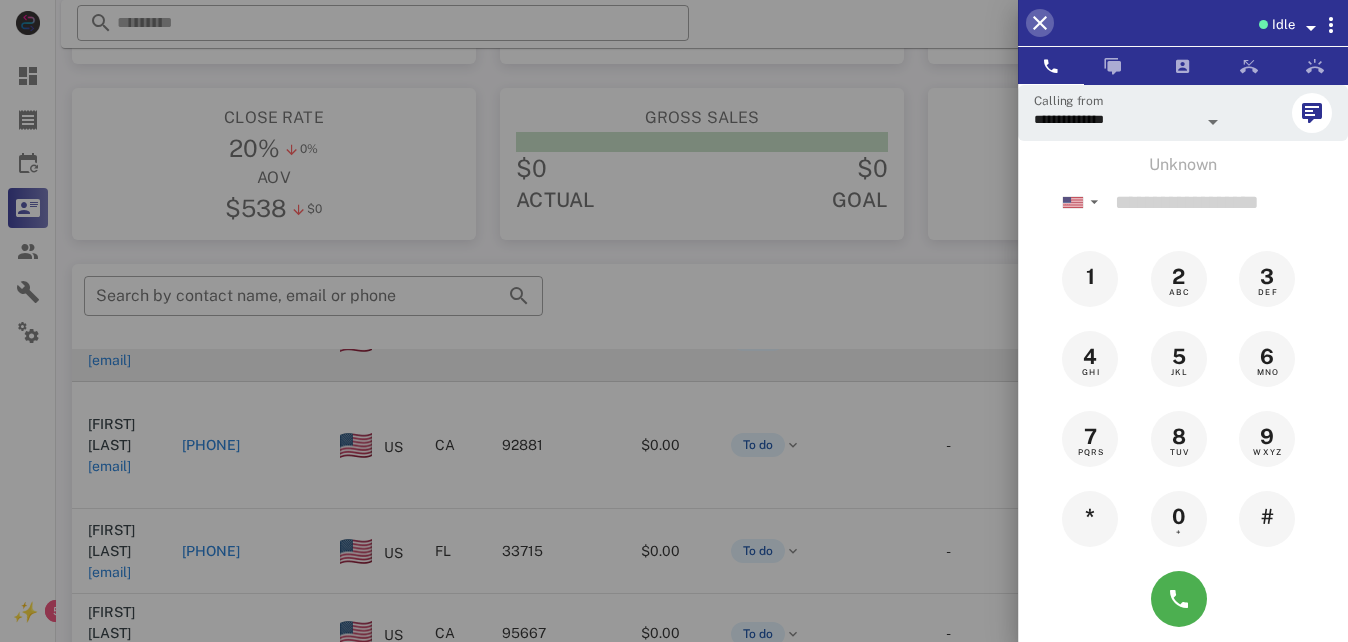 click at bounding box center (1040, 23) 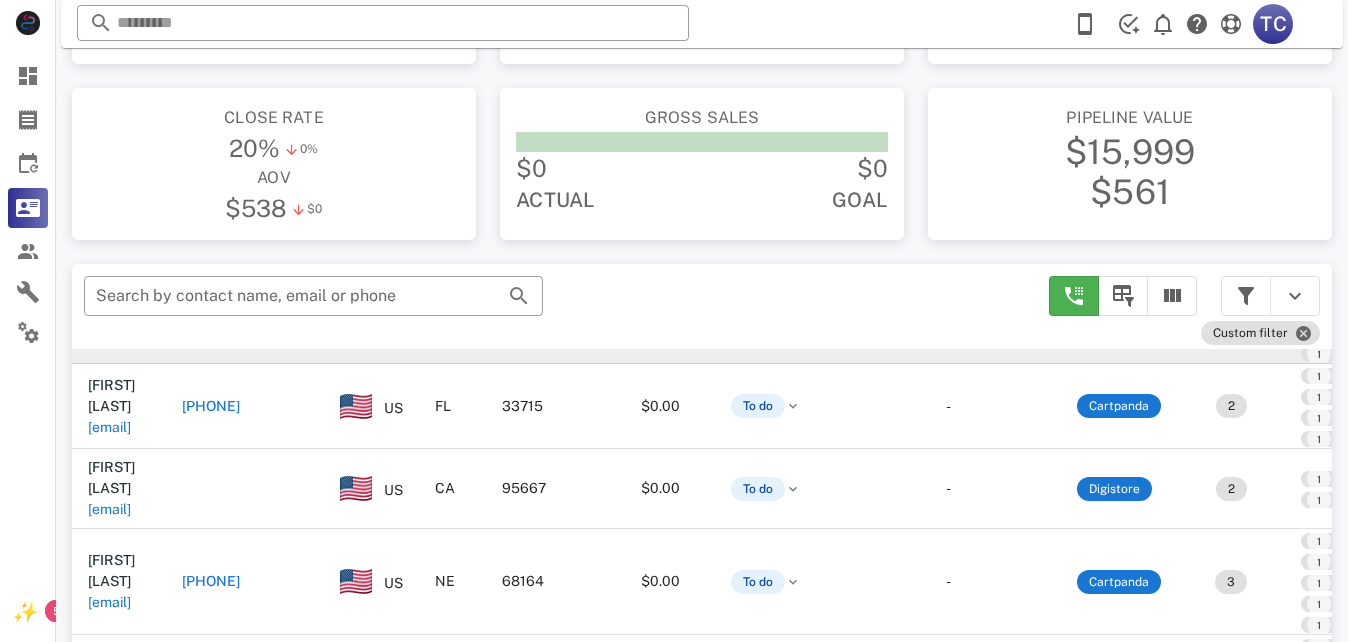 scroll, scrollTop: 1400, scrollLeft: 0, axis: vertical 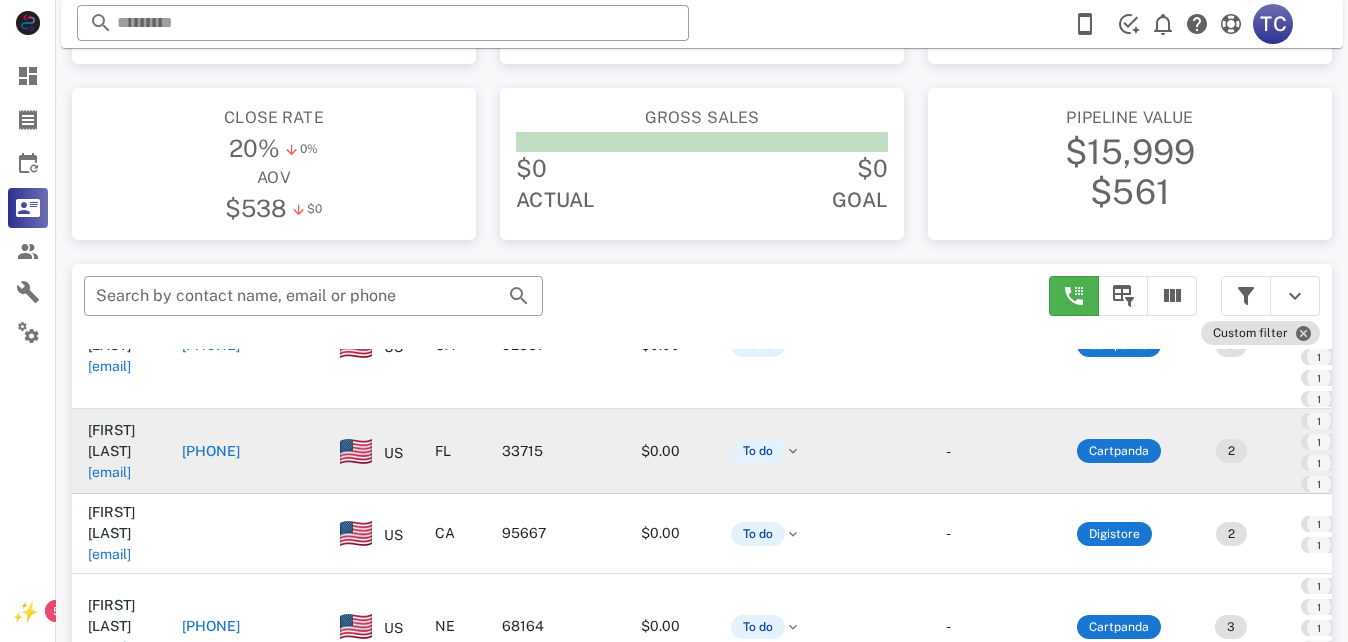 click on "+15853879919" at bounding box center (211, 451) 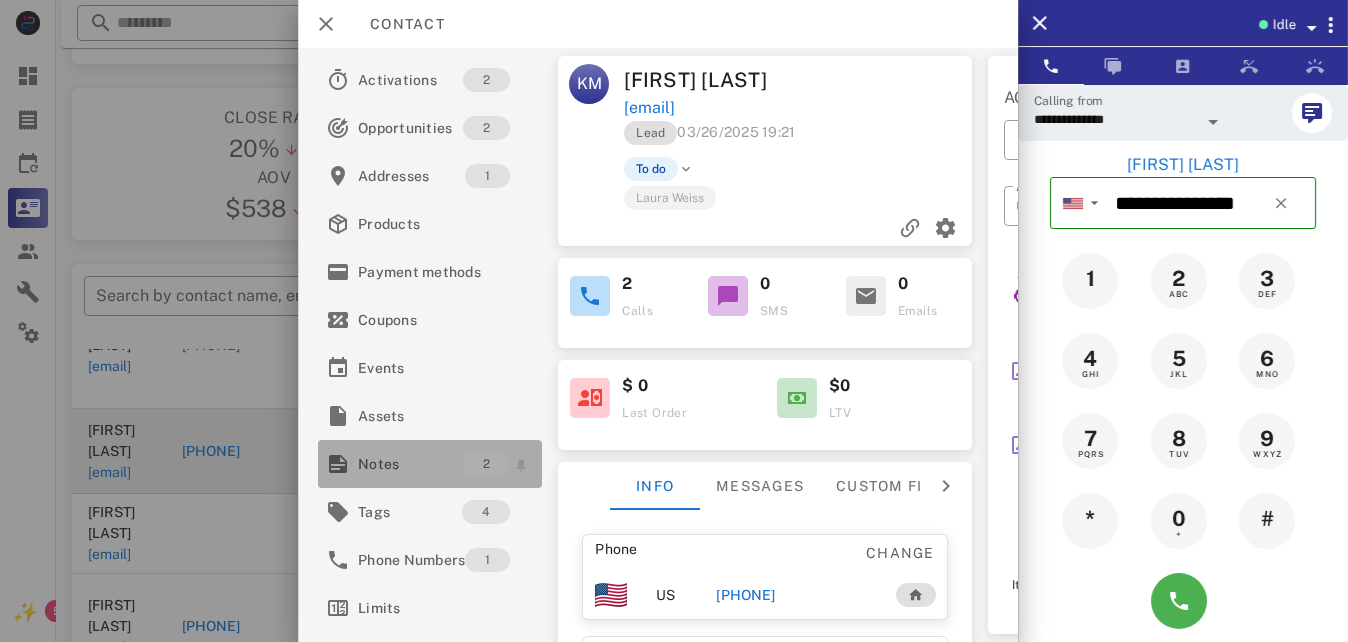 click on "Notes" at bounding box center (410, 464) 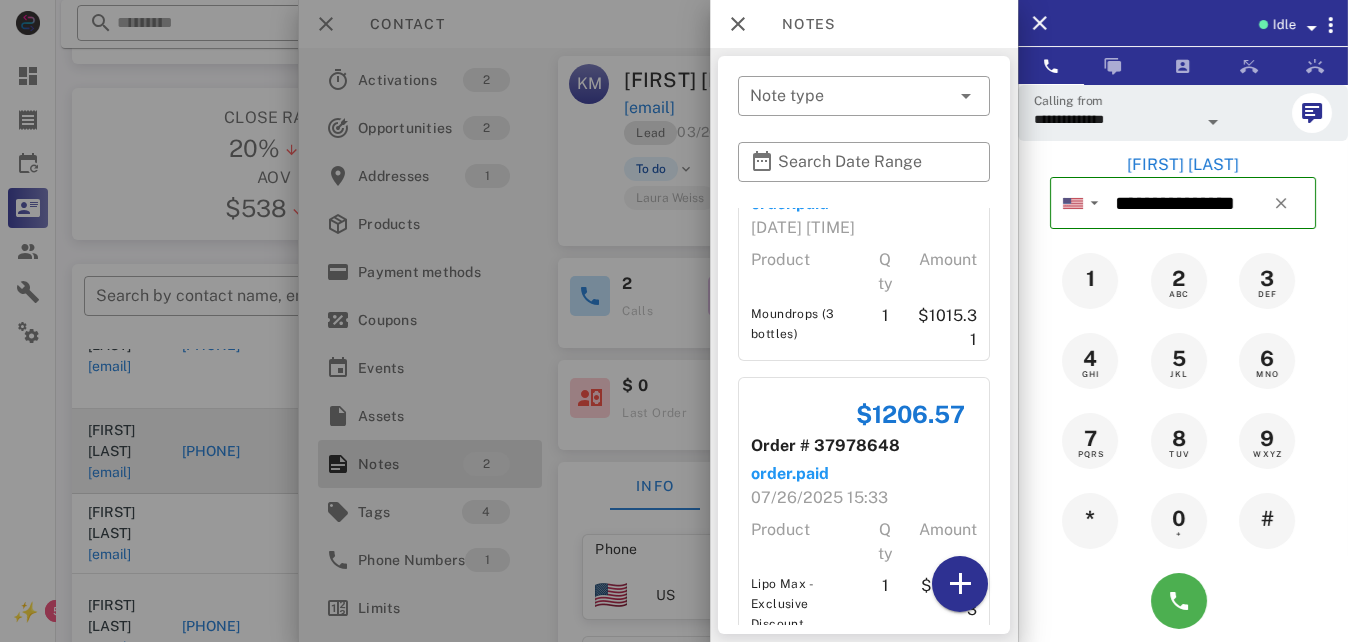 scroll, scrollTop: 187, scrollLeft: 0, axis: vertical 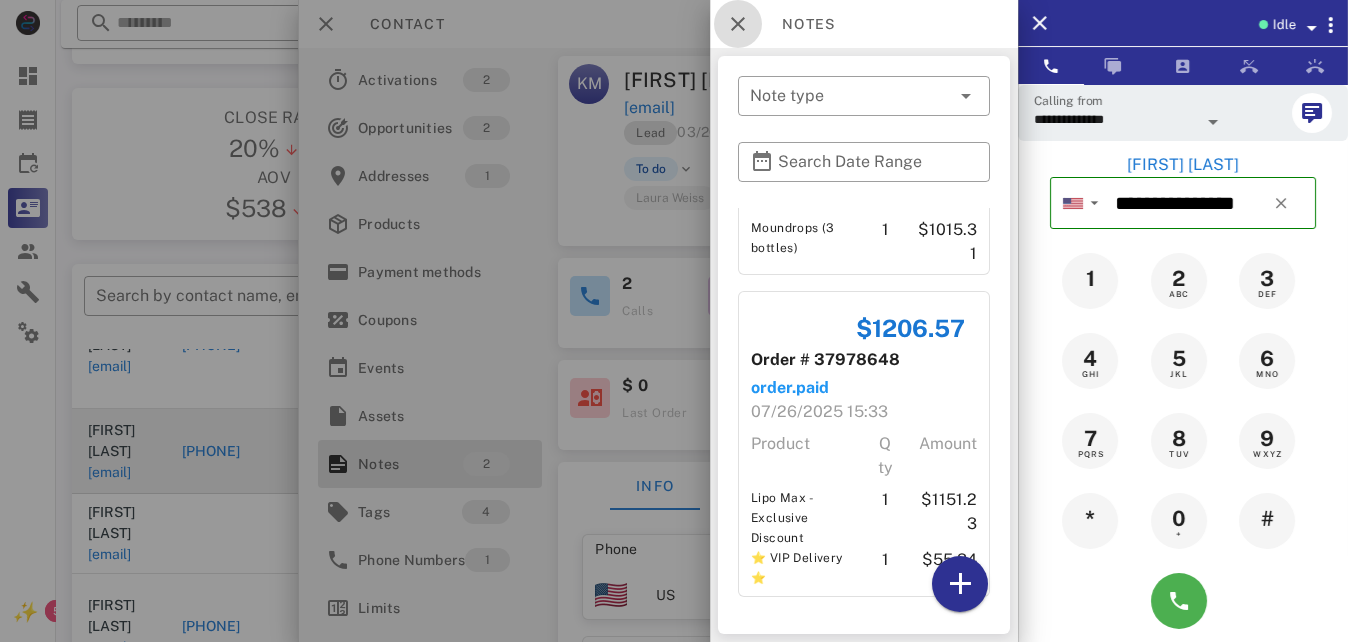 click at bounding box center (738, 24) 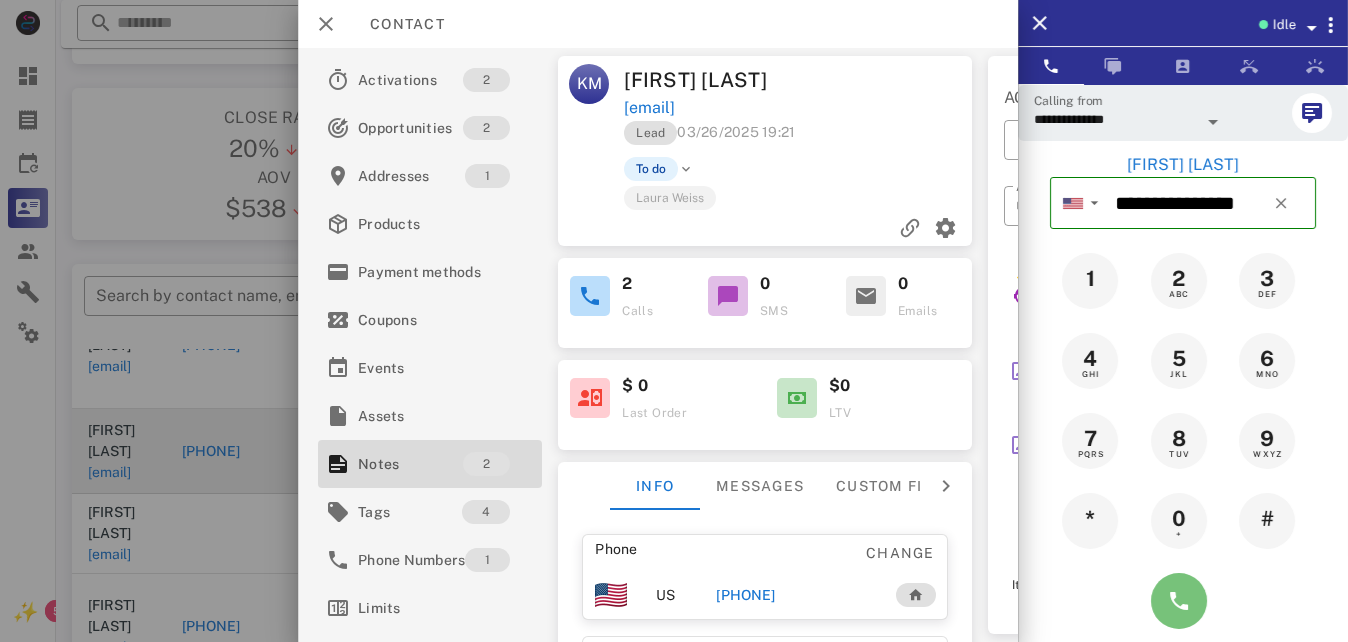 click at bounding box center (1179, 601) 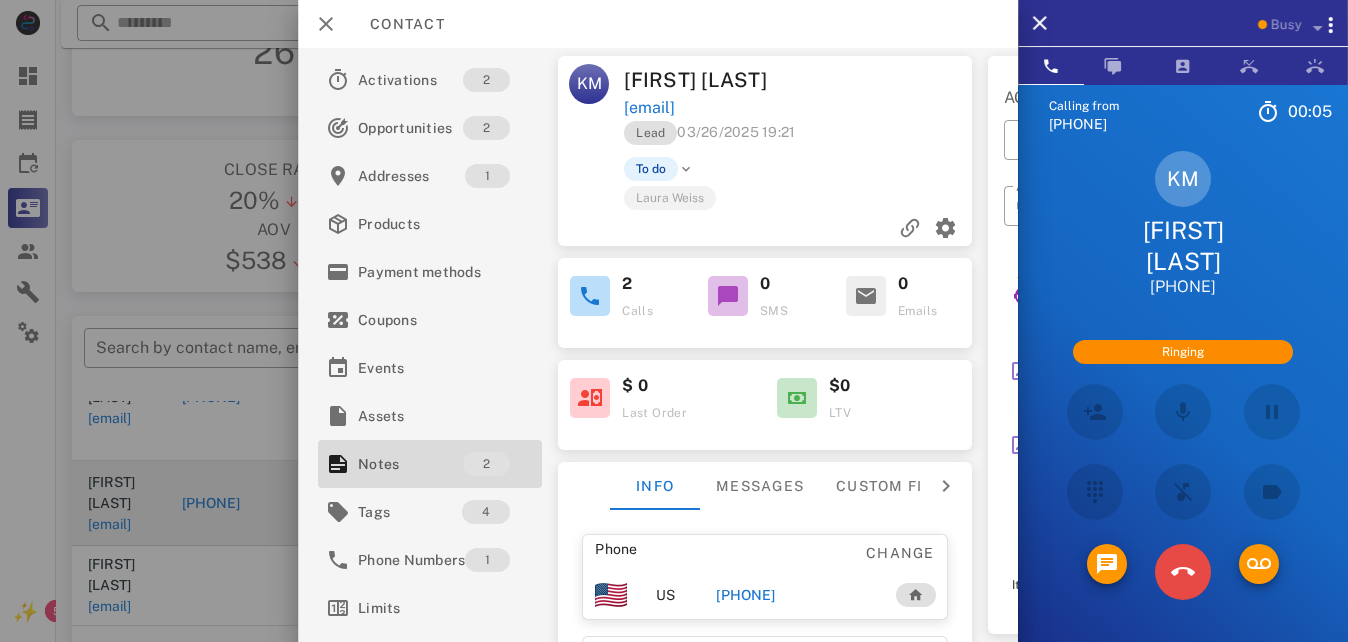 scroll, scrollTop: 80, scrollLeft: 0, axis: vertical 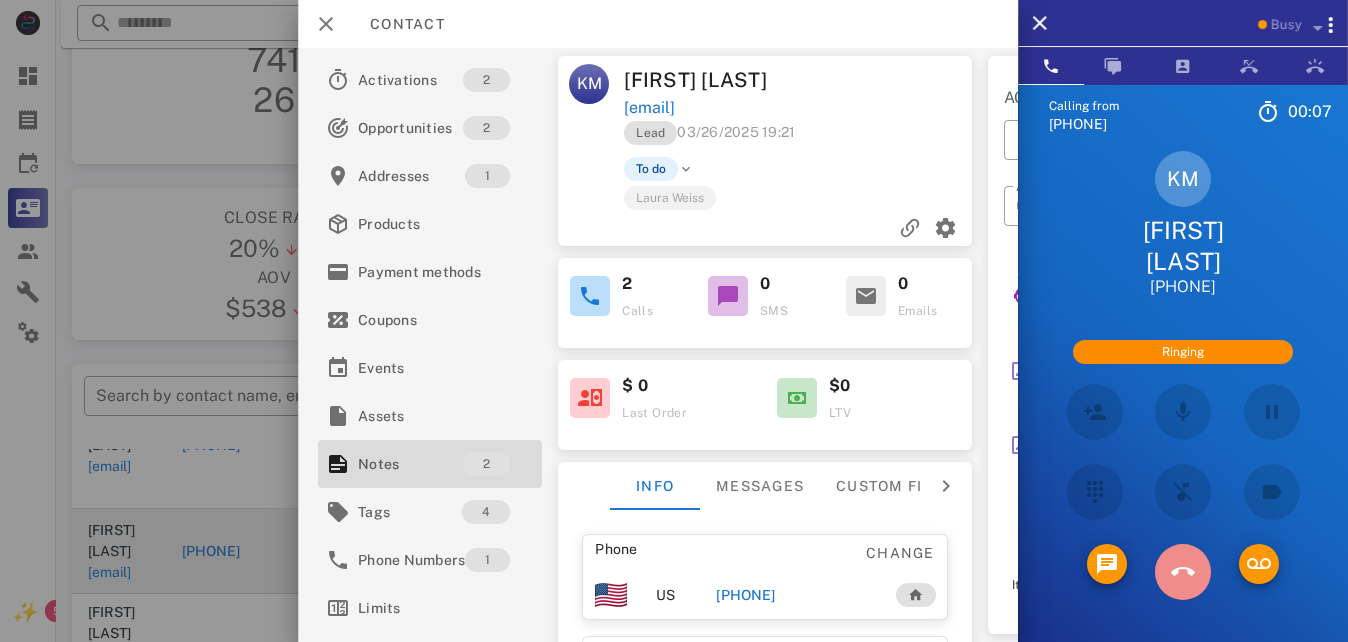 drag, startPoint x: 1179, startPoint y: 570, endPoint x: 0, endPoint y: 228, distance: 1227.6013 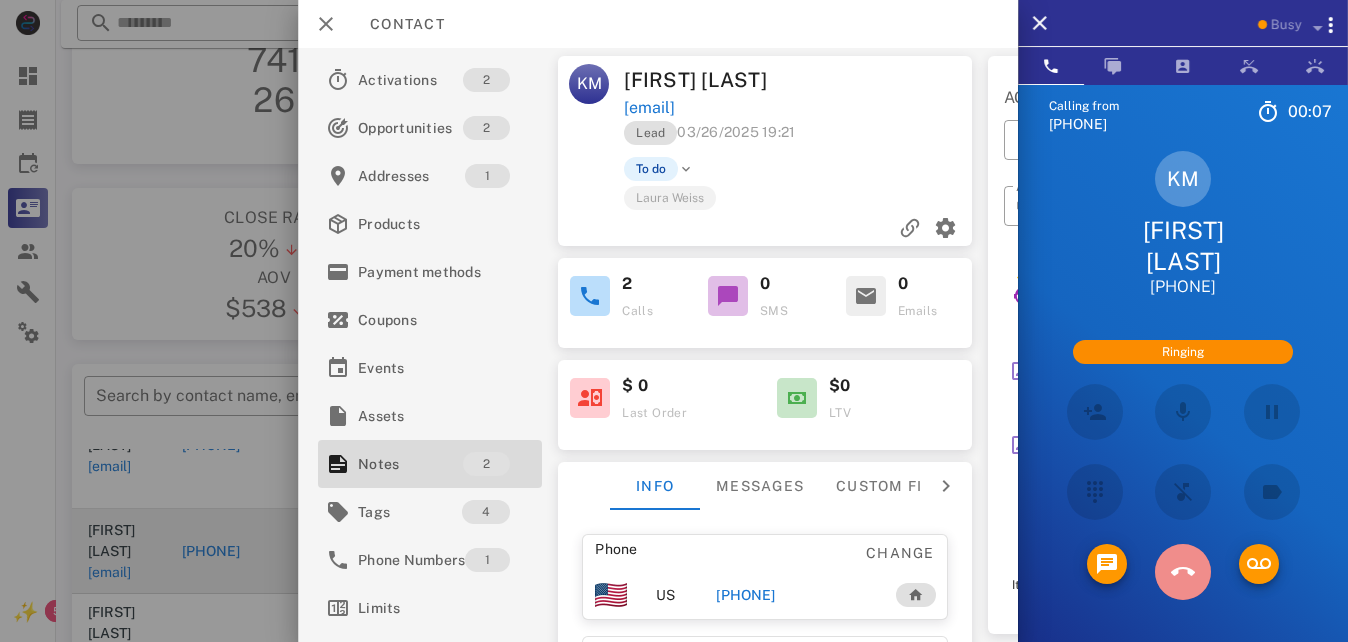 click at bounding box center [1183, 572] 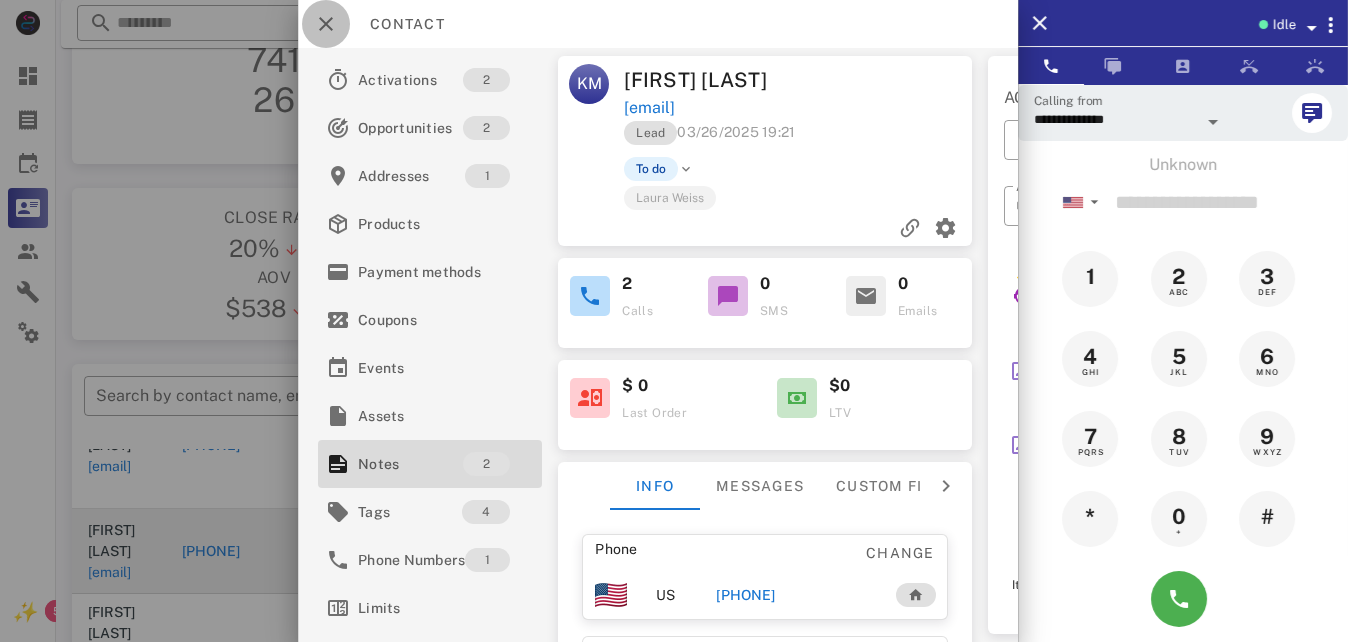 click at bounding box center [326, 24] 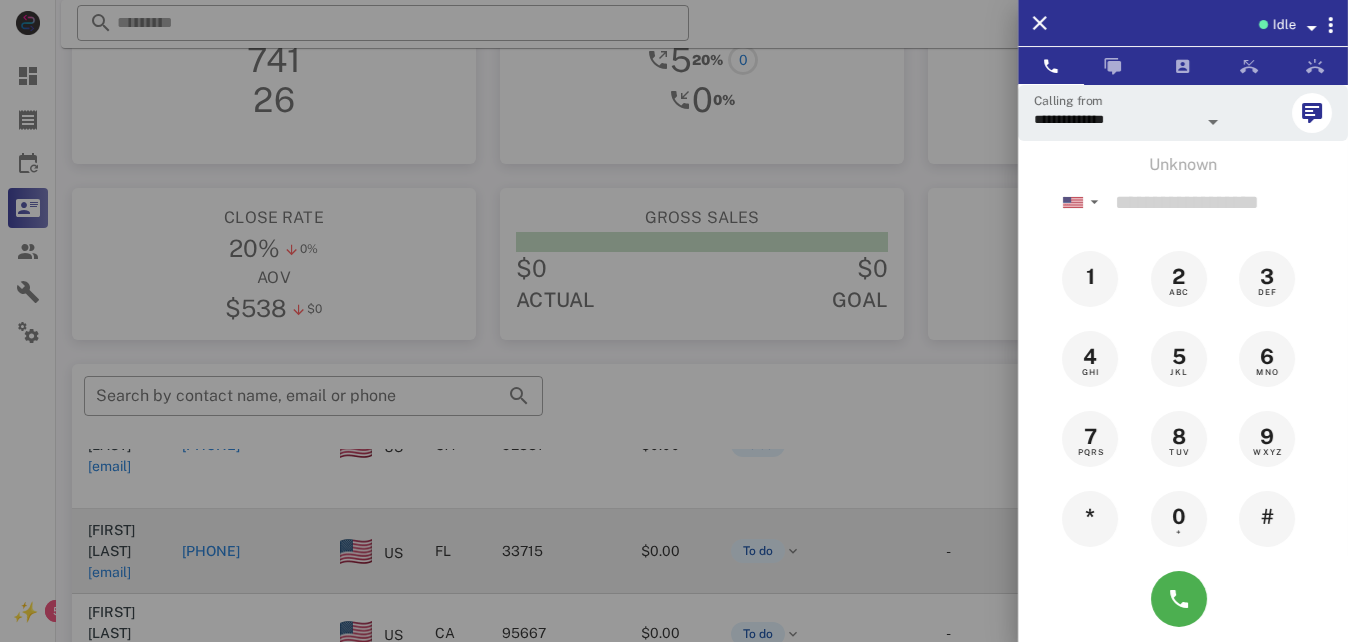 click at bounding box center [674, 321] 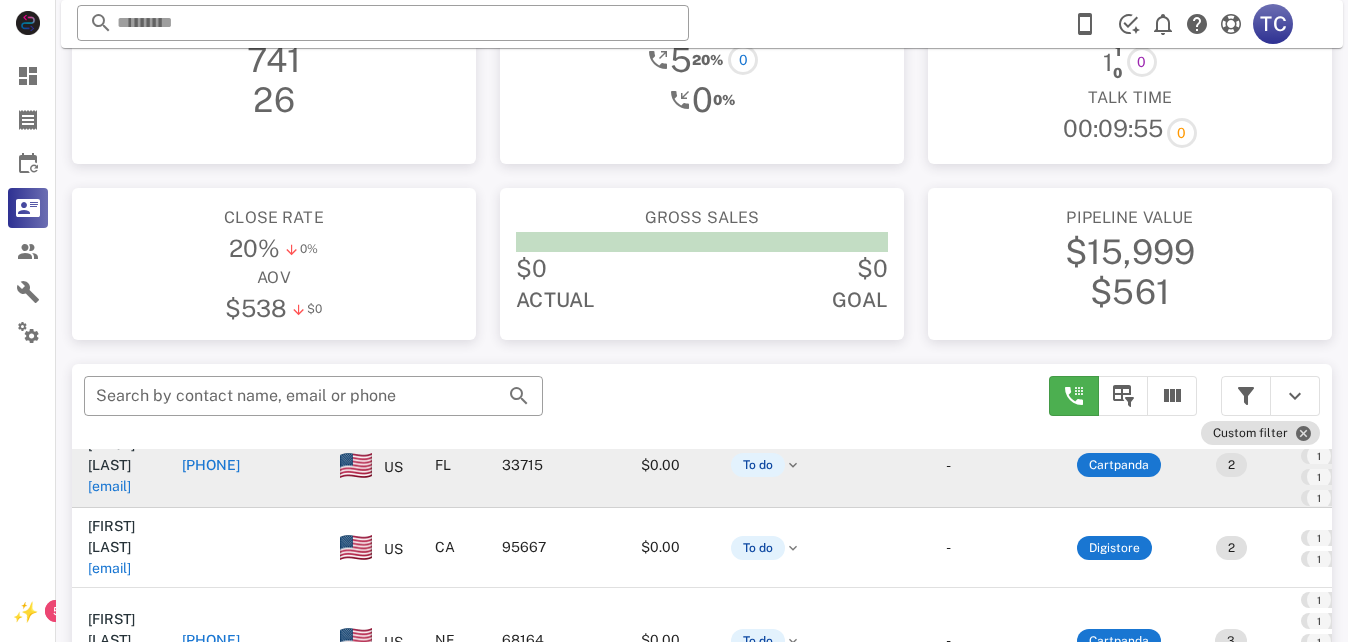 scroll, scrollTop: 1500, scrollLeft: 0, axis: vertical 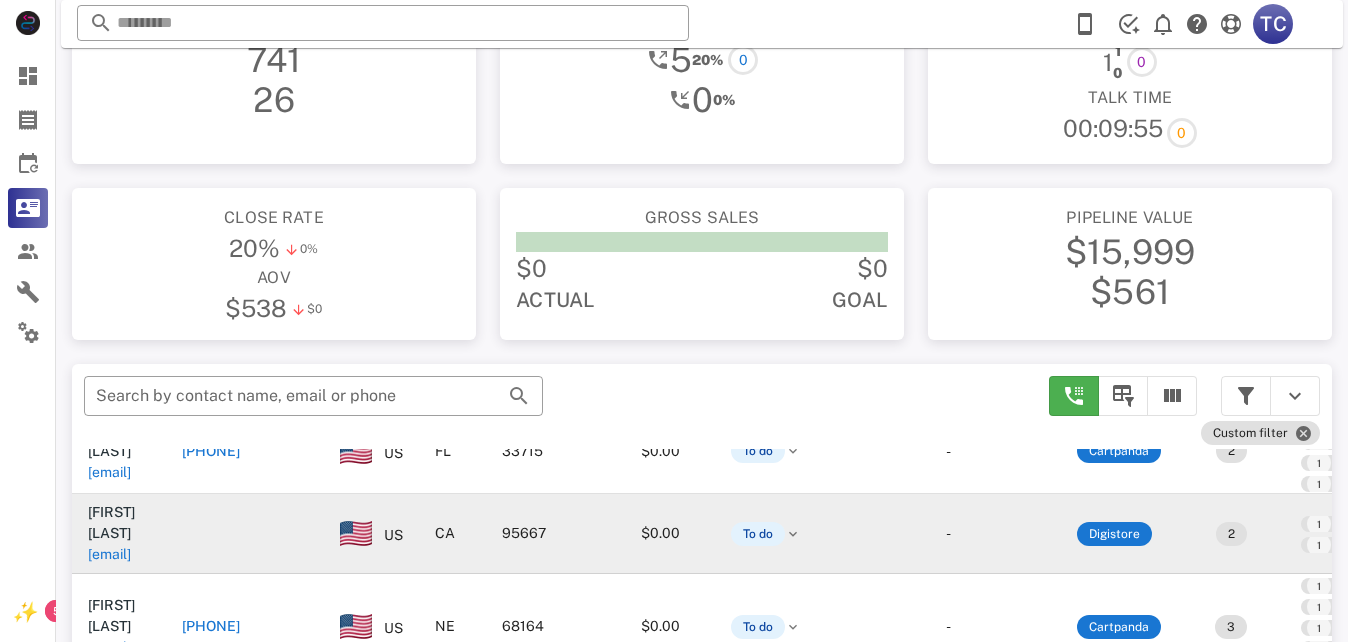 click on "Nancy Myers" at bounding box center (111, 522) 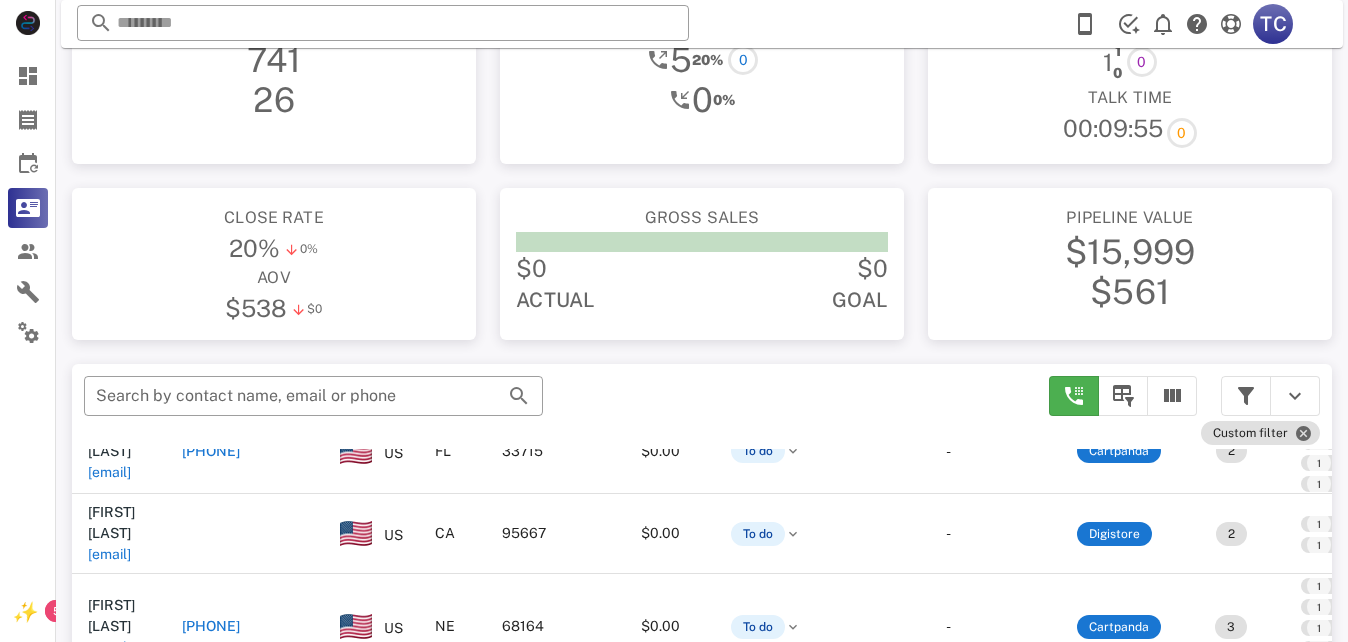scroll, scrollTop: 1541, scrollLeft: 0, axis: vertical 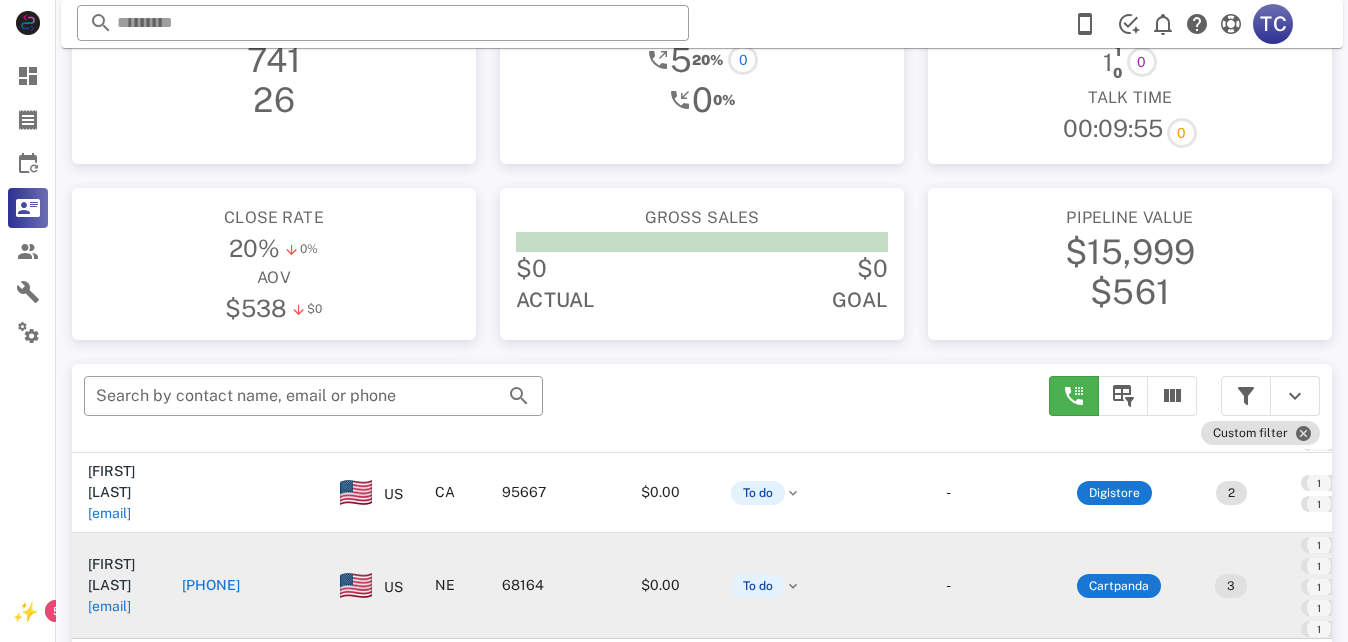 click on "+14024938421" at bounding box center (245, 586) 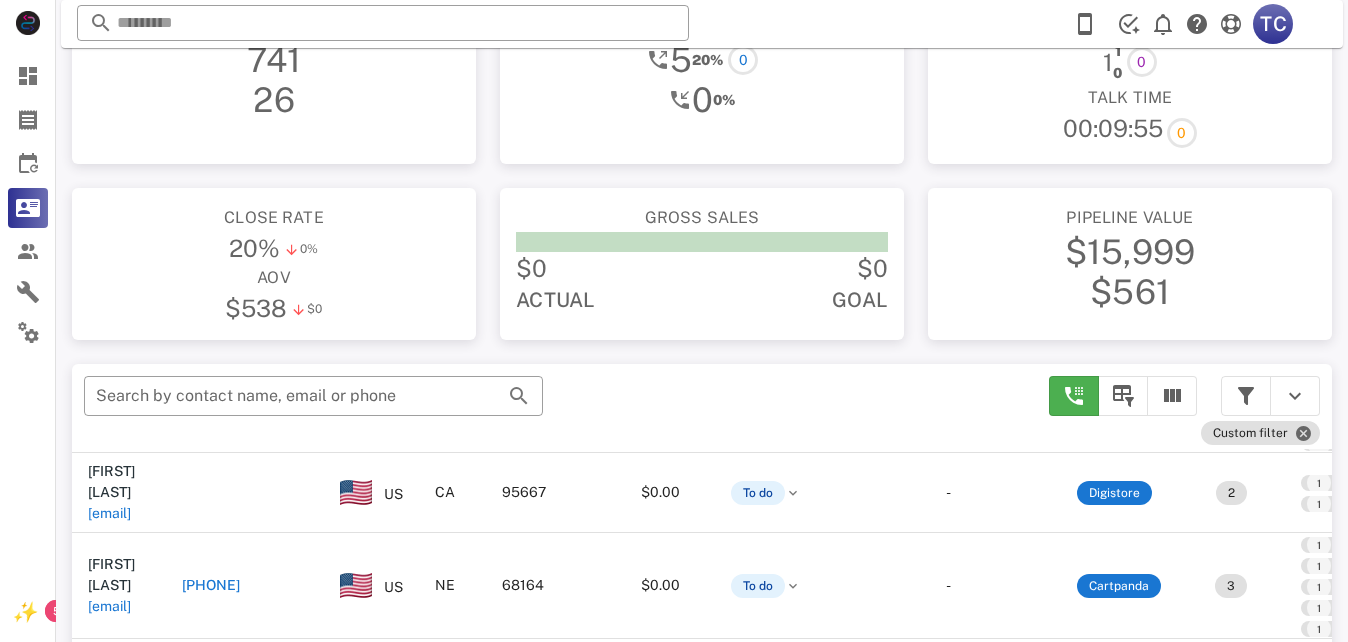 type on "**********" 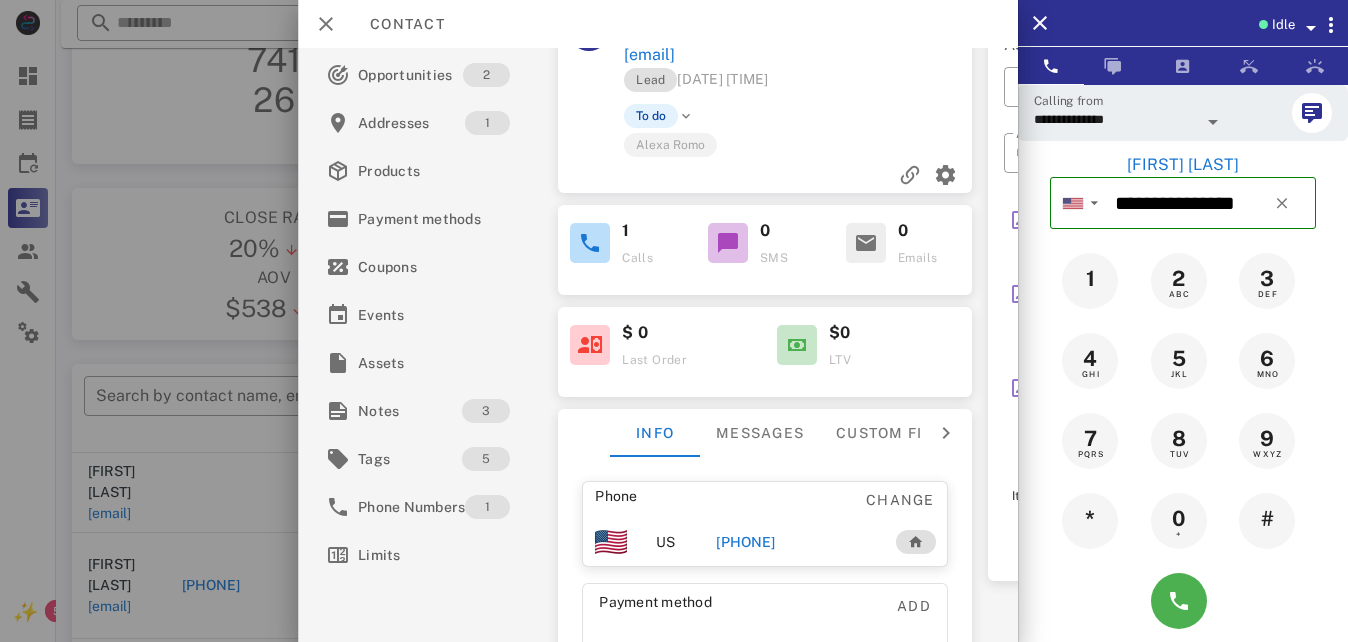 scroll, scrollTop: 100, scrollLeft: 0, axis: vertical 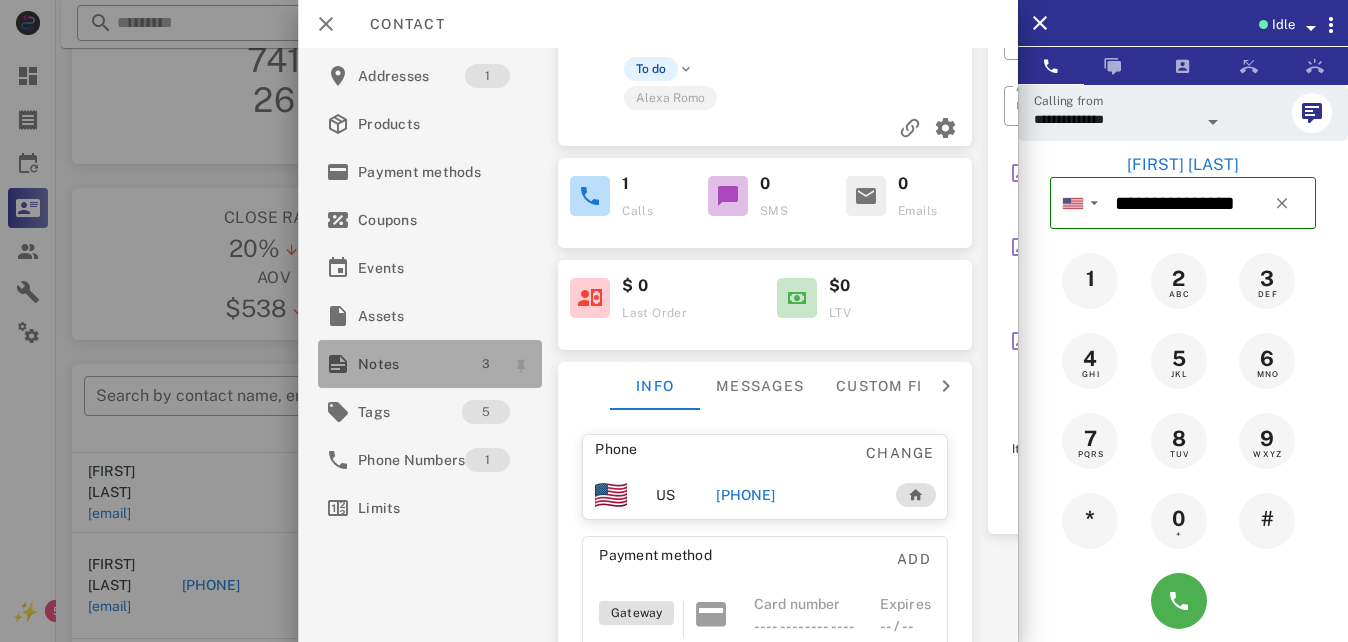 click on "3" at bounding box center [487, 364] 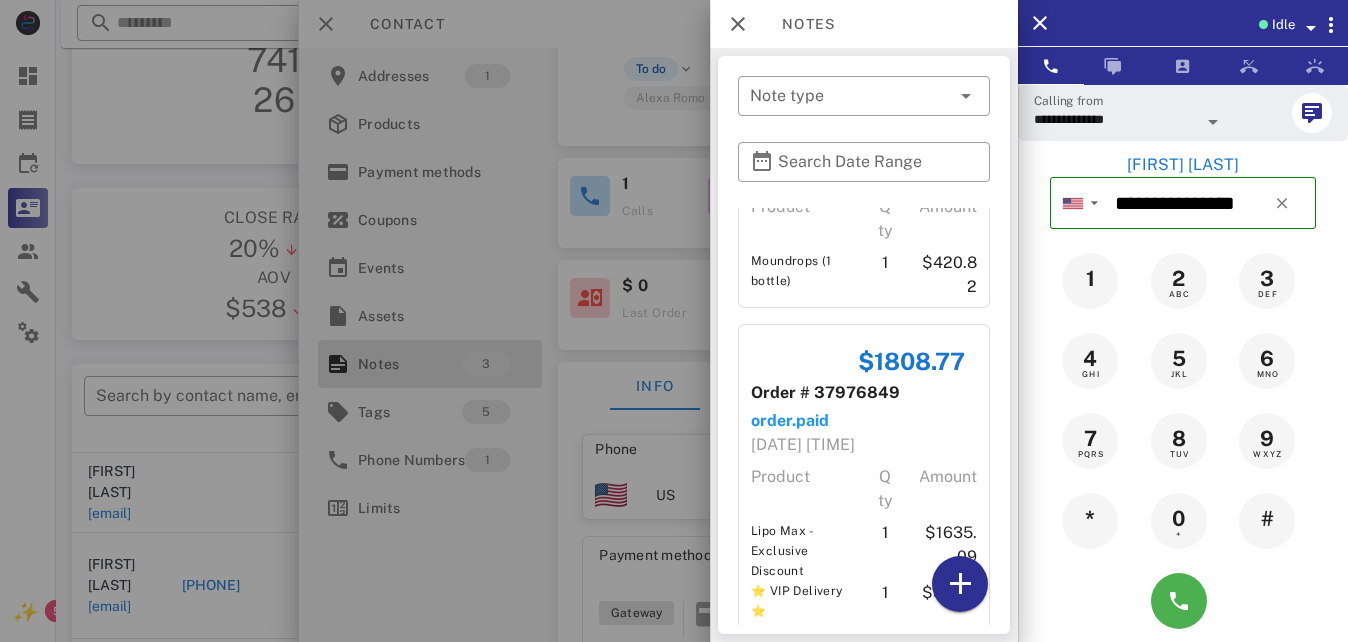 scroll, scrollTop: 457, scrollLeft: 0, axis: vertical 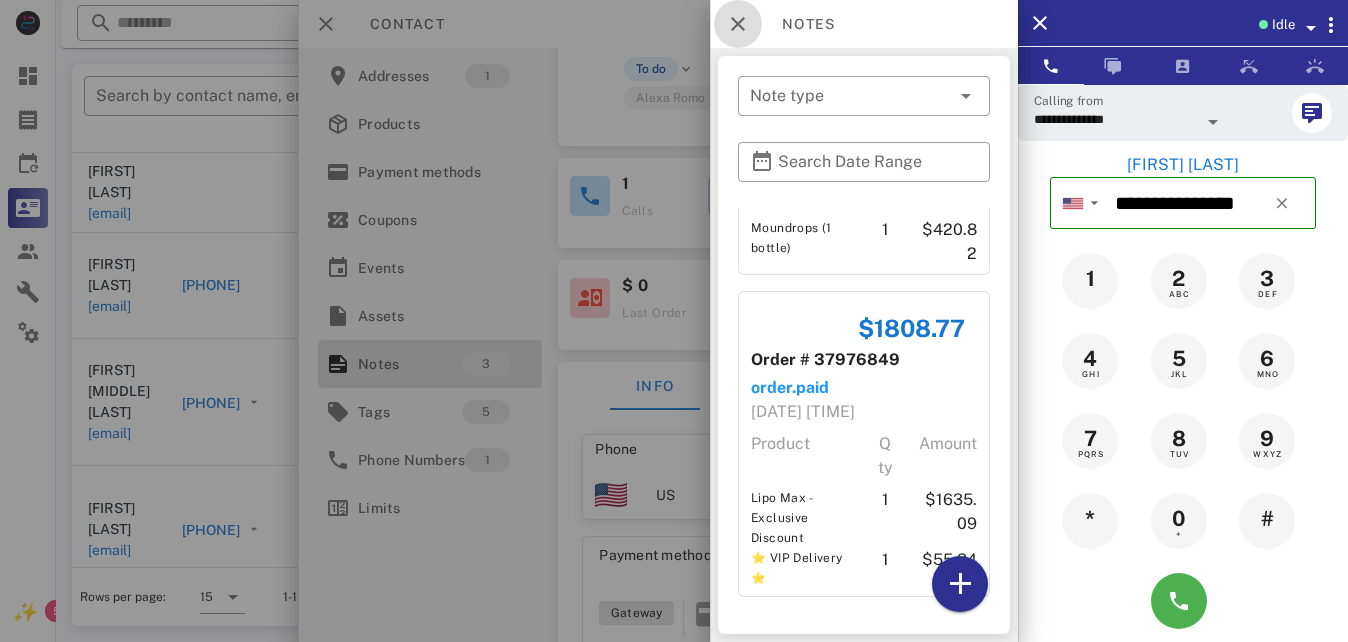 drag, startPoint x: 739, startPoint y: 22, endPoint x: 964, endPoint y: 356, distance: 402.717 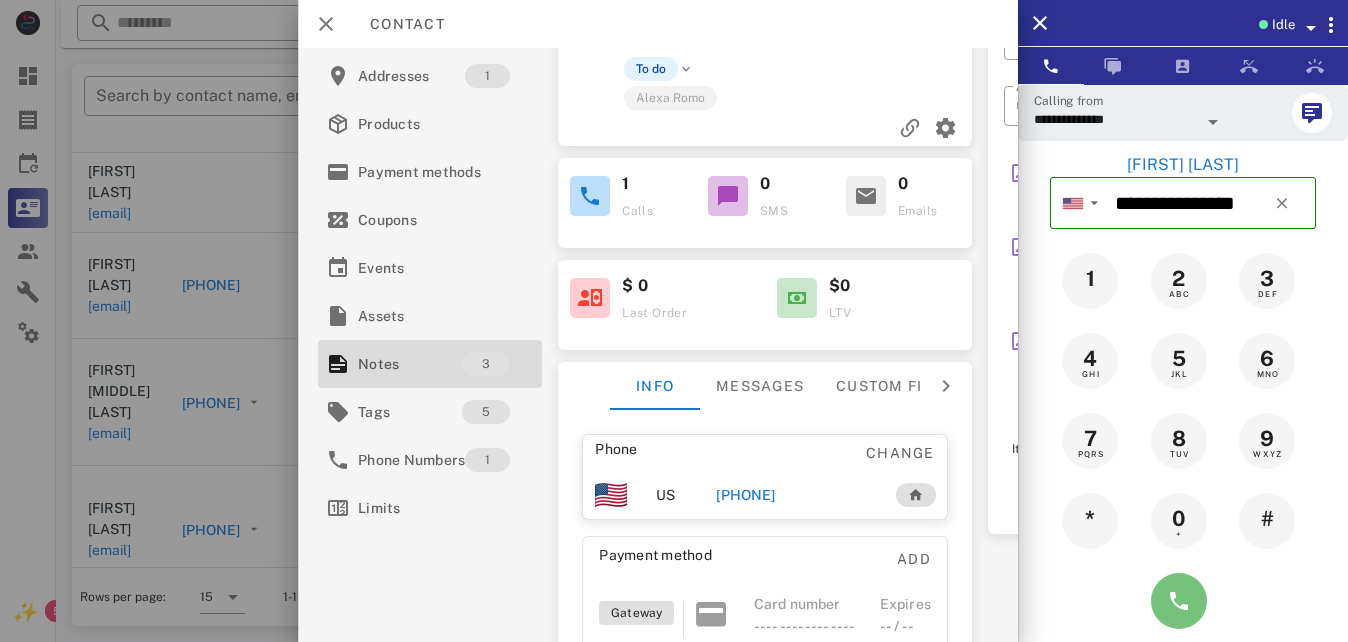 click at bounding box center (1179, 601) 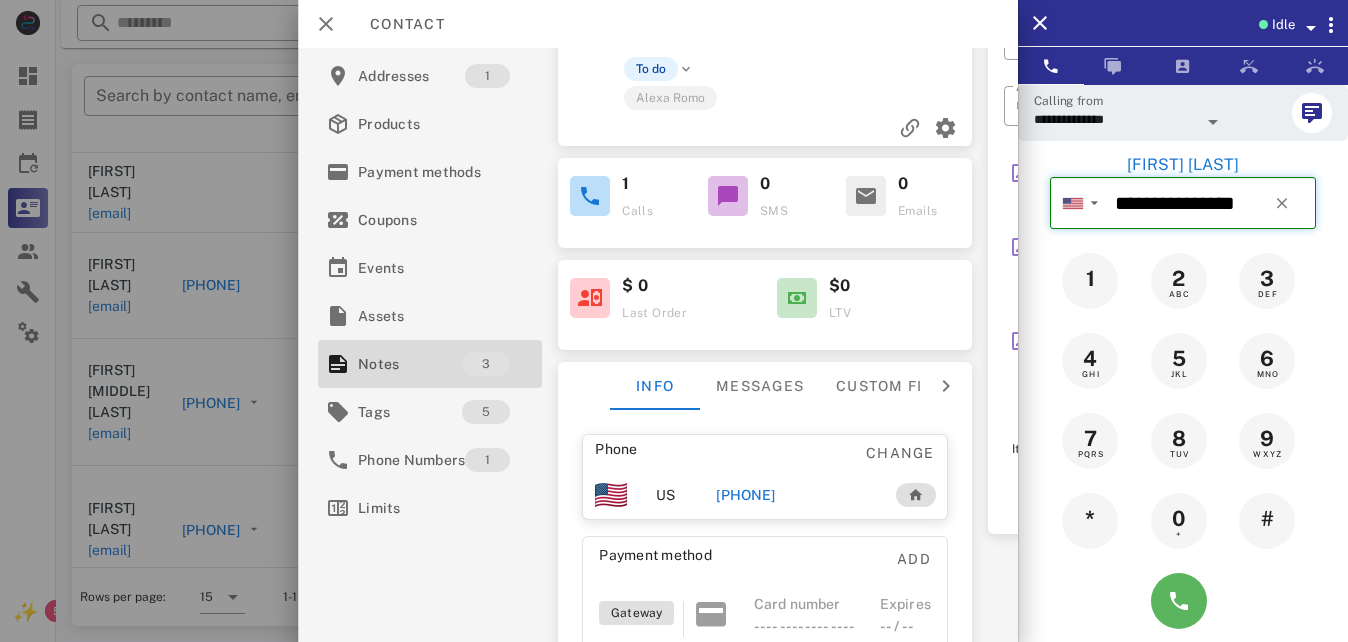 type 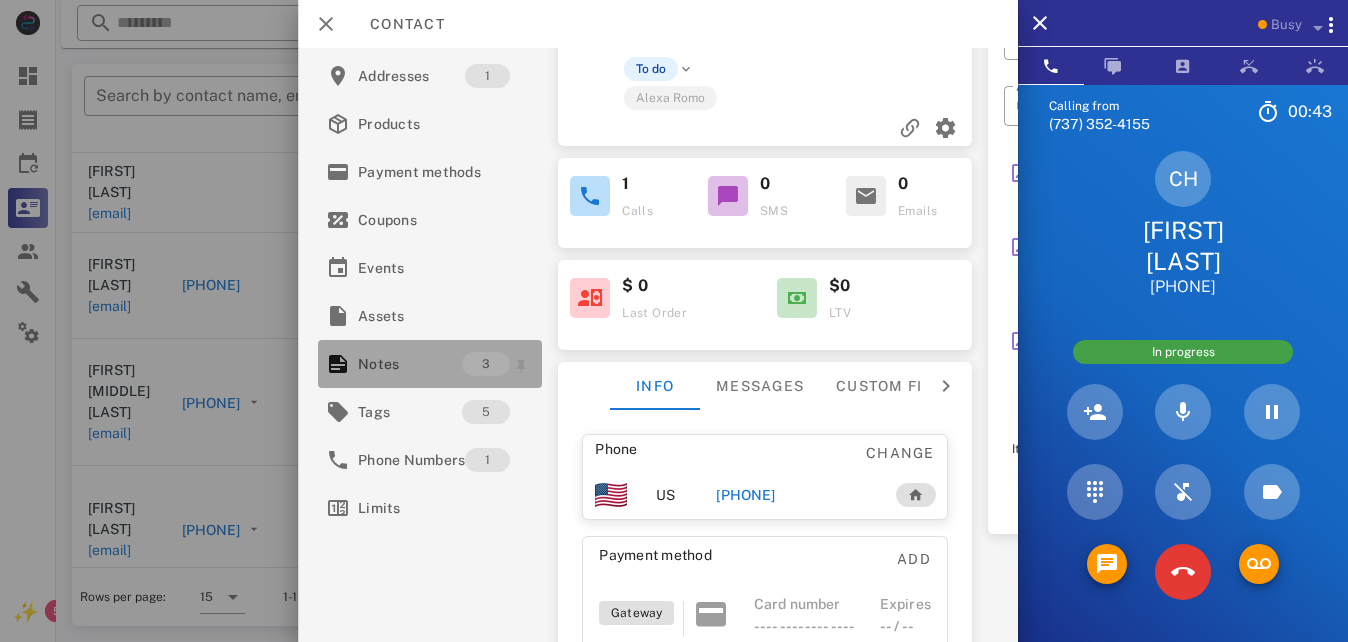 click on "Notes" at bounding box center (410, 364) 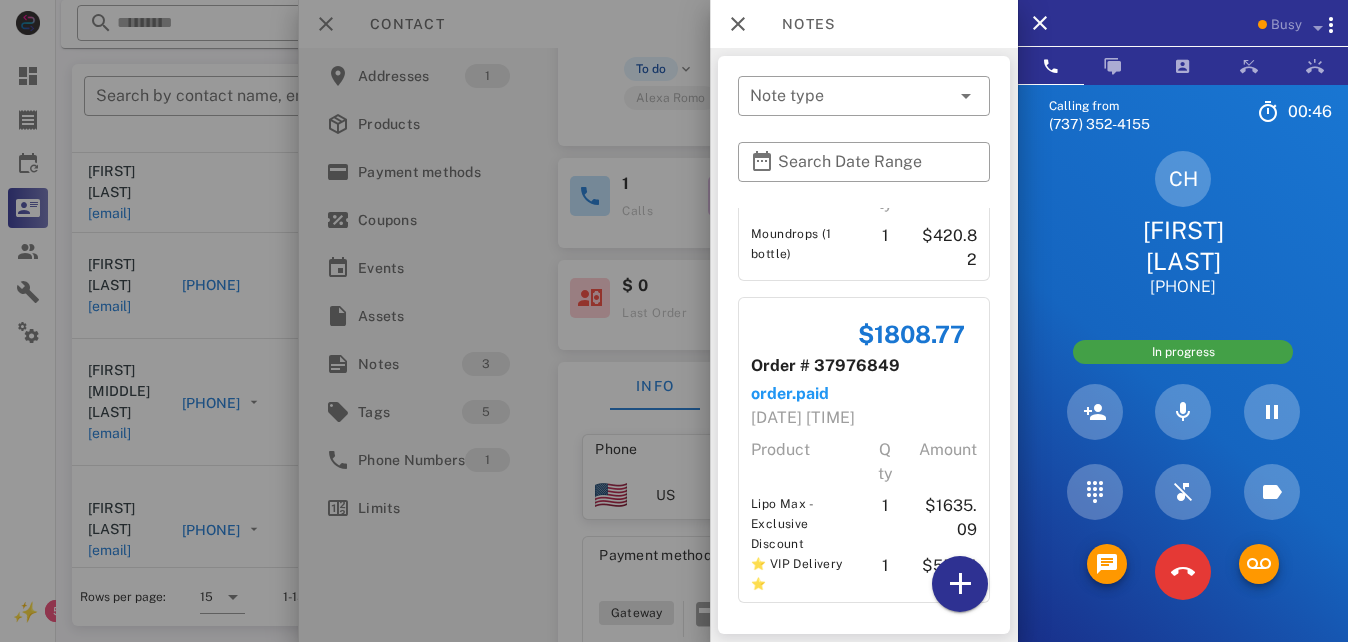 scroll, scrollTop: 457, scrollLeft: 0, axis: vertical 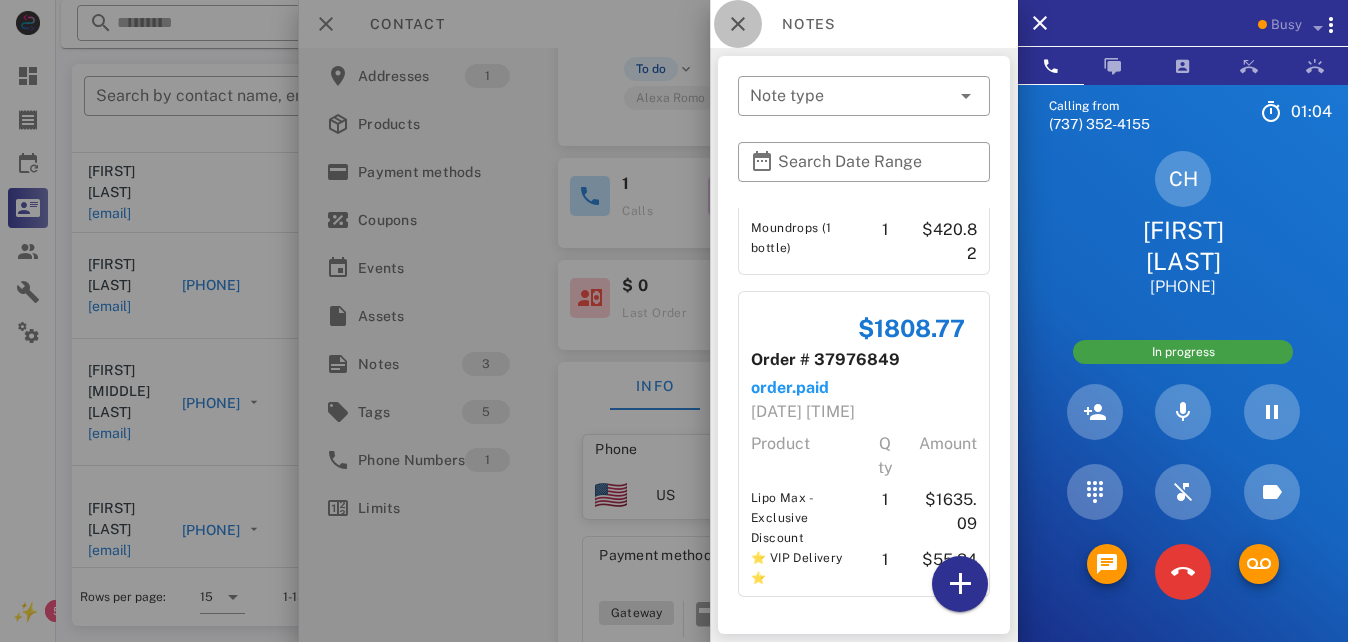 click at bounding box center (738, 24) 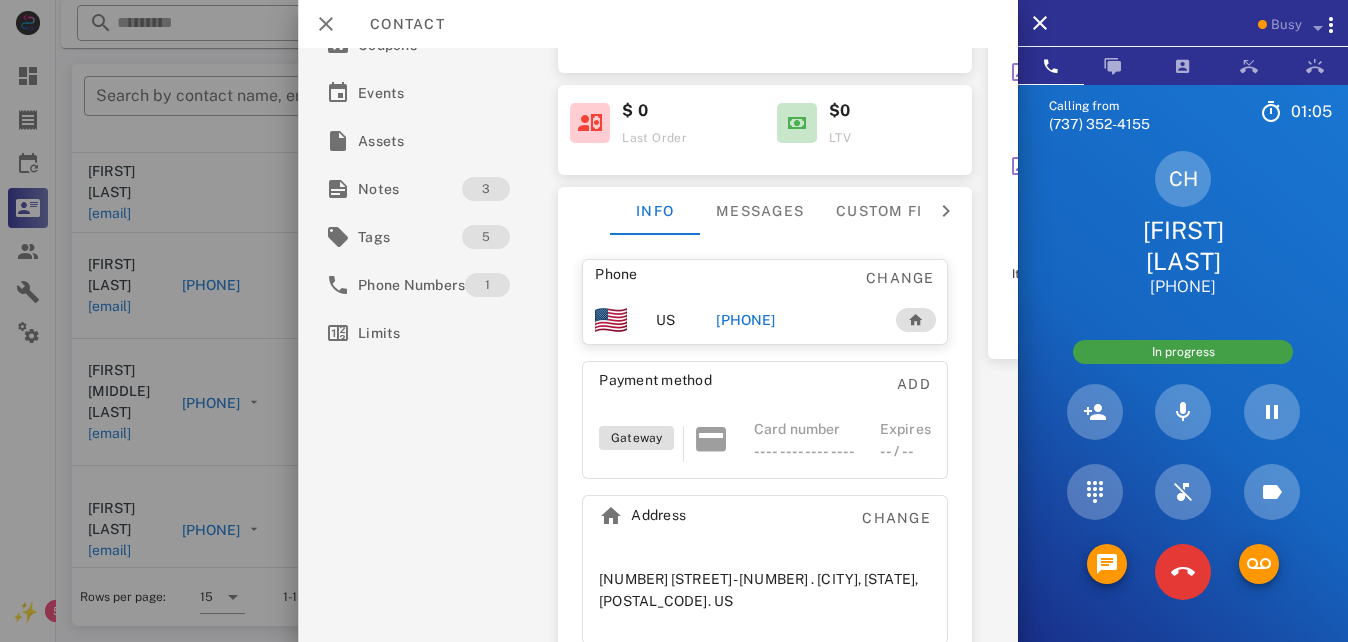 scroll, scrollTop: 290, scrollLeft: 0, axis: vertical 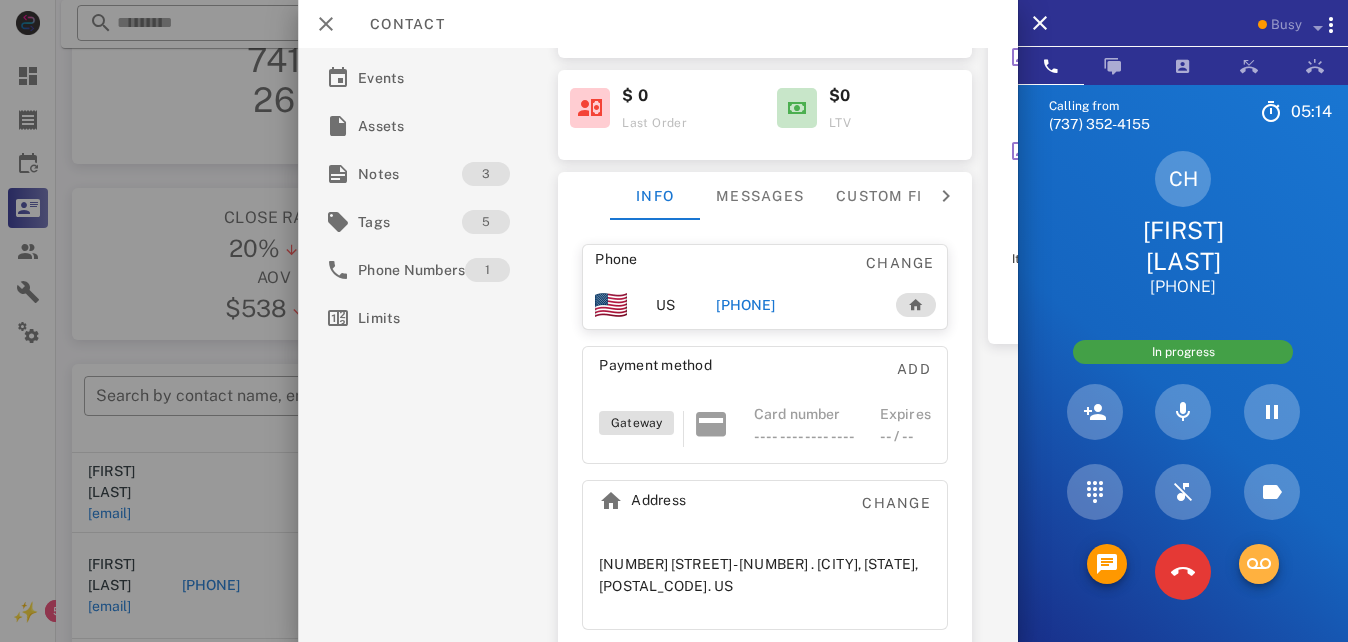 drag, startPoint x: 1263, startPoint y: 556, endPoint x: 951, endPoint y: 19, distance: 621.058 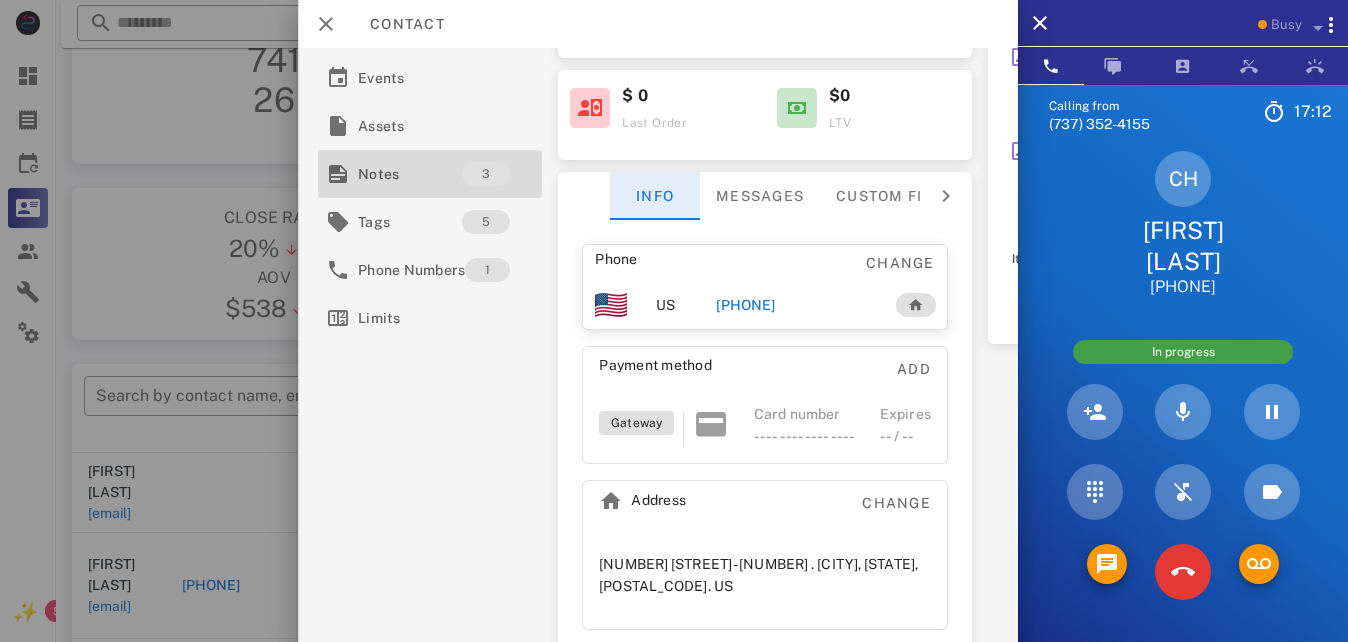drag, startPoint x: 384, startPoint y: 178, endPoint x: 657, endPoint y: 191, distance: 273.30936 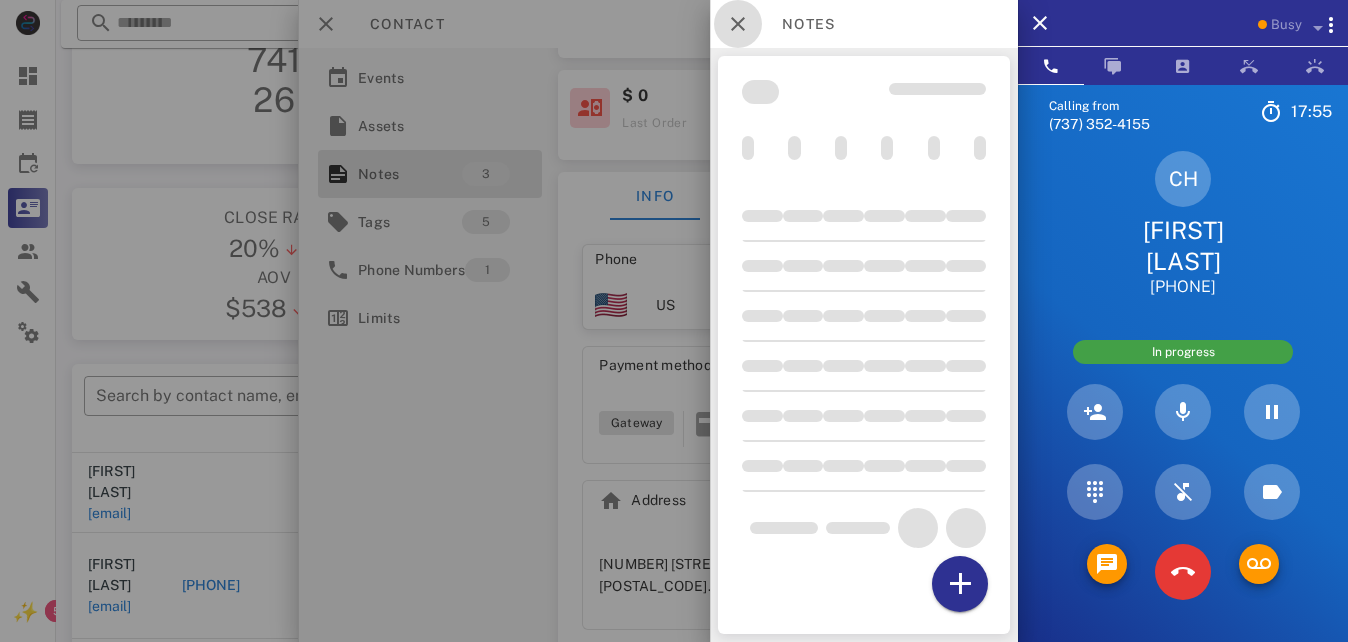 click at bounding box center [738, 24] 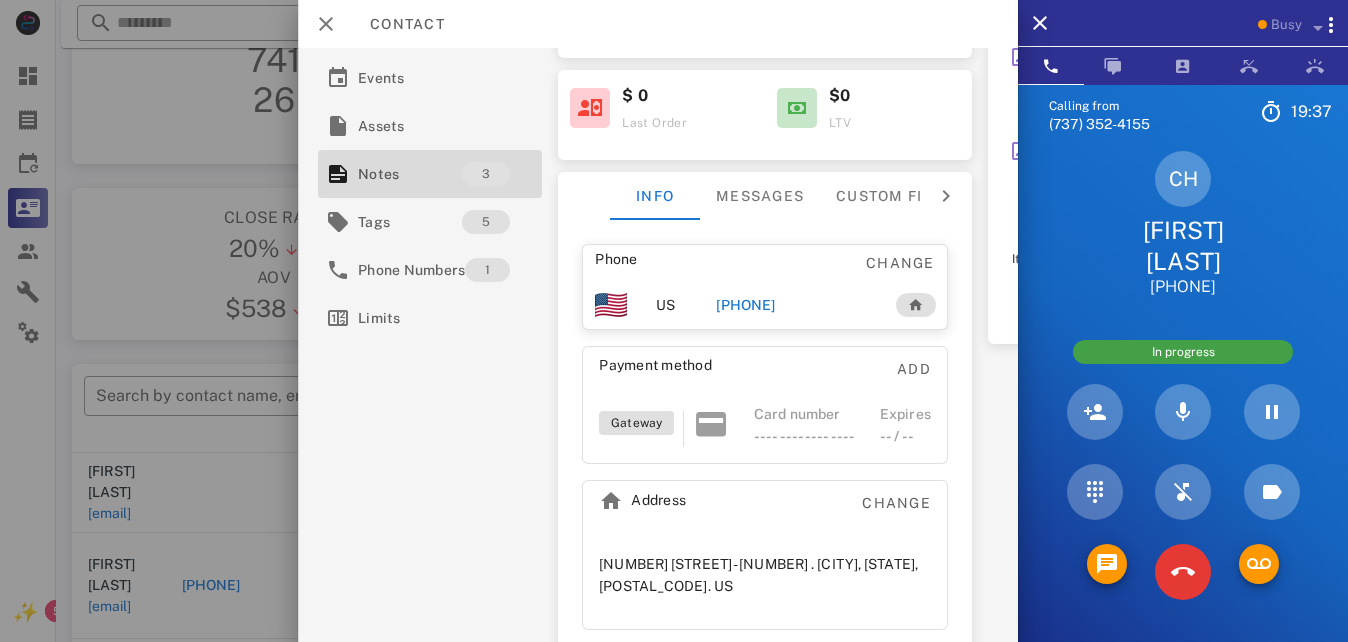 scroll, scrollTop: 0, scrollLeft: 0, axis: both 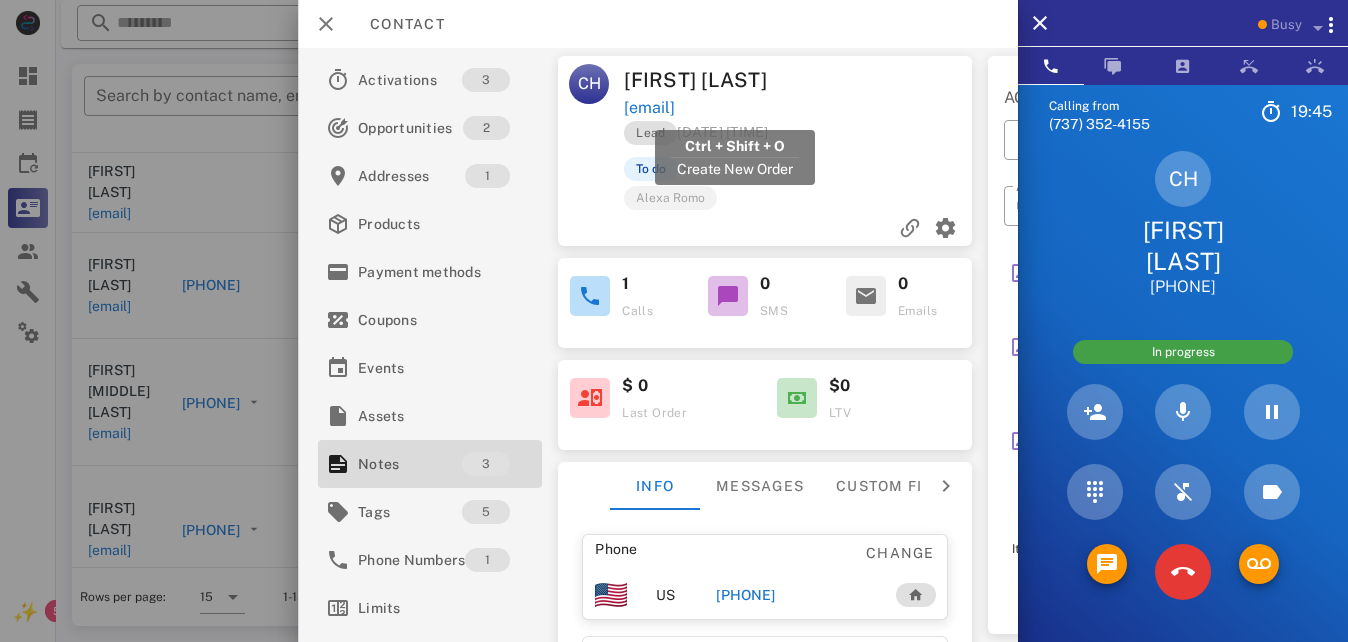 click on "carolyn.horst1313@gmail.com" at bounding box center (650, 108) 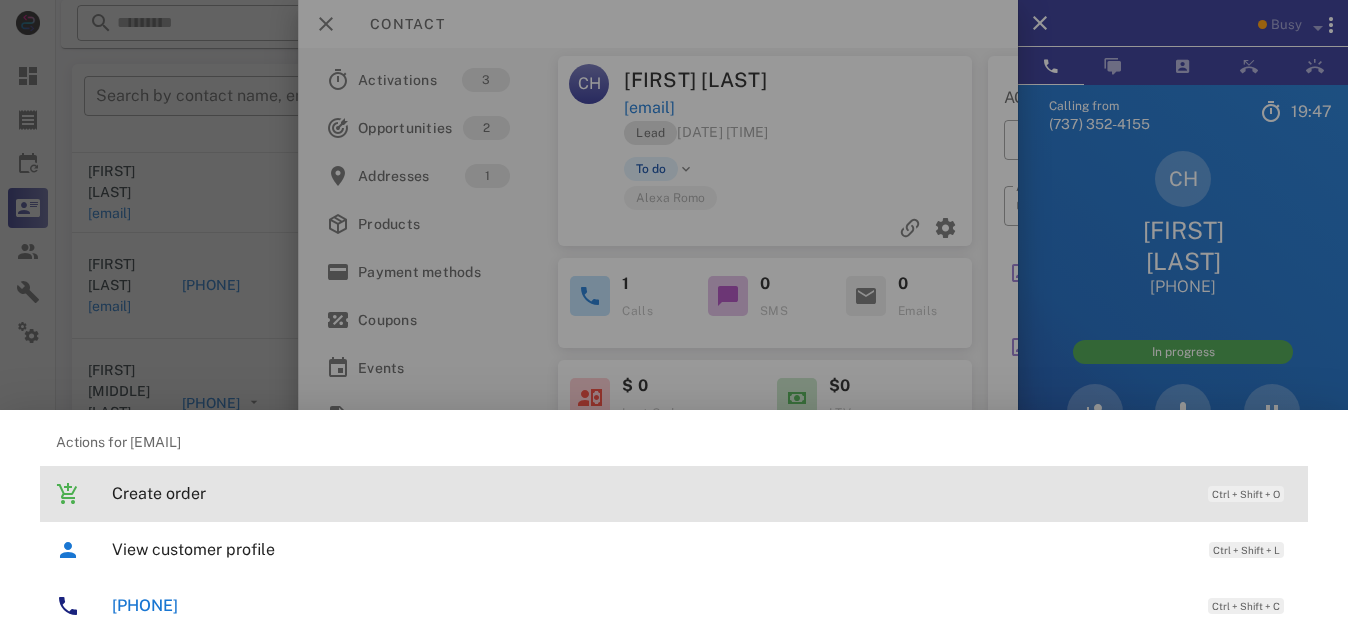 click on "Create order" at bounding box center (650, 493) 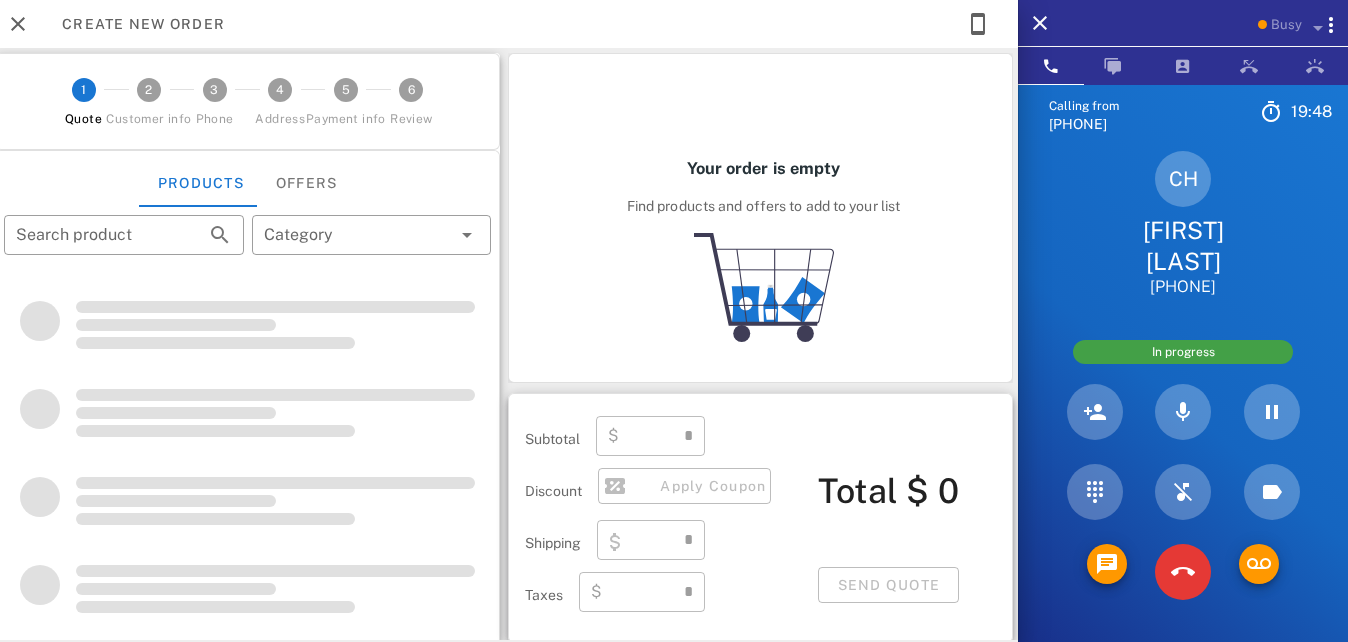 type on "**********" 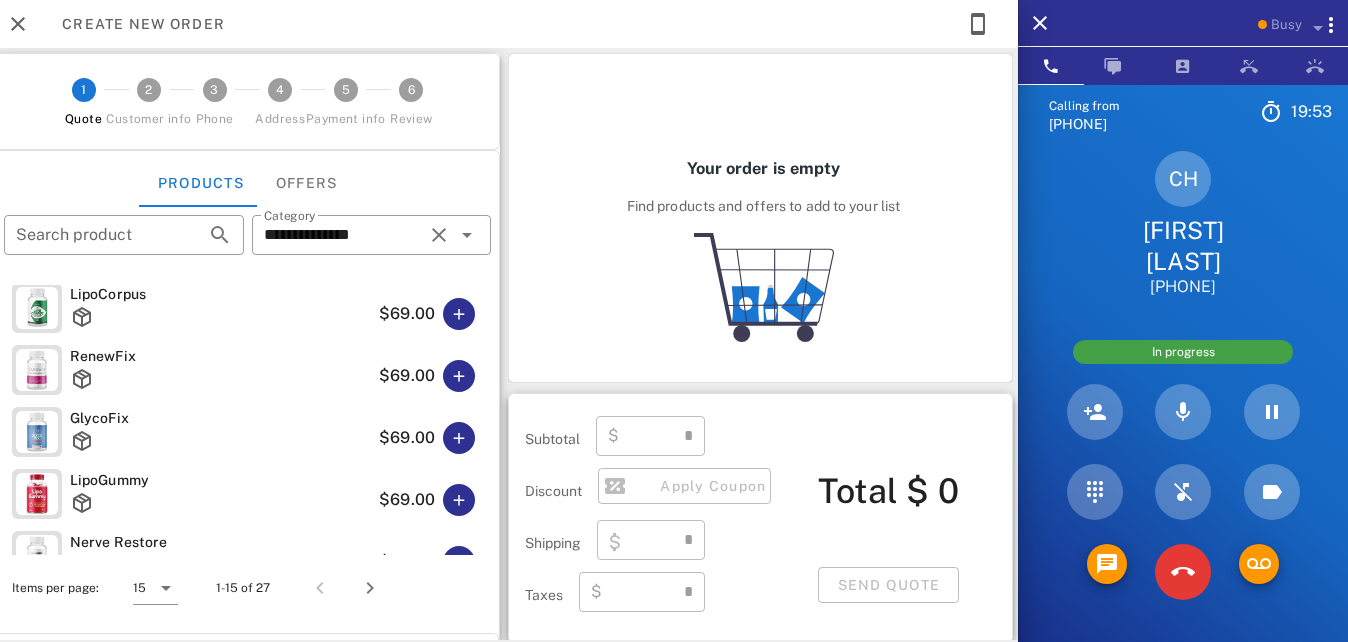 scroll, scrollTop: 100, scrollLeft: 0, axis: vertical 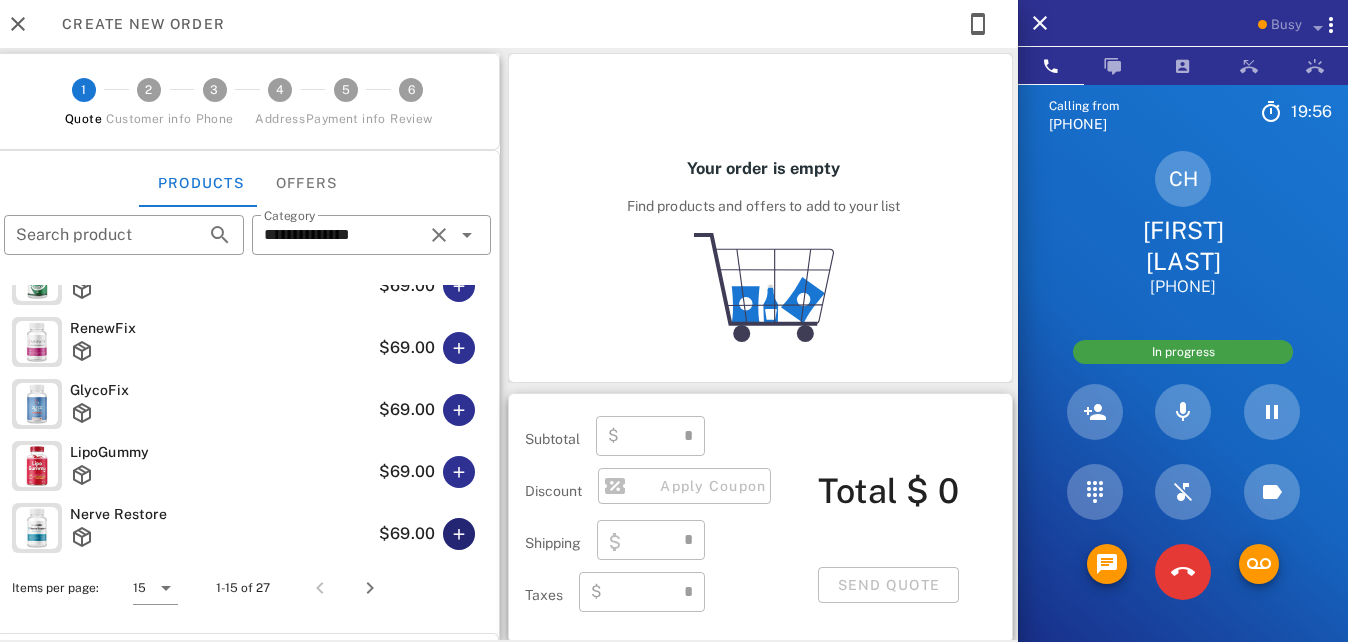 click at bounding box center [459, 534] 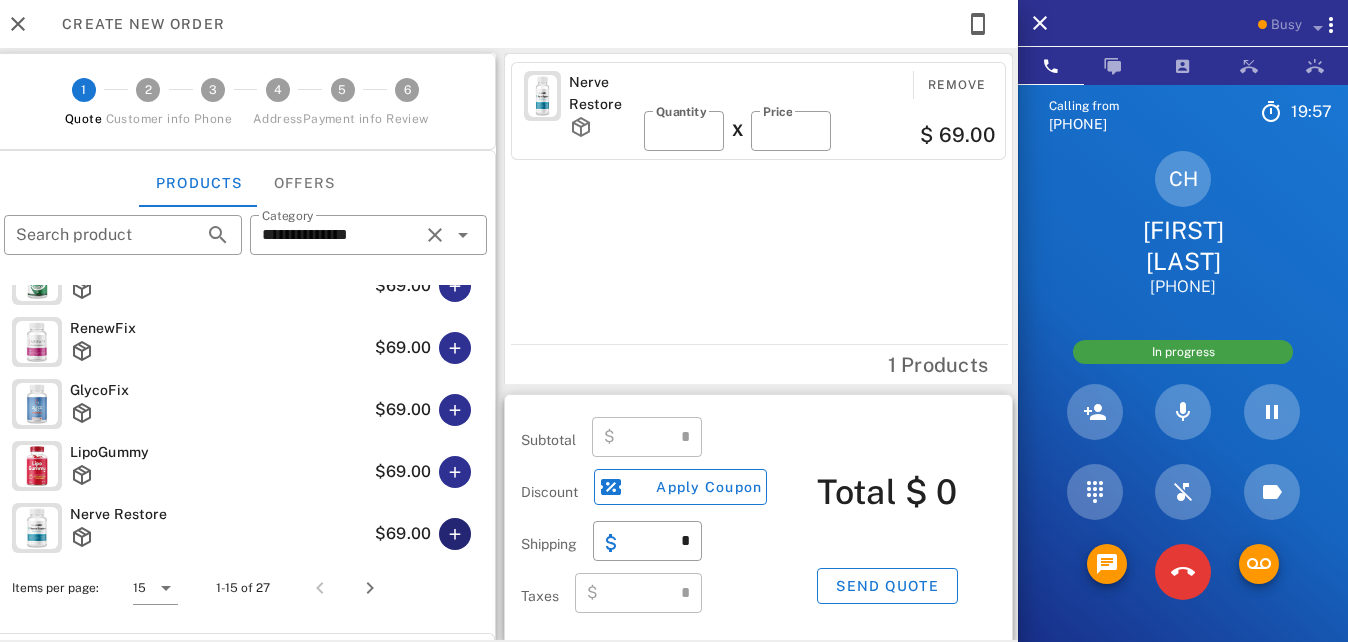 type on "*****" 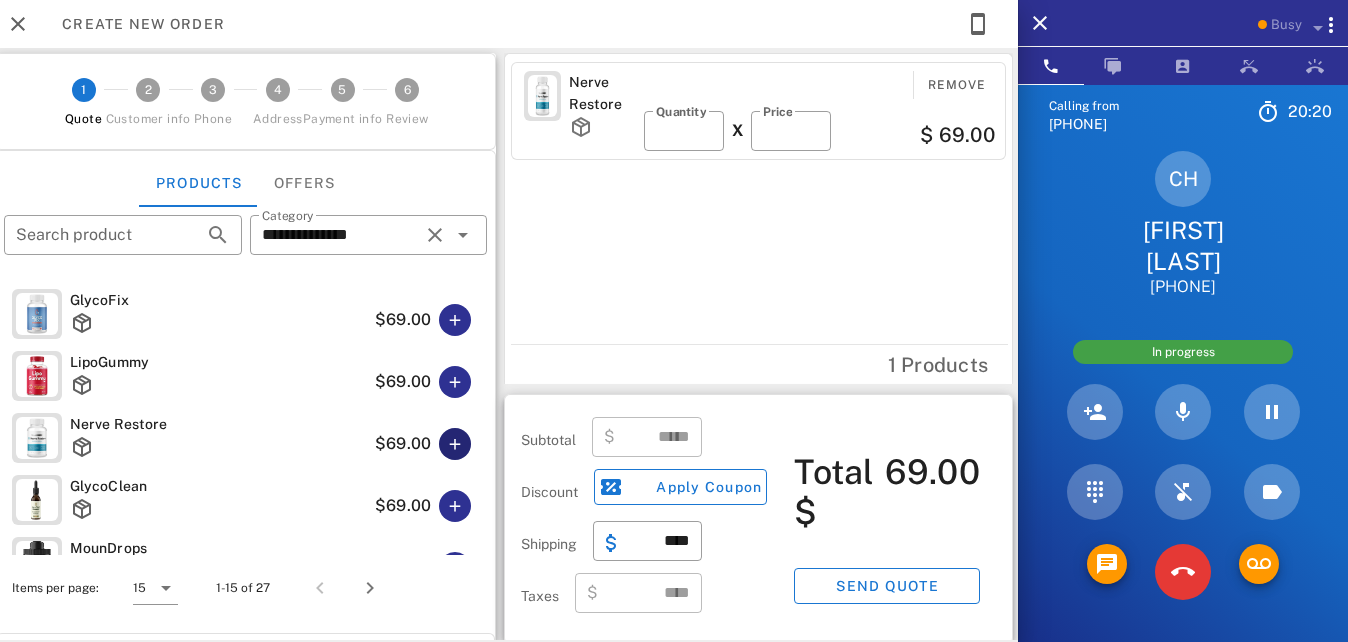 scroll, scrollTop: 300, scrollLeft: 0, axis: vertical 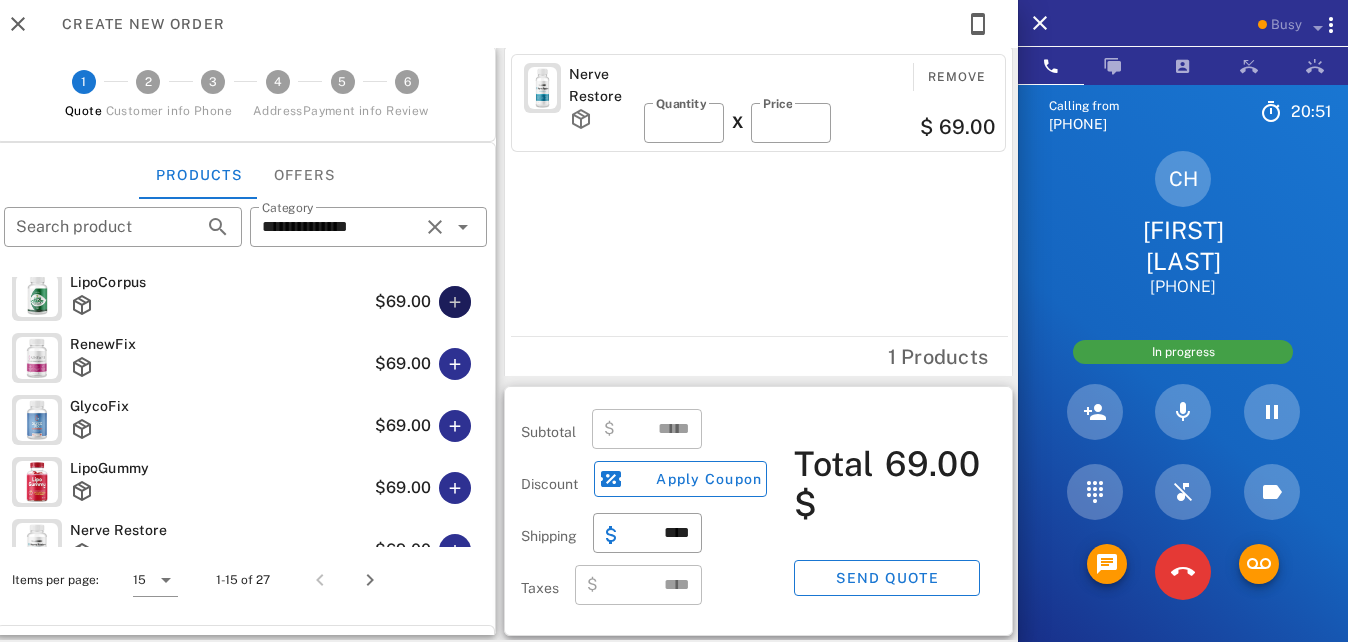 click at bounding box center [455, 302] 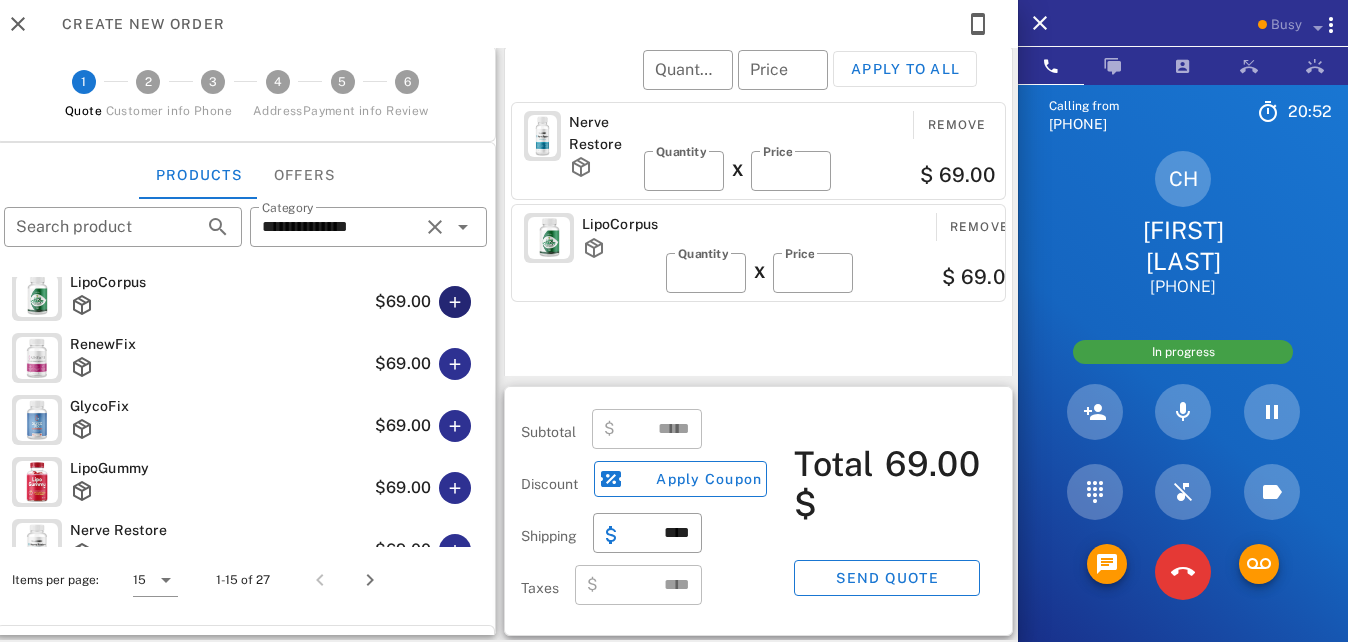 type on "******" 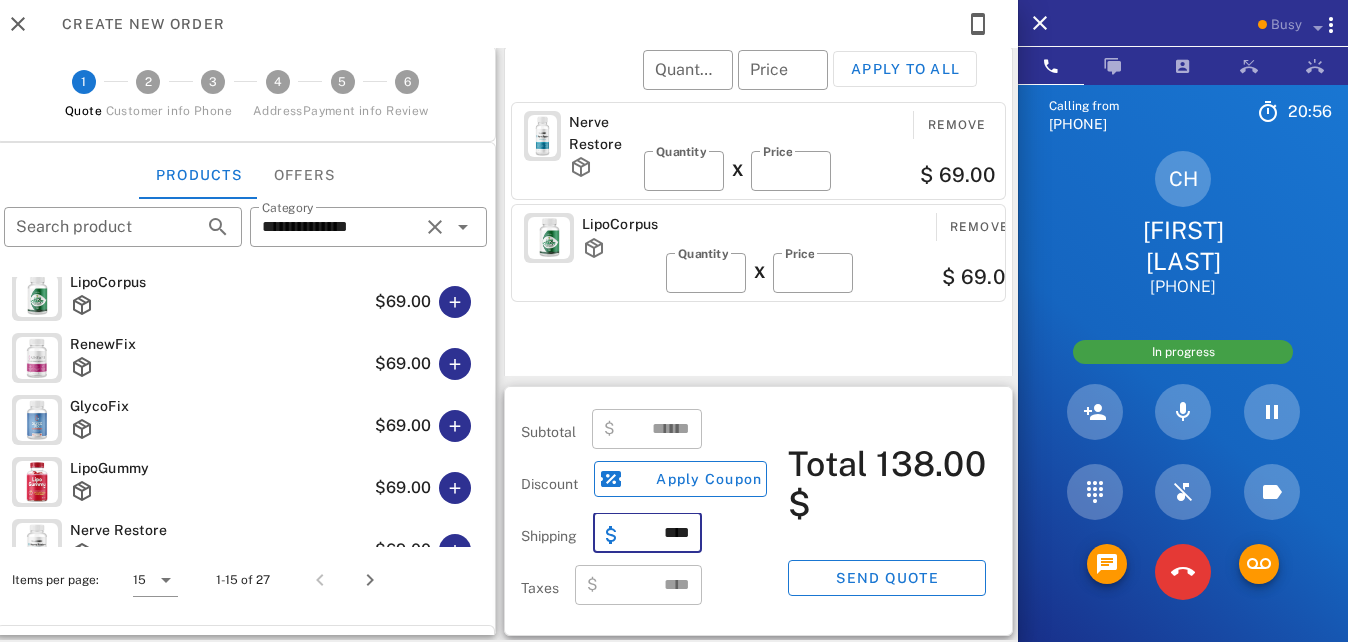 click on "****" at bounding box center [659, 533] 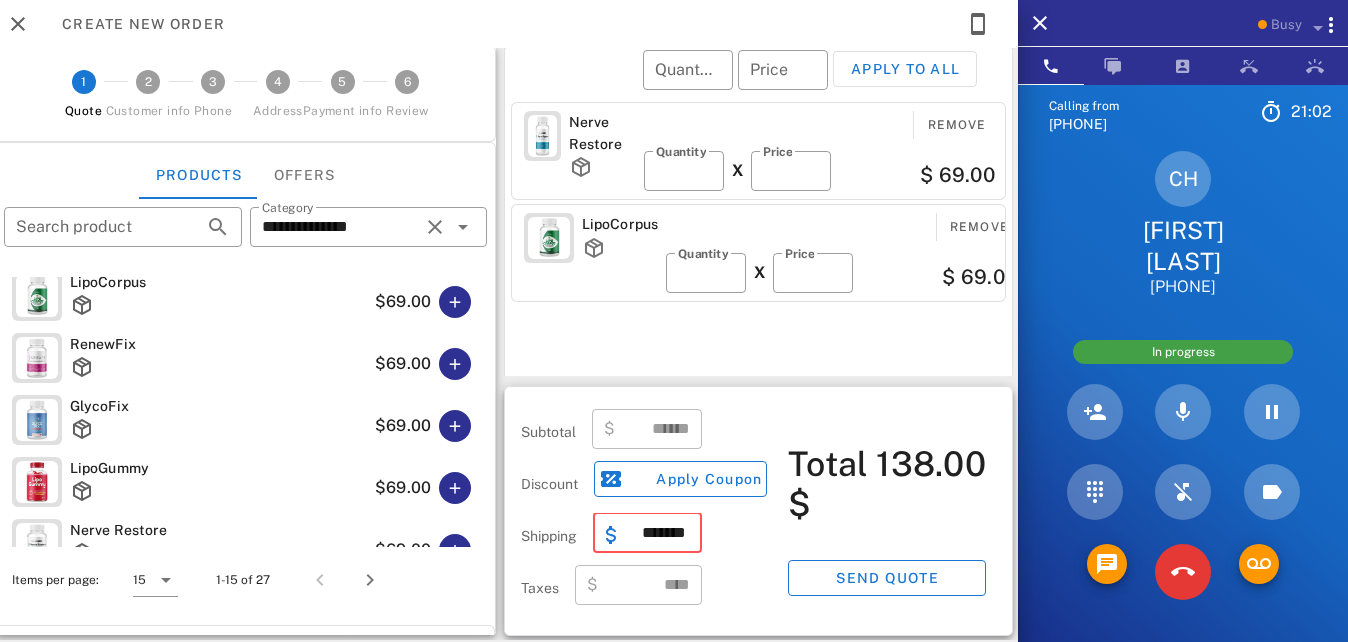 scroll, scrollTop: 0, scrollLeft: 0, axis: both 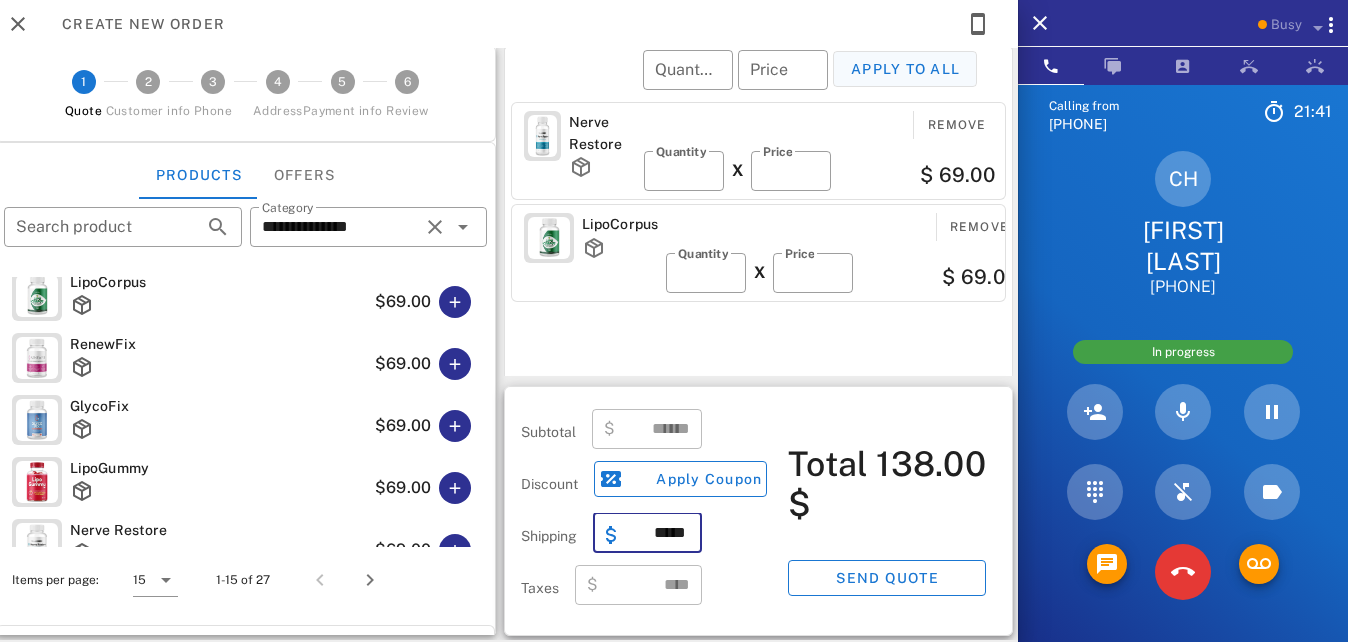 type on "*****" 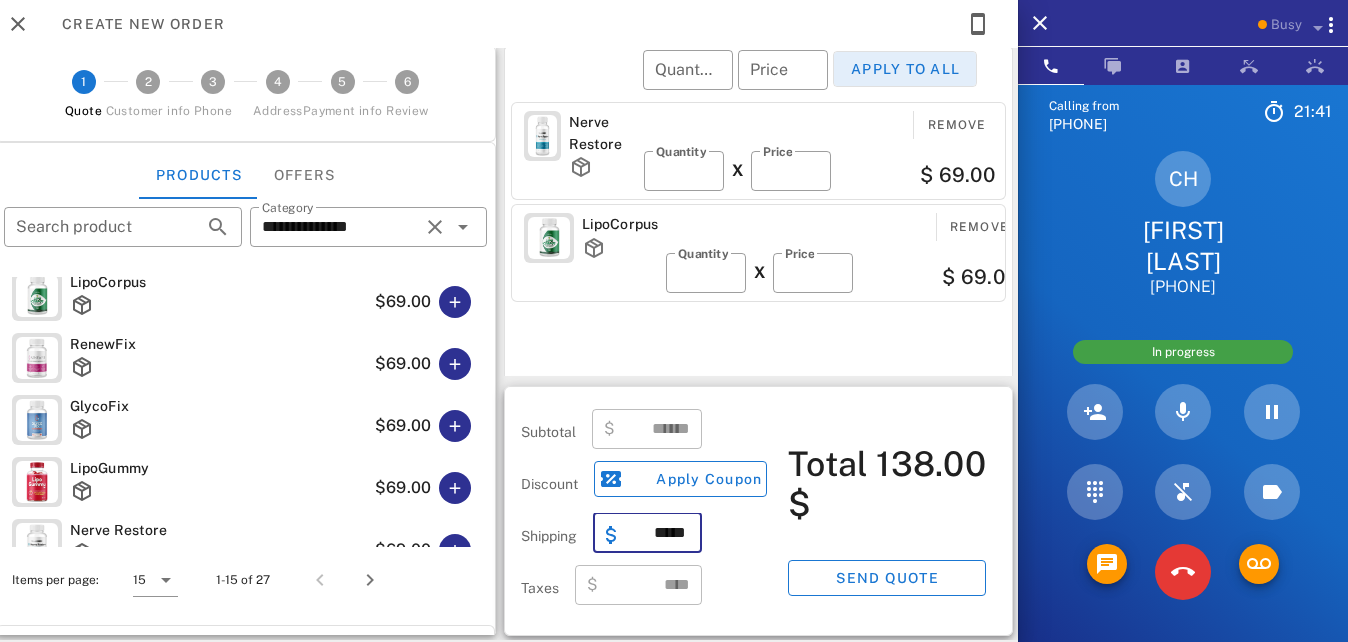 click on "Apply to all" at bounding box center (905, 69) 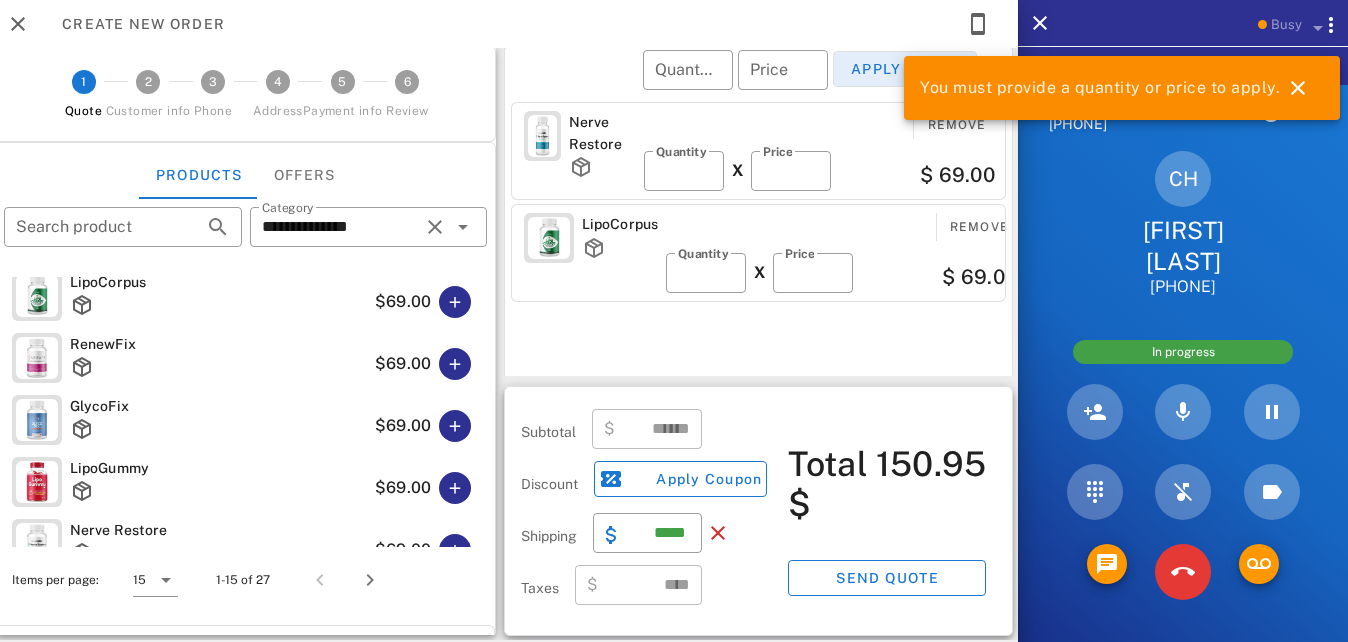 click on "Apply to all" at bounding box center (905, 69) 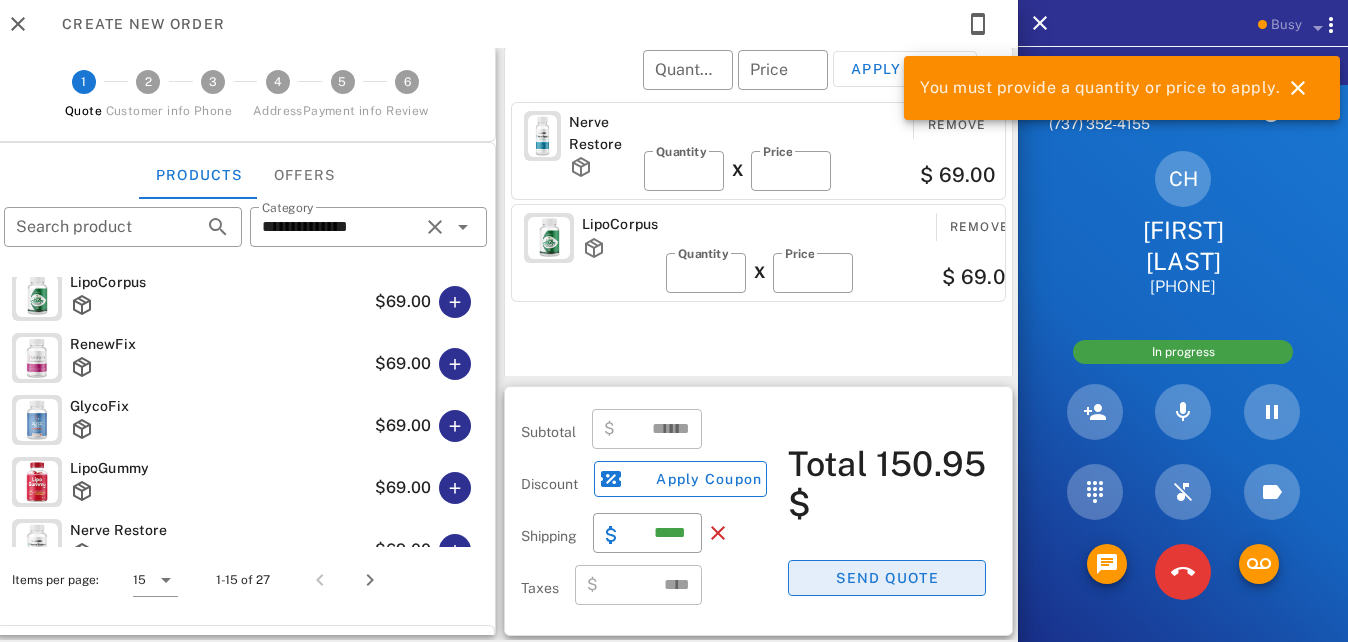 click on "Send quote" at bounding box center (887, 578) 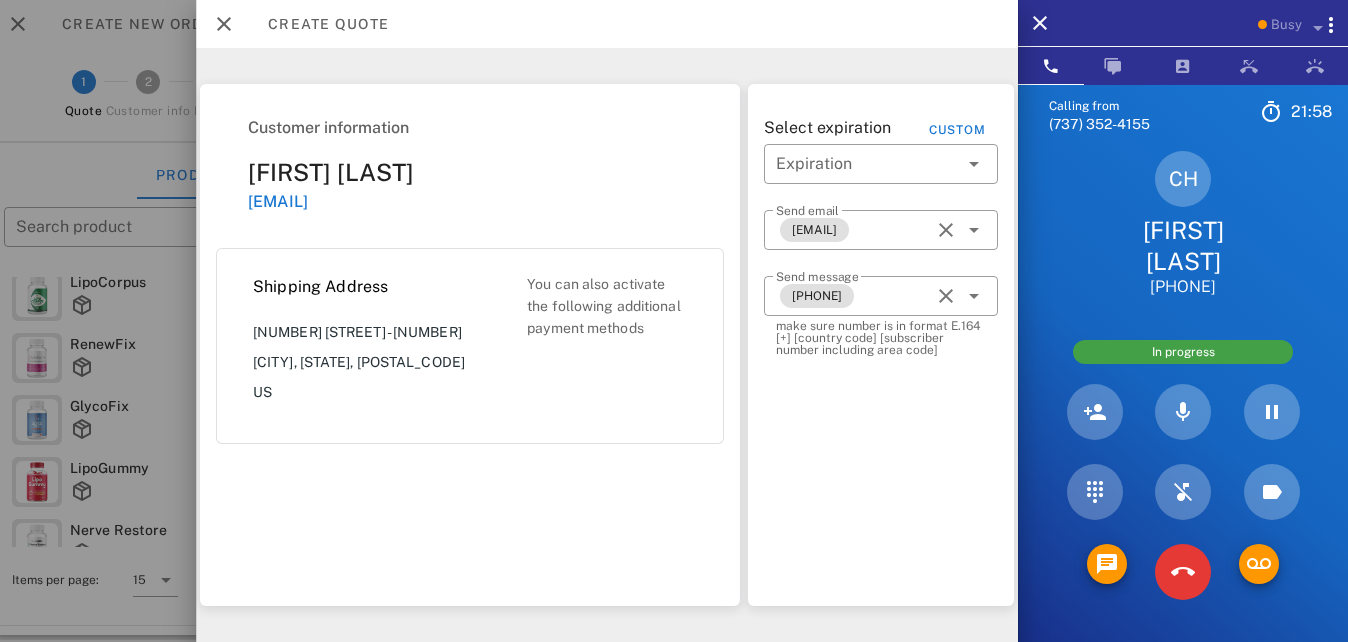 scroll, scrollTop: 0, scrollLeft: 0, axis: both 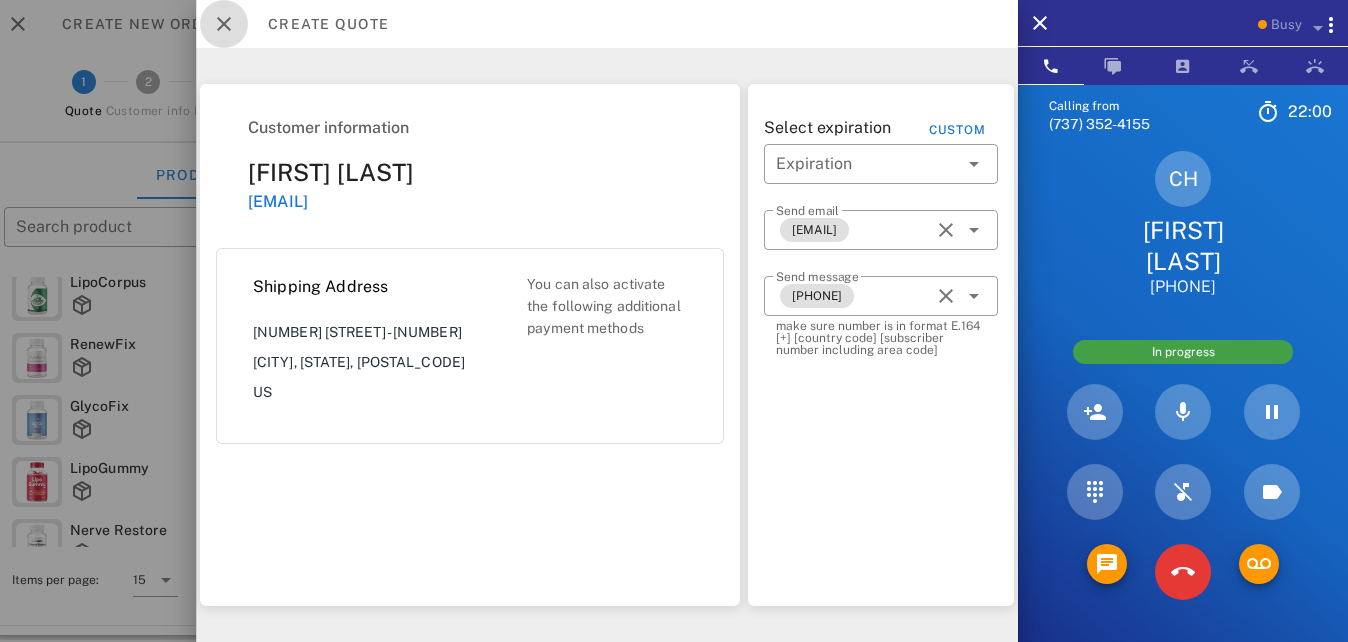 click at bounding box center (224, 24) 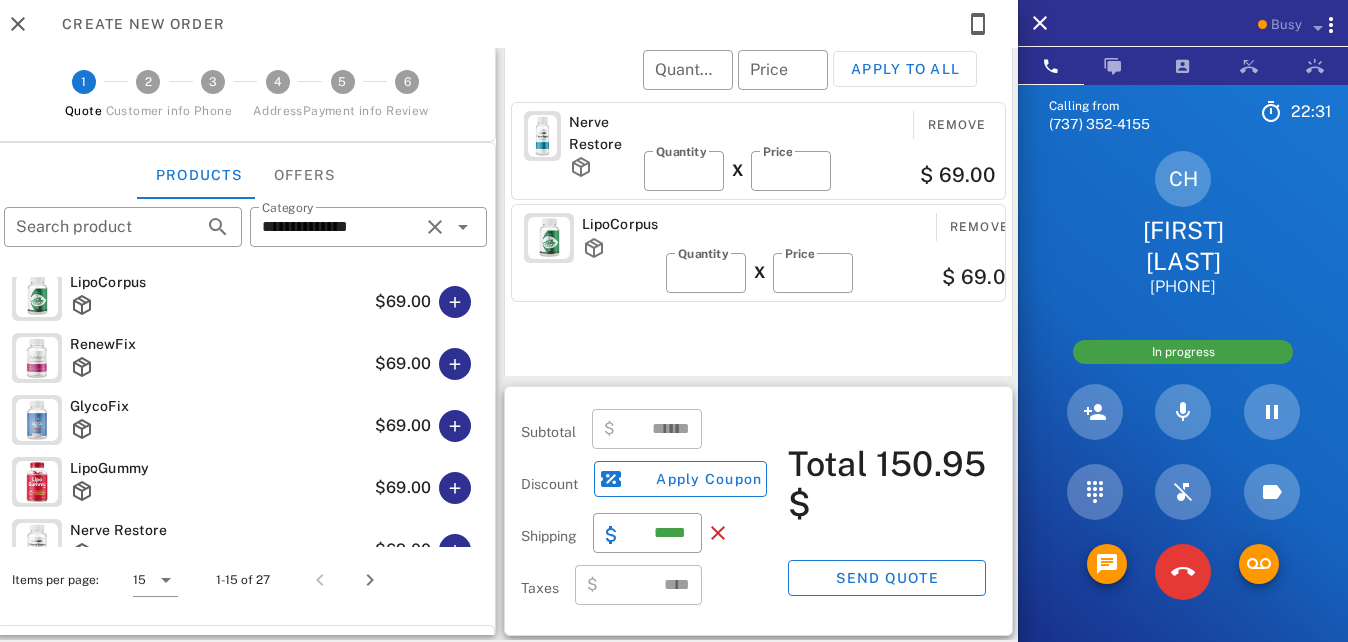 scroll, scrollTop: 380, scrollLeft: 0, axis: vertical 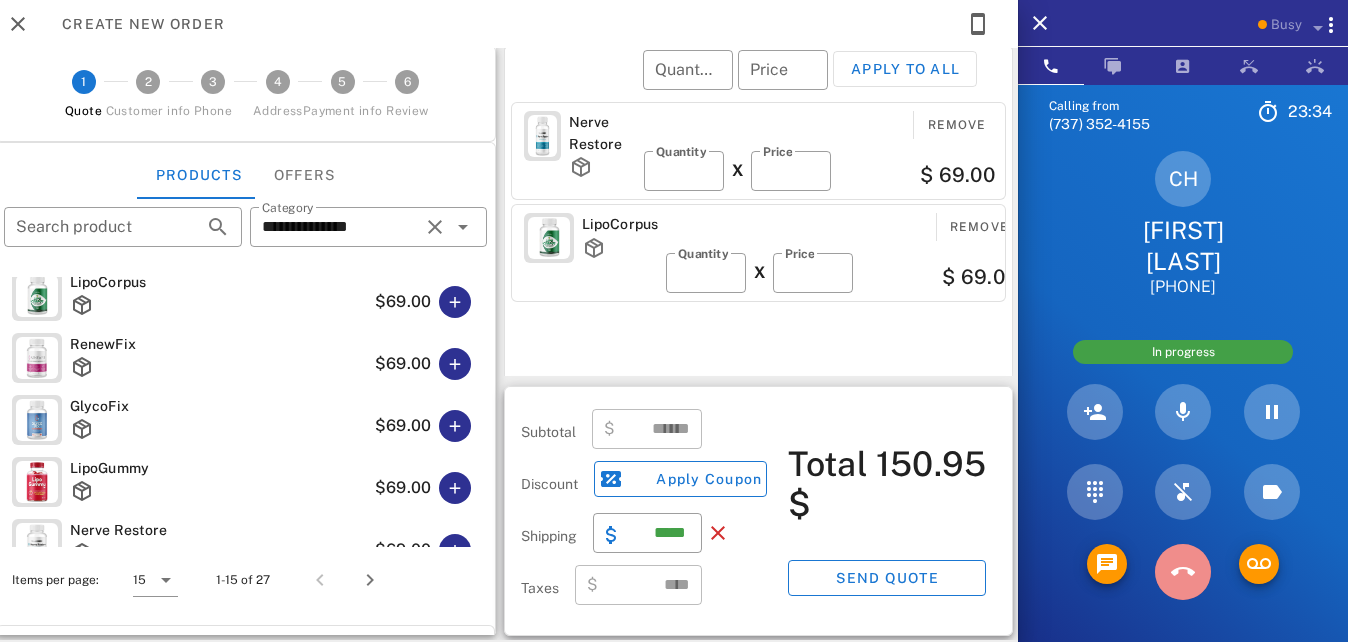 click at bounding box center [1183, 572] 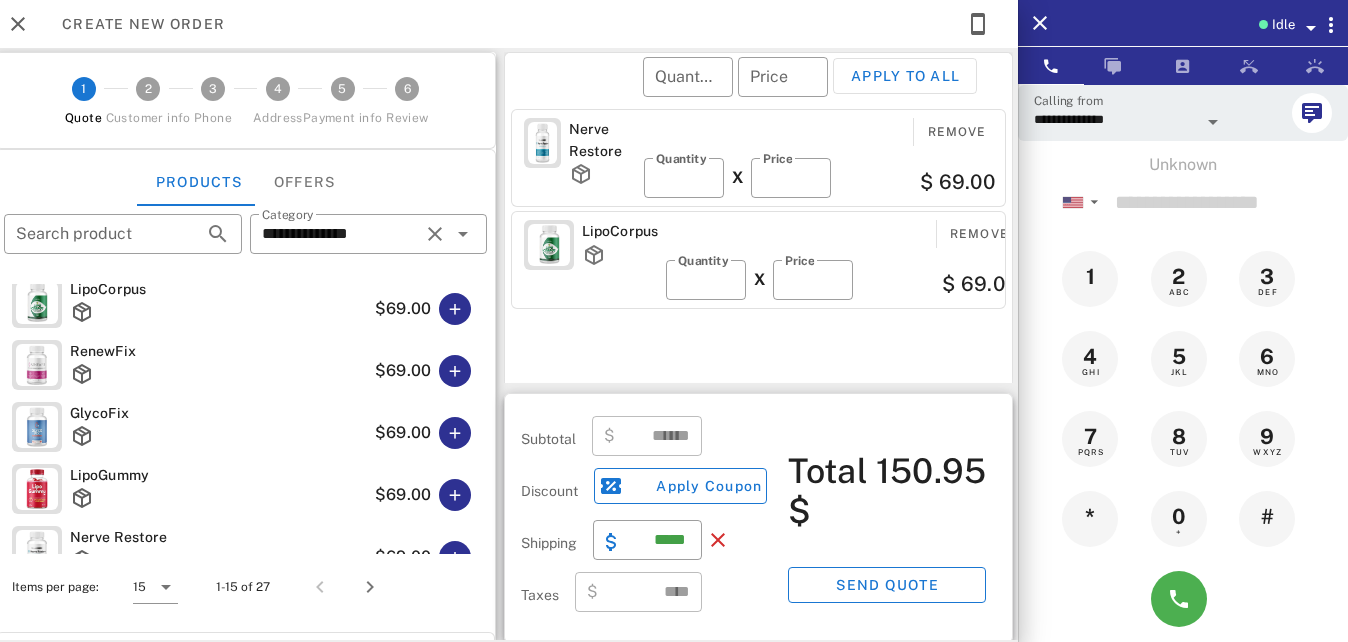 scroll, scrollTop: 0, scrollLeft: 0, axis: both 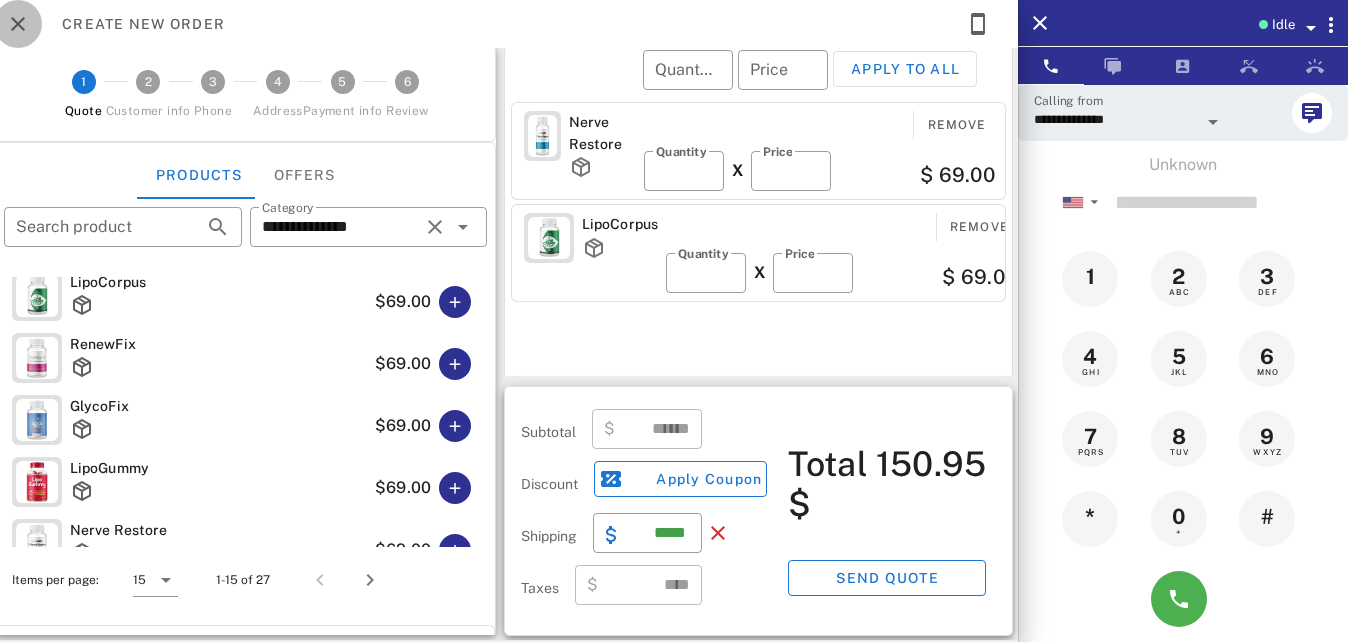 click at bounding box center (18, 24) 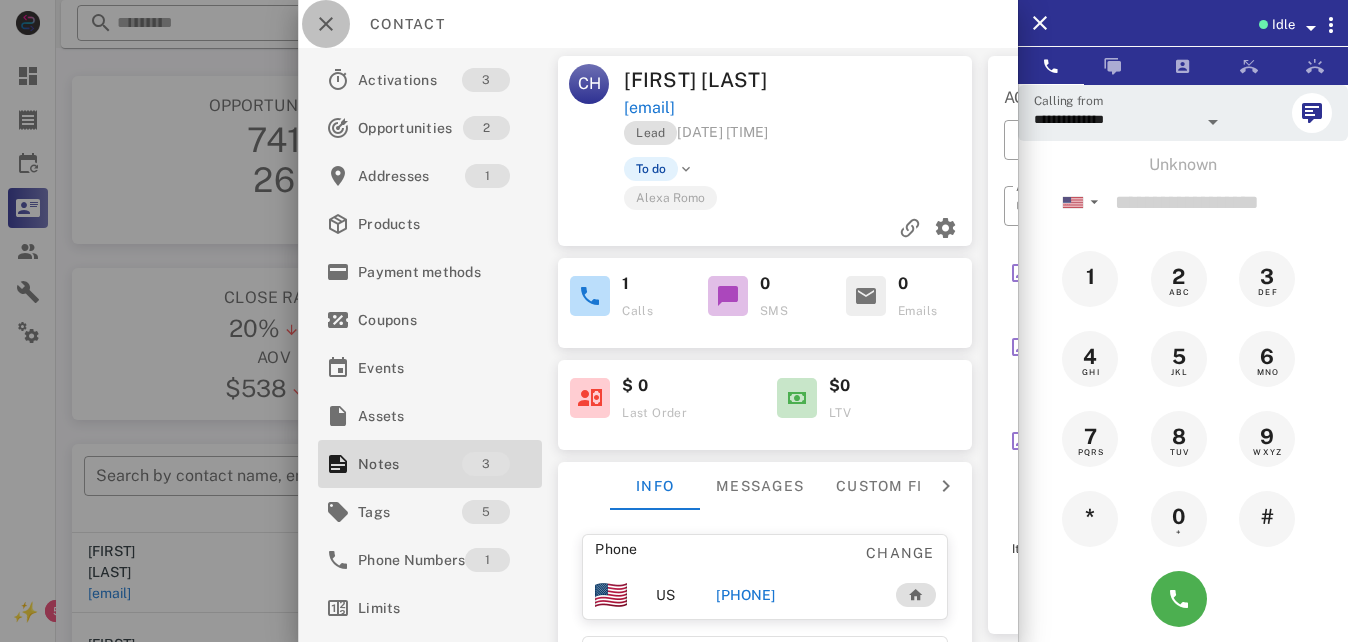 click at bounding box center [326, 24] 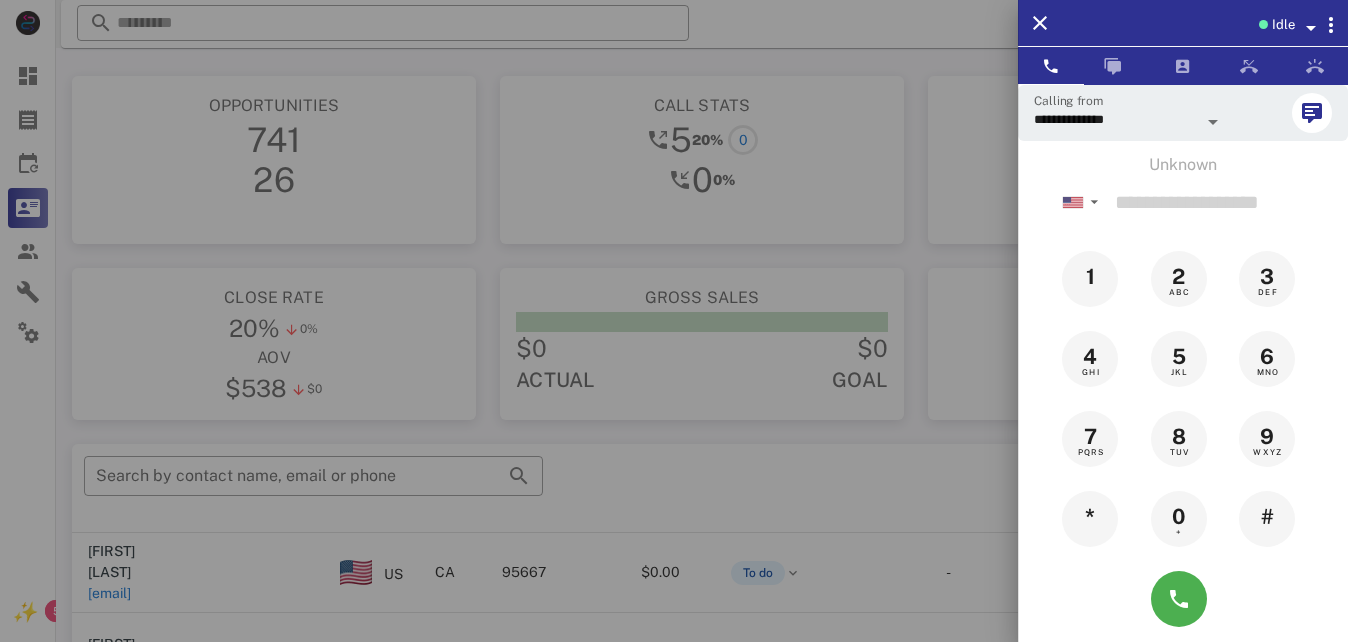 click at bounding box center (674, 321) 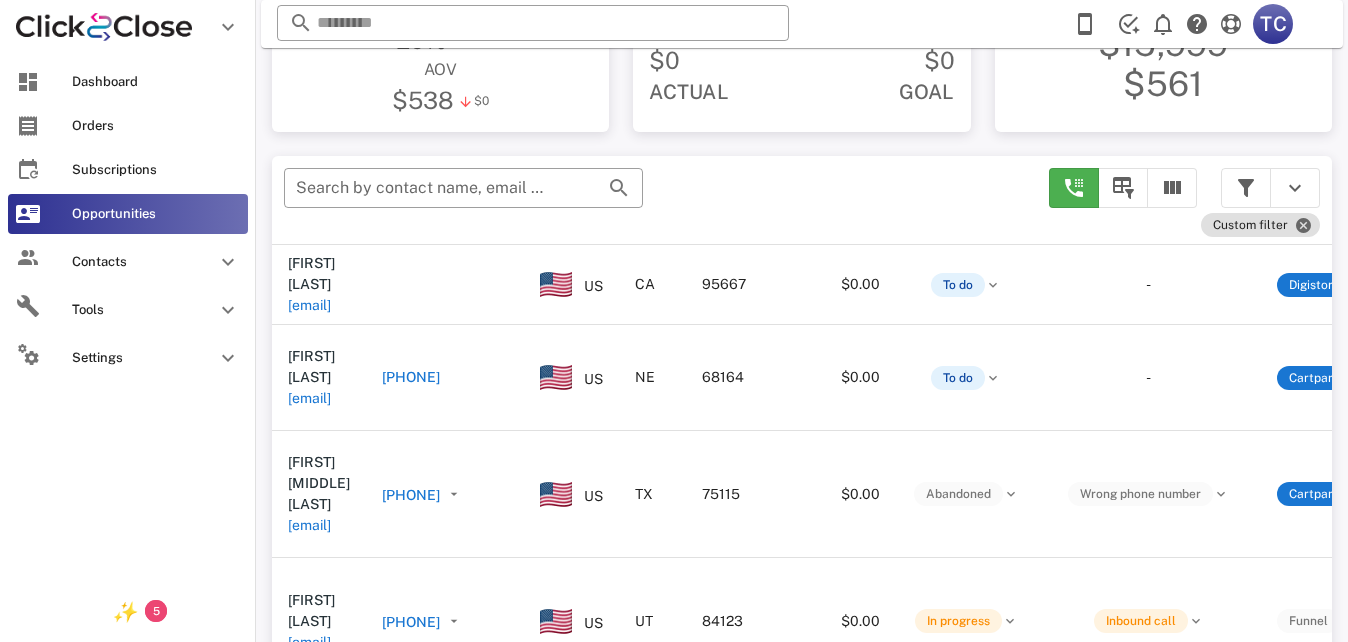 scroll, scrollTop: 300, scrollLeft: 0, axis: vertical 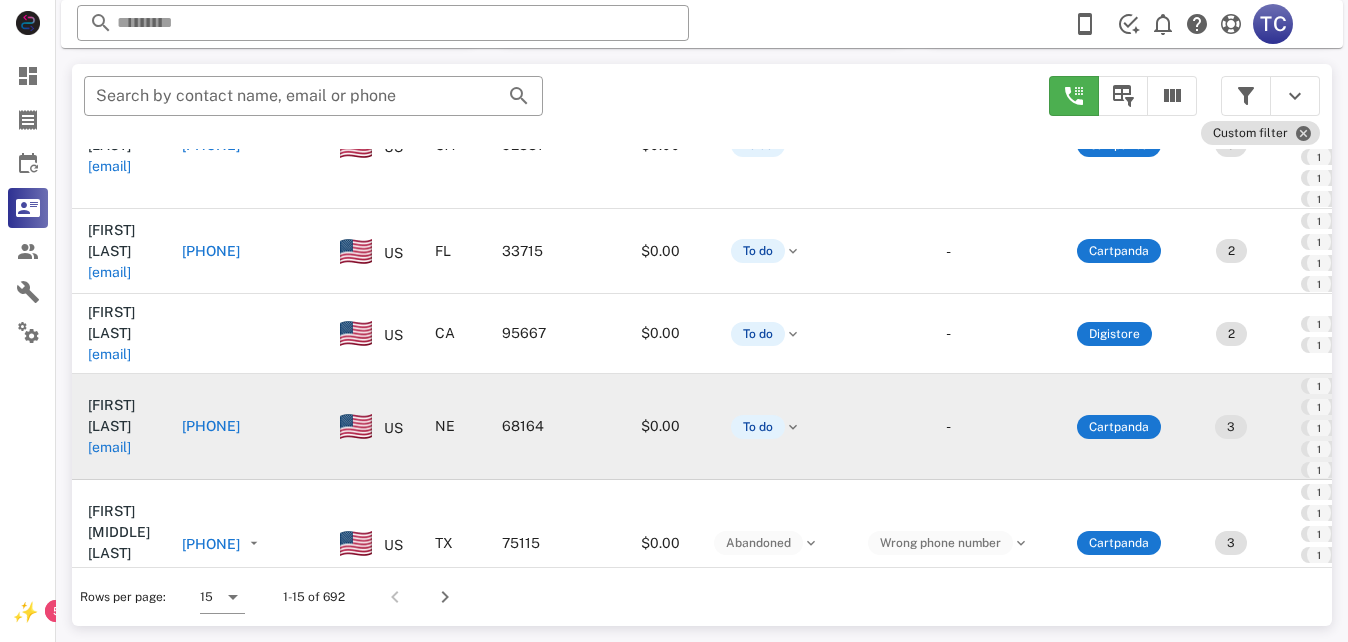 click on "+14024938421" at bounding box center [211, 426] 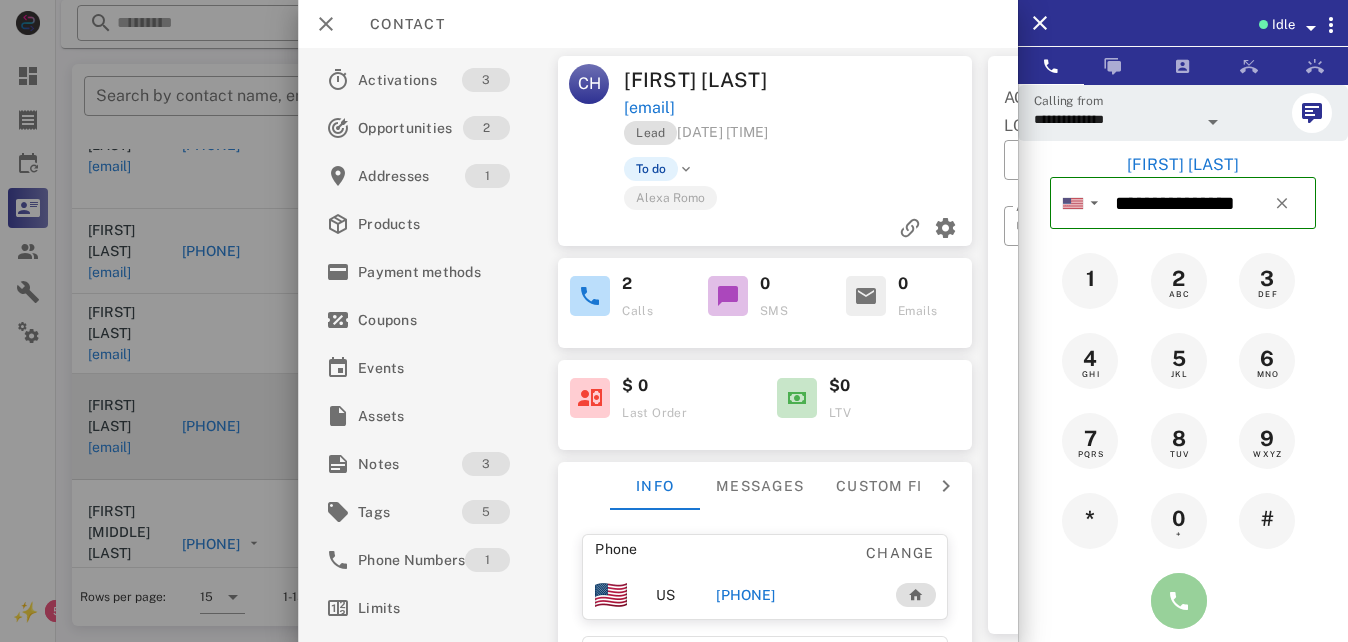 click at bounding box center [1179, 601] 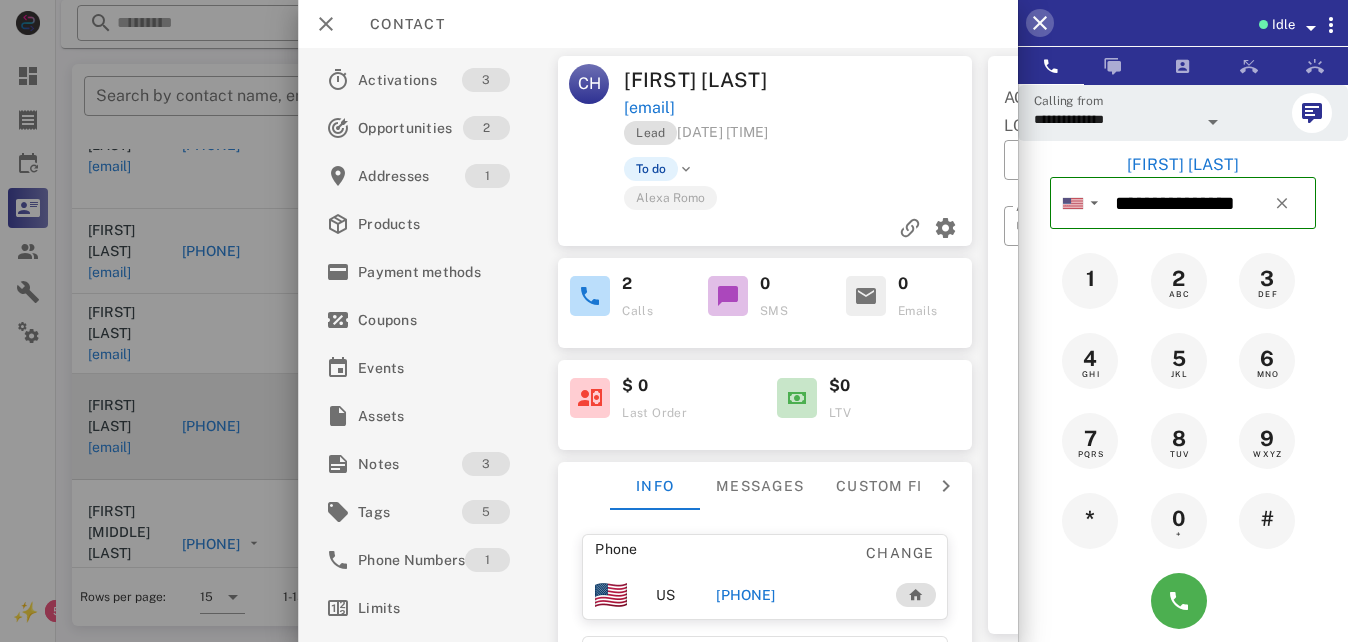 click at bounding box center (1040, 23) 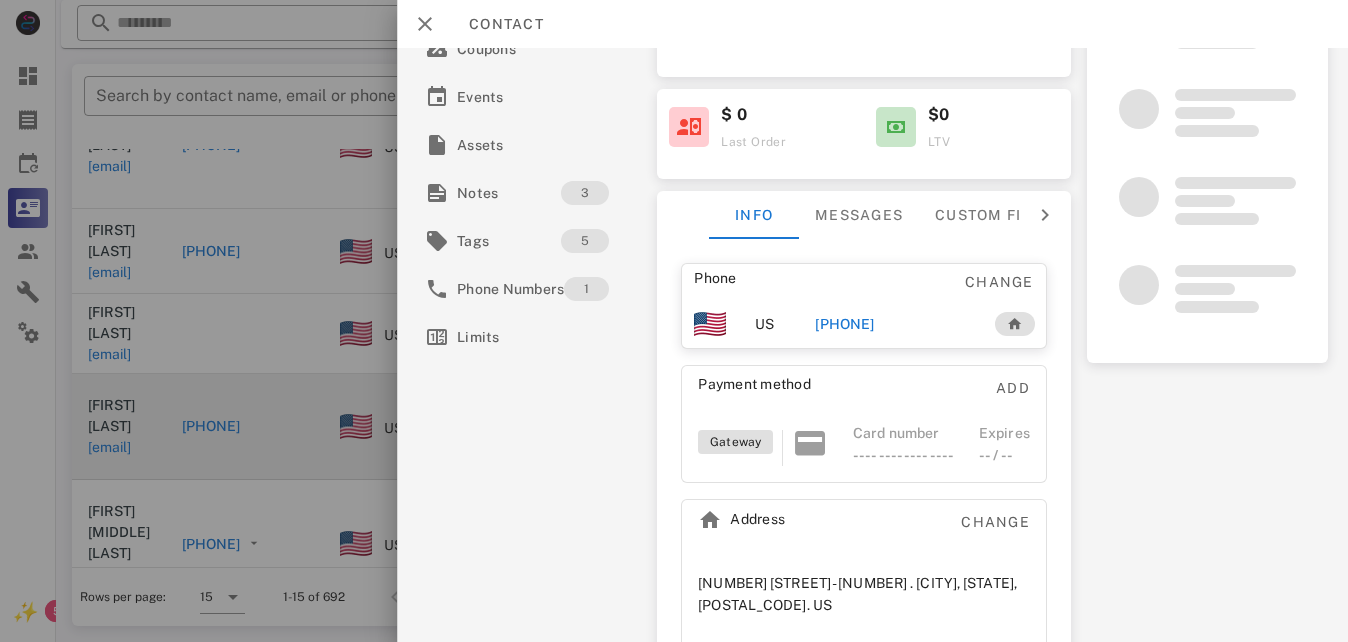 scroll, scrollTop: 280, scrollLeft: 0, axis: vertical 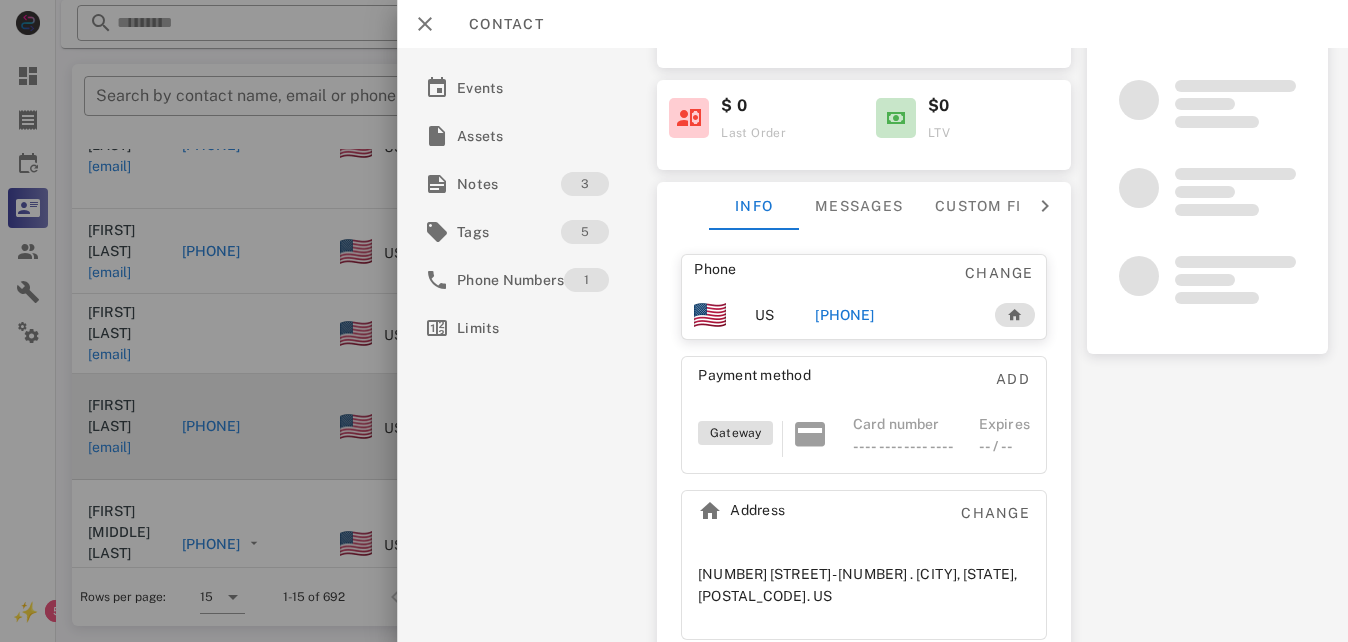 click on "+14024938421" at bounding box center (845, 315) 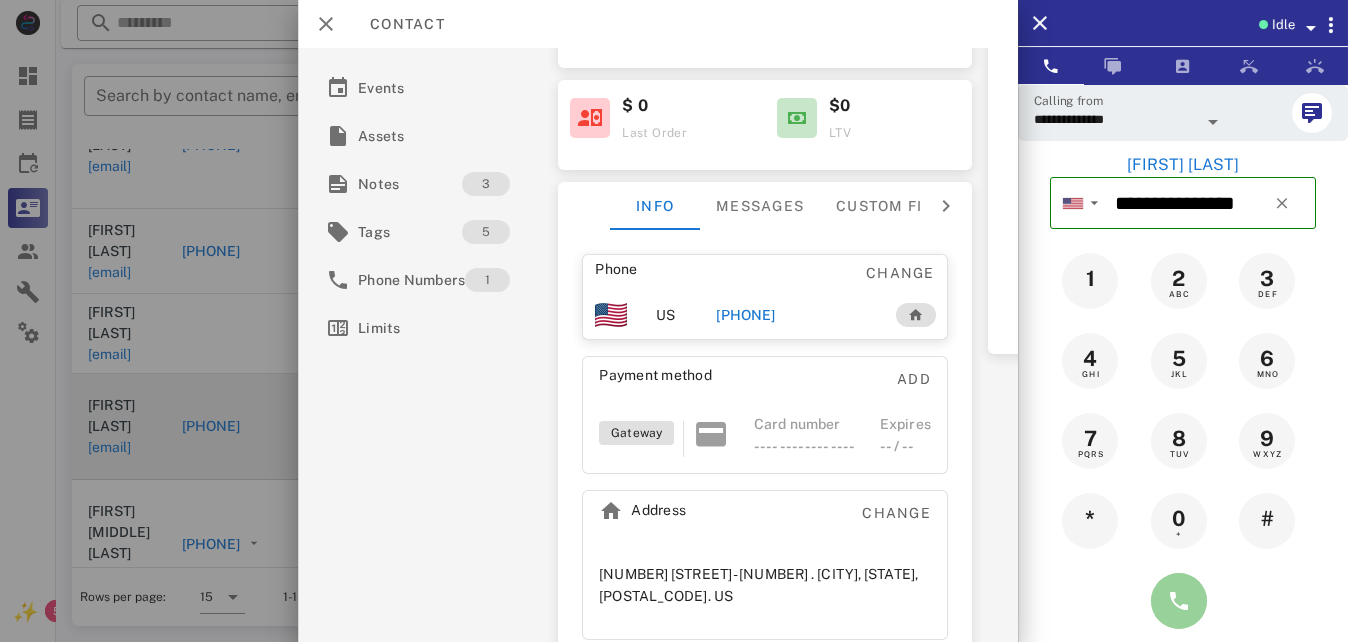 click at bounding box center (1179, 601) 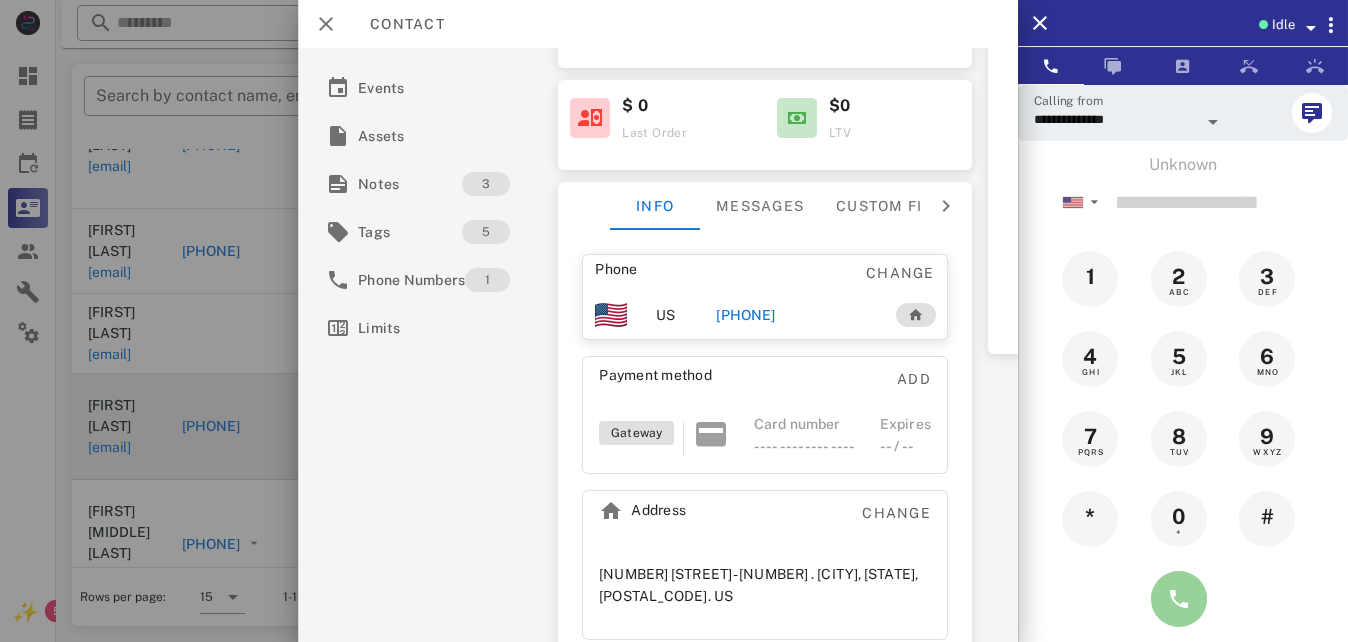 click at bounding box center [1179, 599] 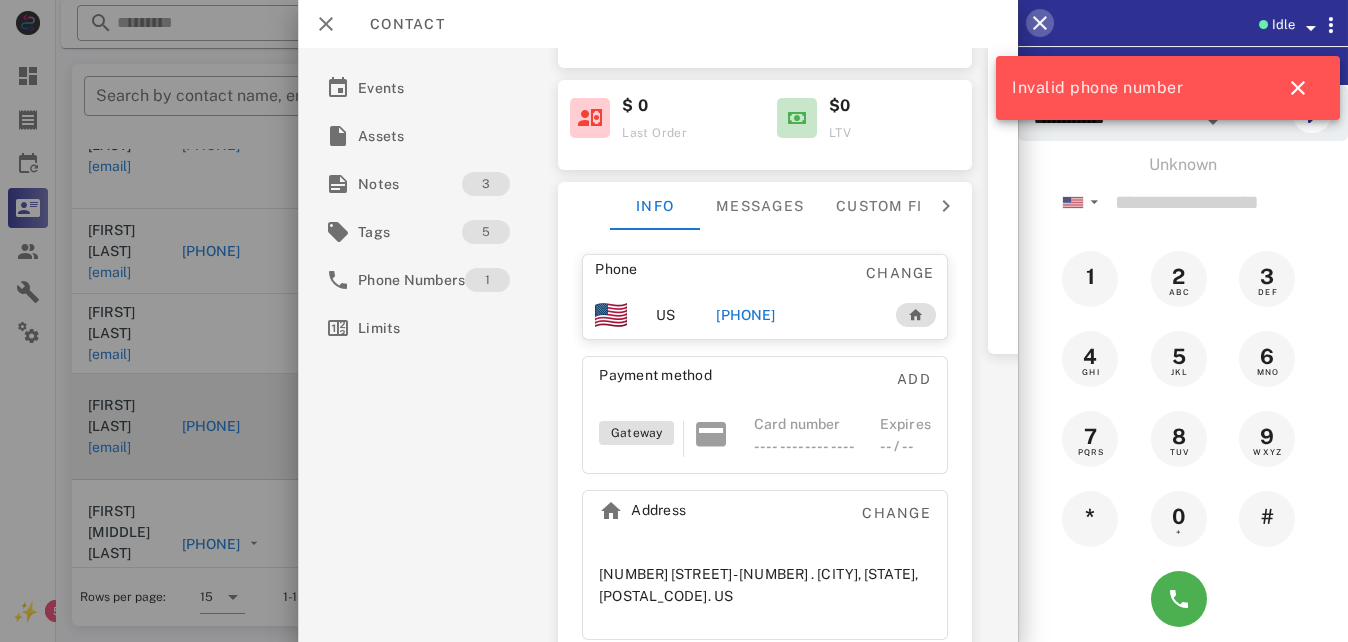 click at bounding box center [1040, 23] 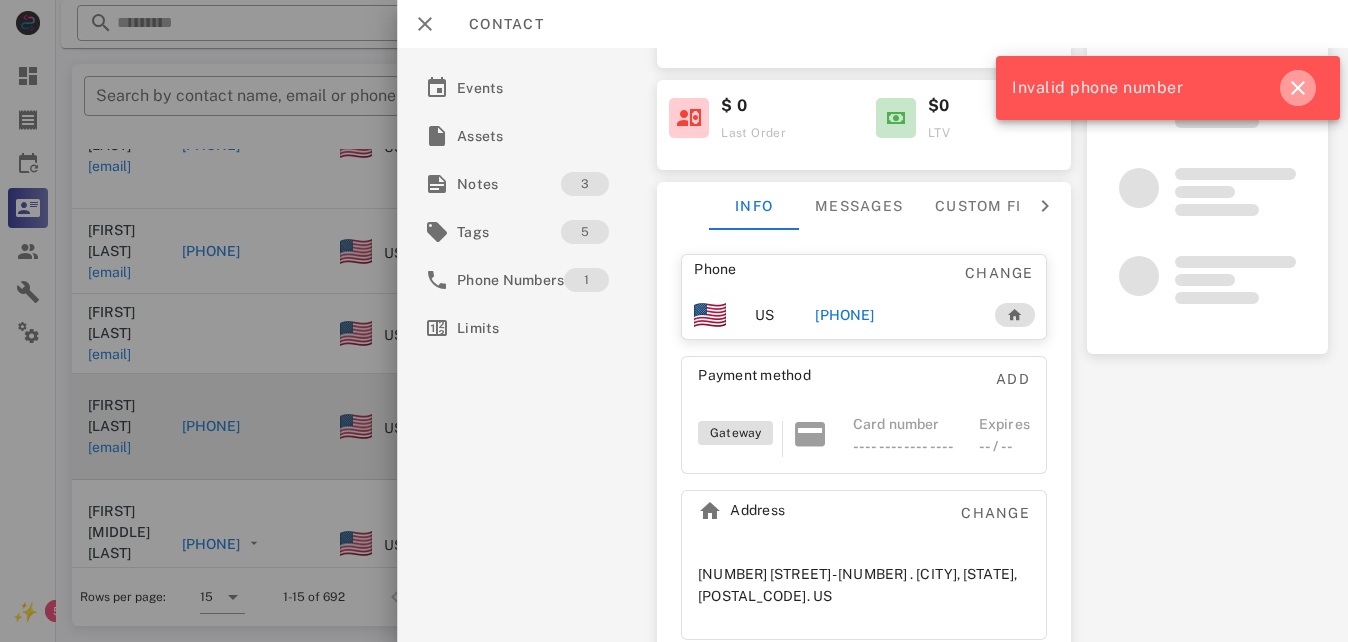 click at bounding box center (1298, 88) 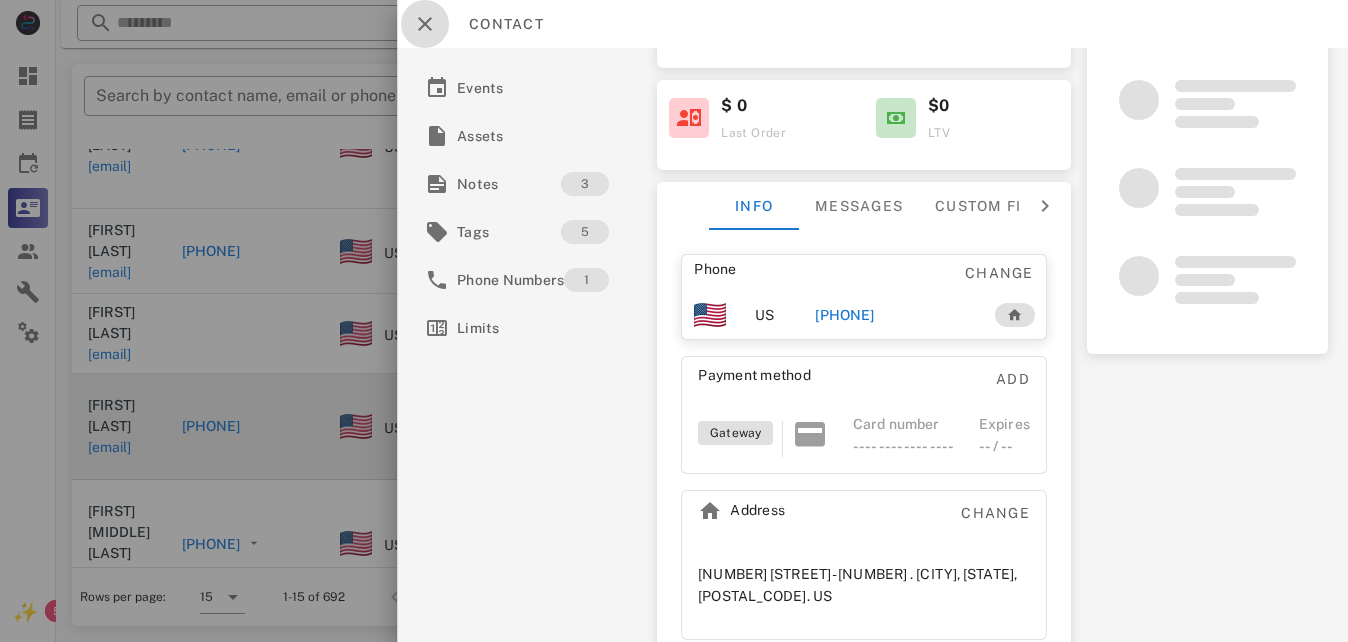 click at bounding box center [425, 24] 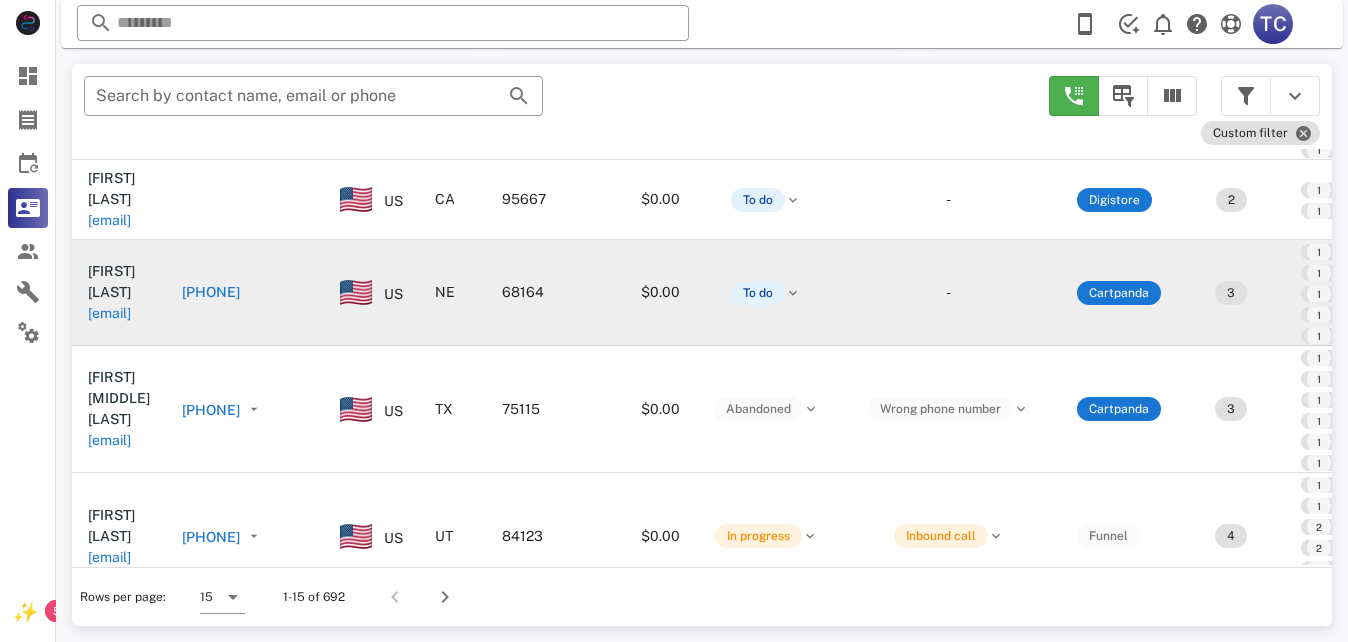 scroll, scrollTop: 1541, scrollLeft: 0, axis: vertical 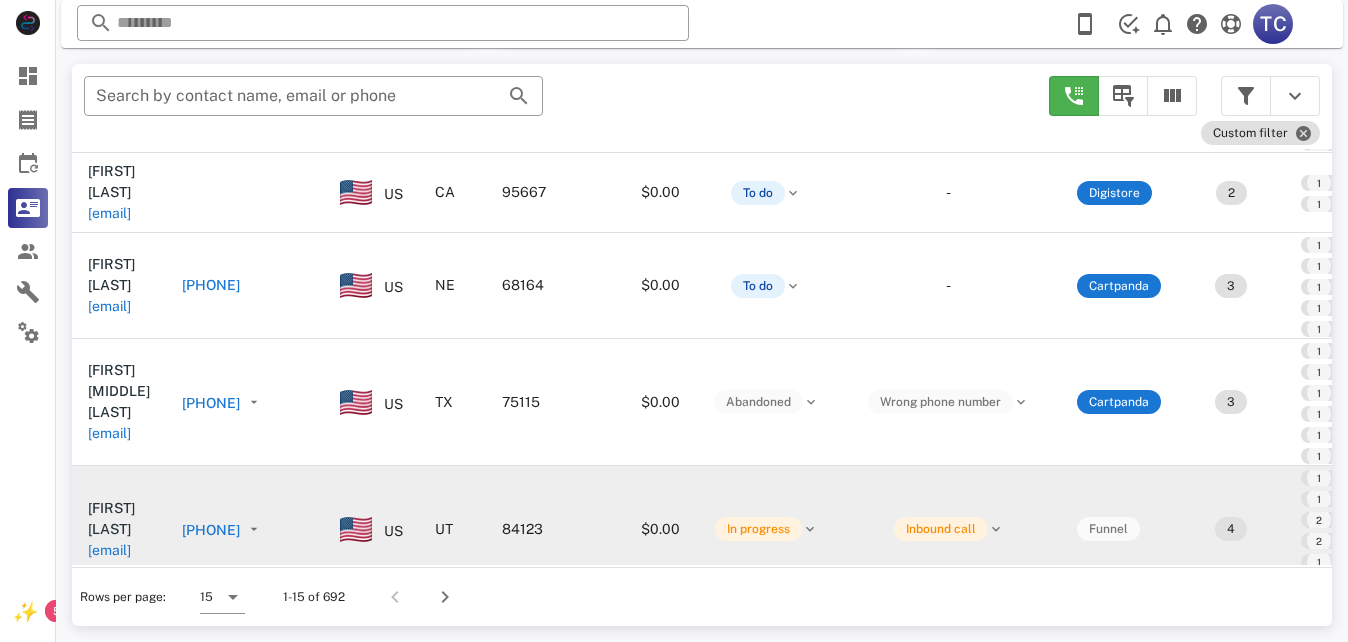 click on "+18017068484" at bounding box center [211, 530] 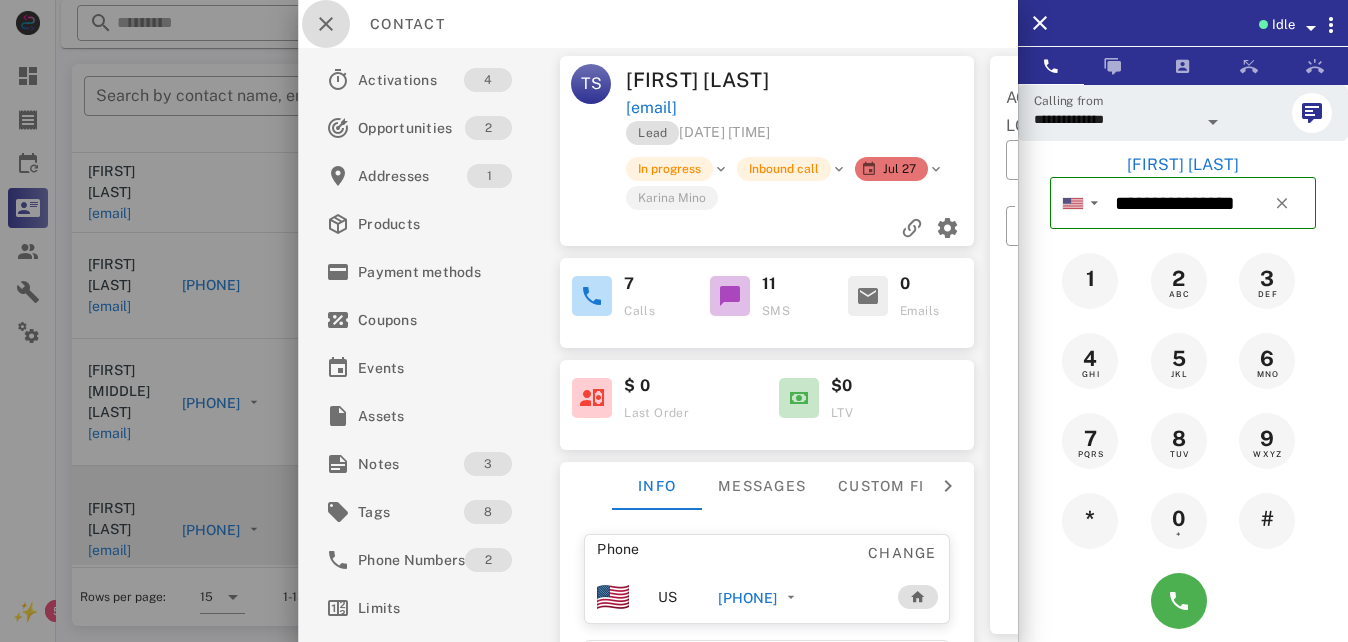 click at bounding box center [326, 24] 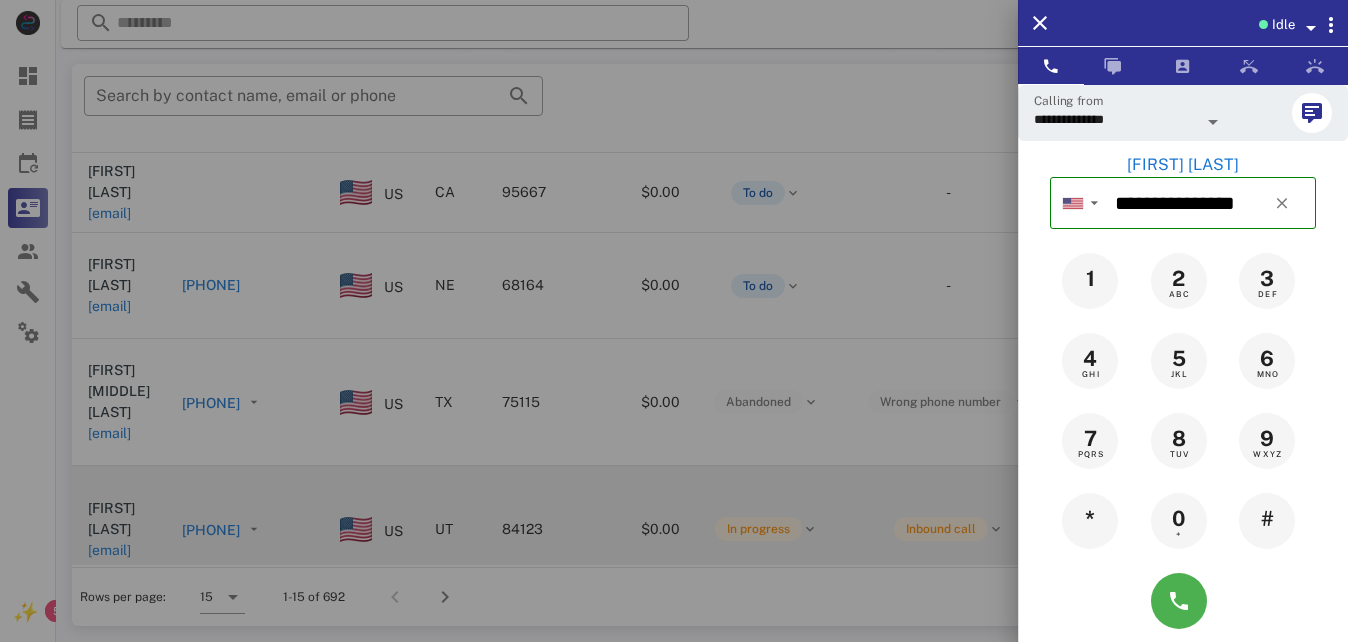 click at bounding box center (674, 321) 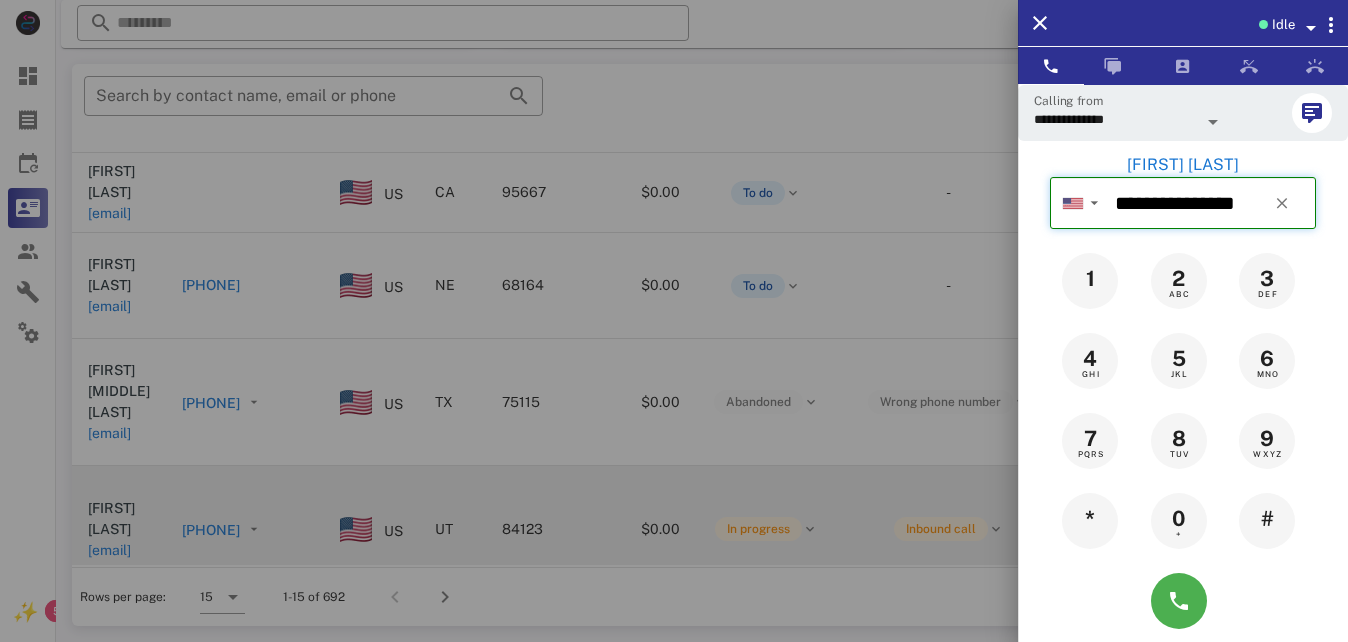 type 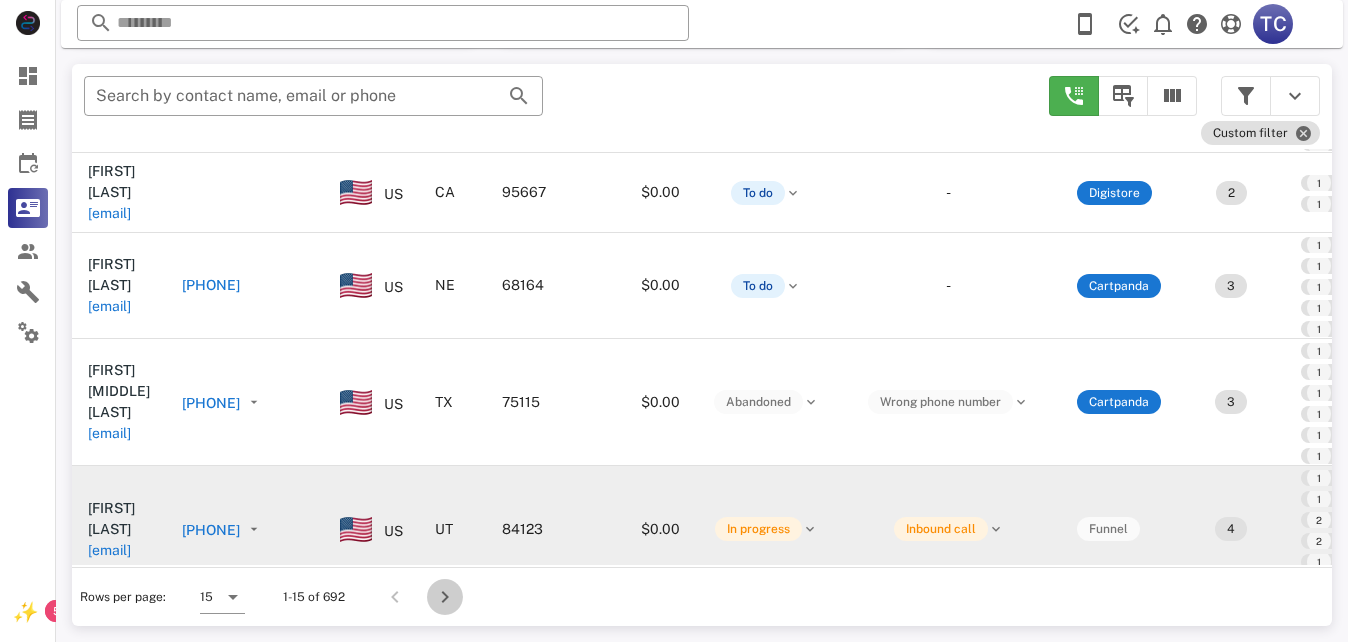 click at bounding box center [445, 597] 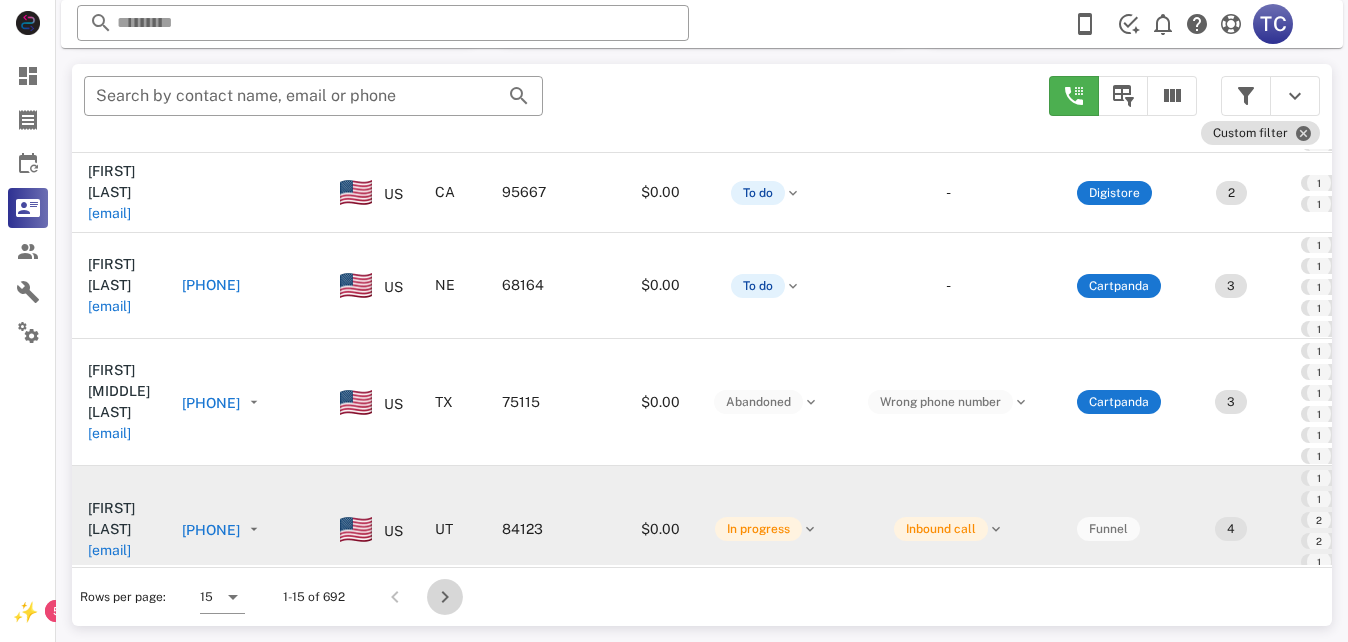 scroll, scrollTop: 356, scrollLeft: 0, axis: vertical 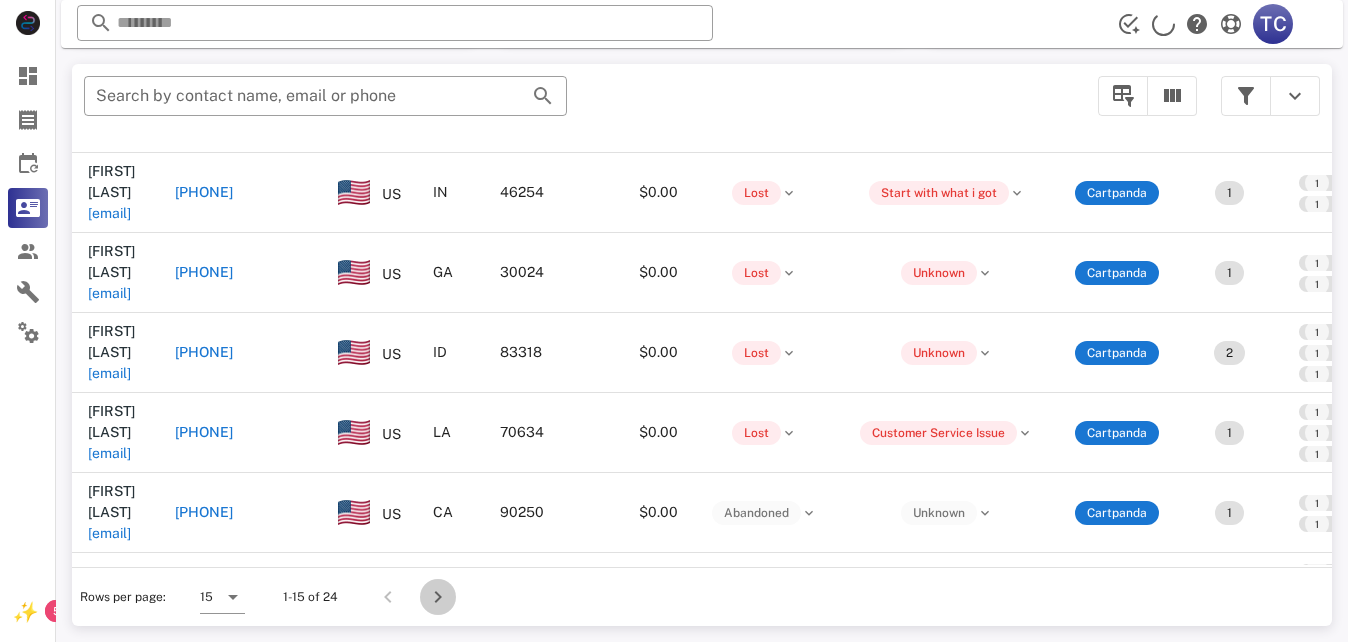 click at bounding box center [438, 597] 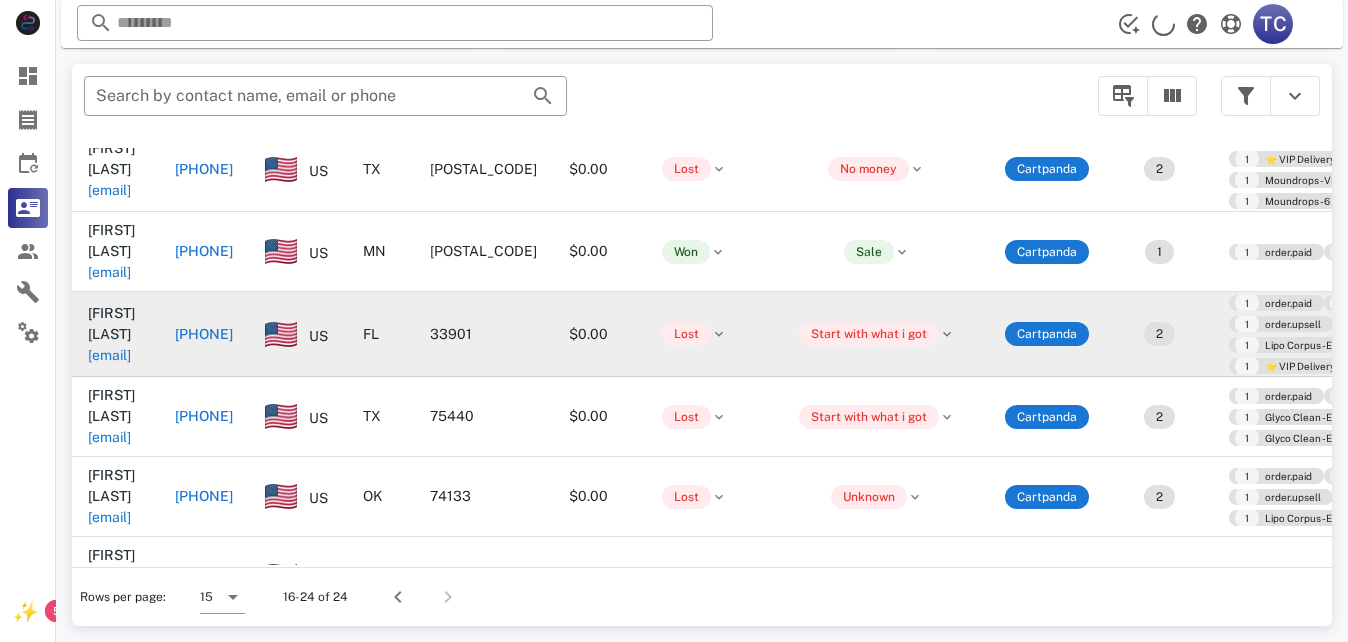 scroll, scrollTop: 233, scrollLeft: 0, axis: vertical 